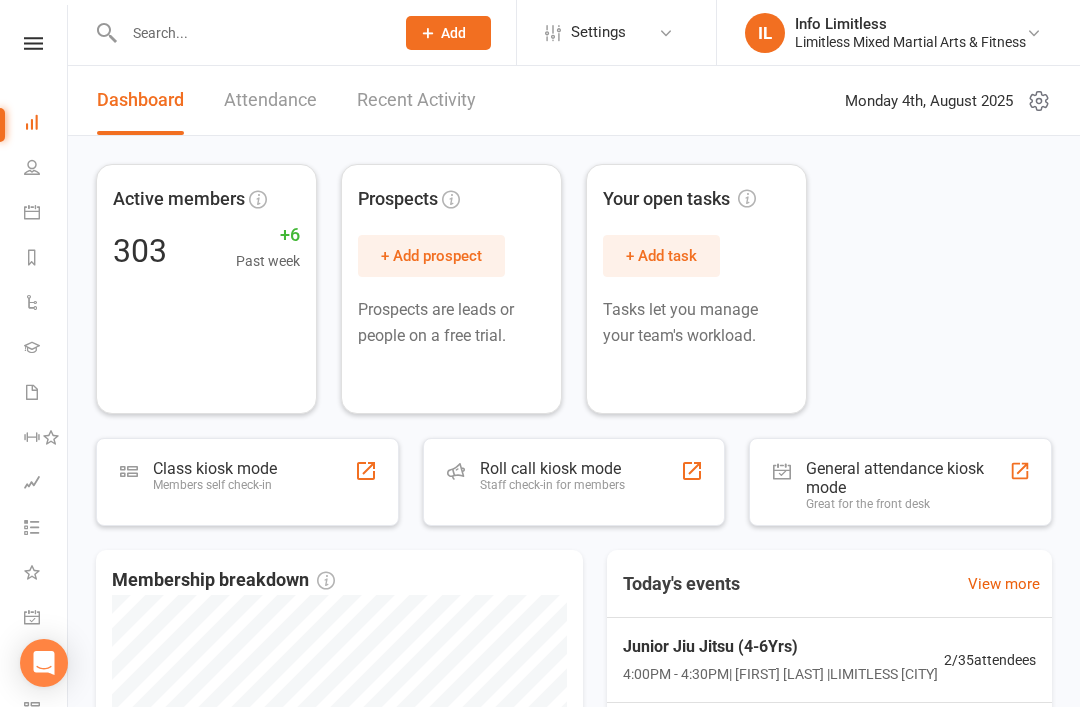 scroll, scrollTop: 0, scrollLeft: 0, axis: both 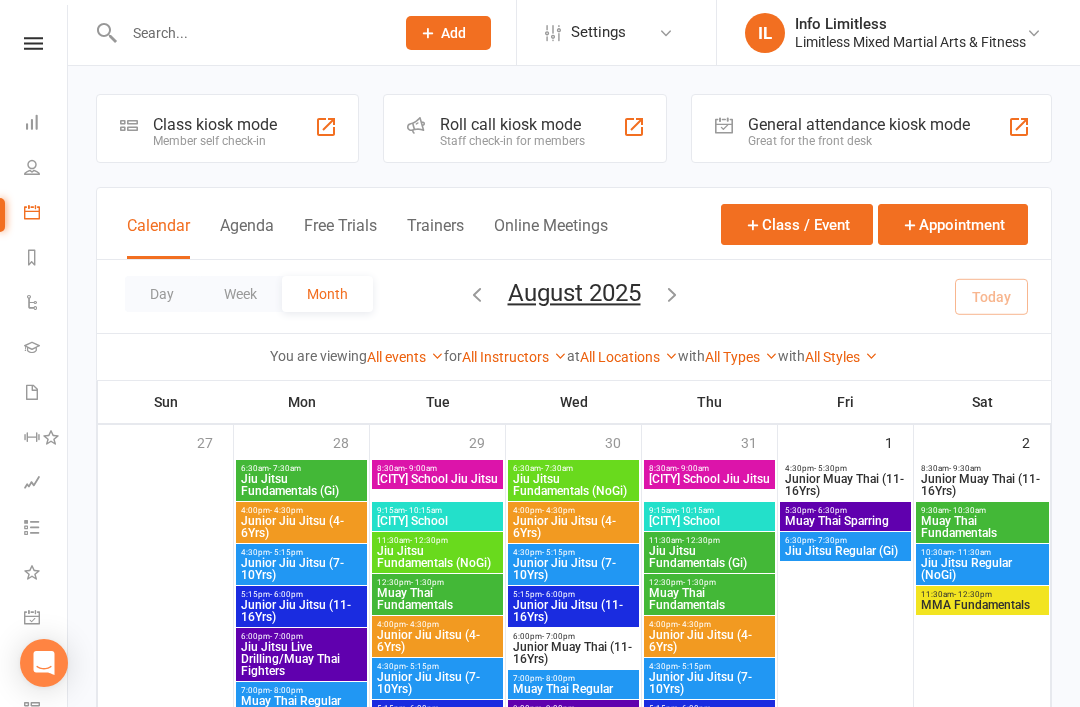 click on "Member self check-in" at bounding box center (215, 141) 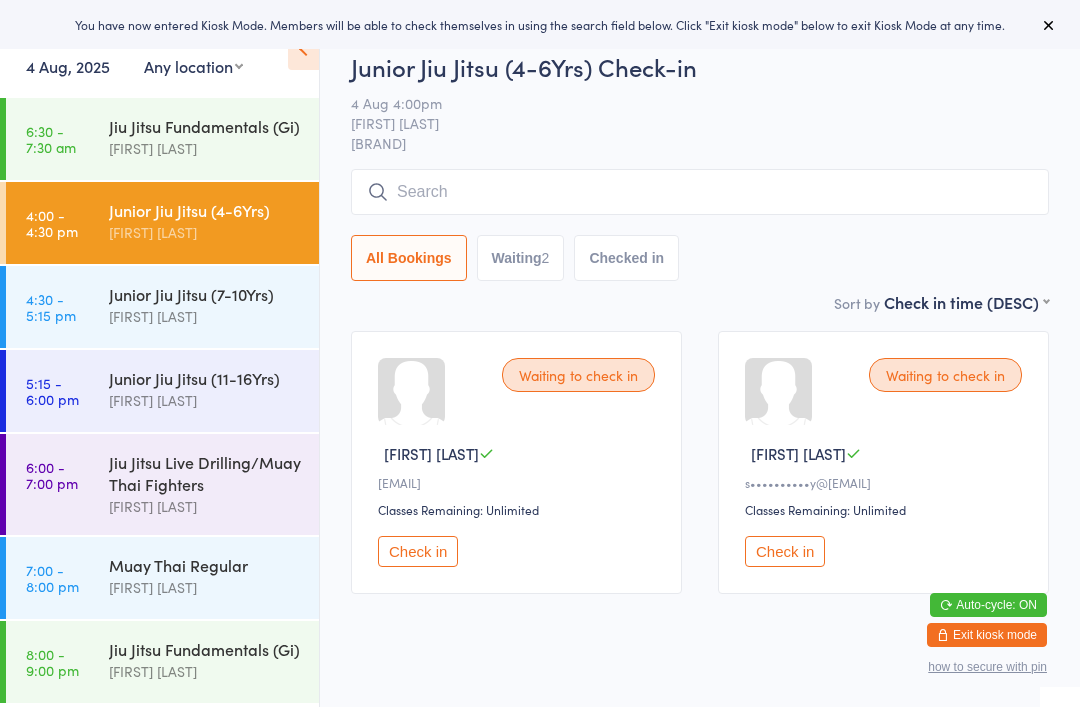 scroll, scrollTop: 0, scrollLeft: 0, axis: both 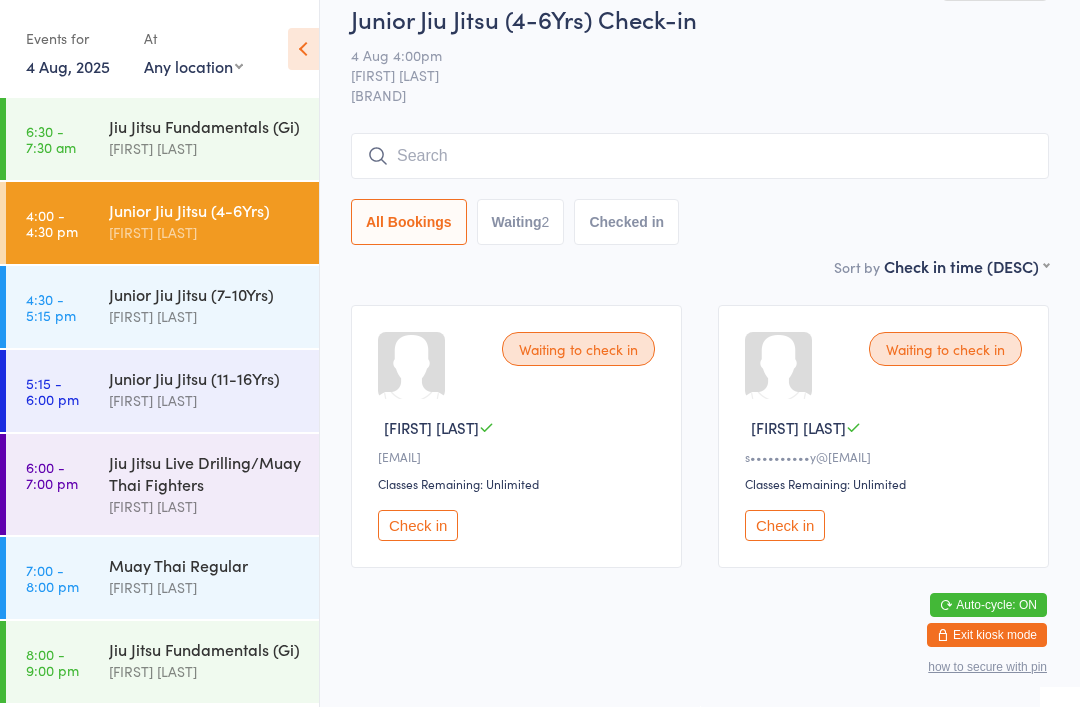 click at bounding box center [700, 156] 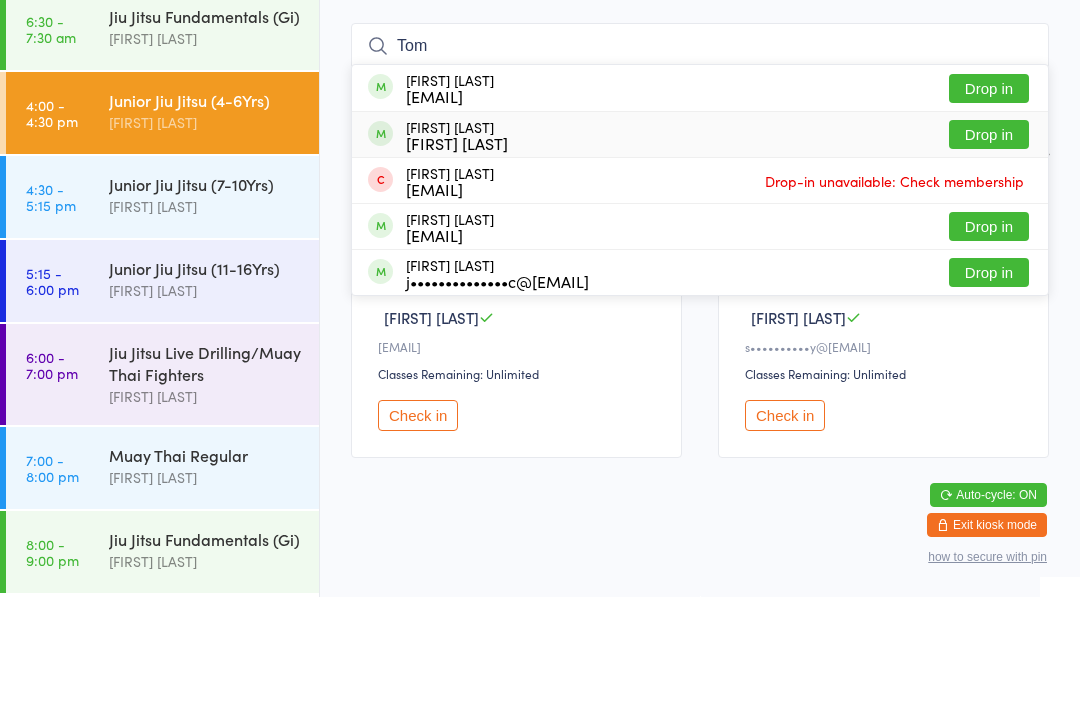 type on "Tom" 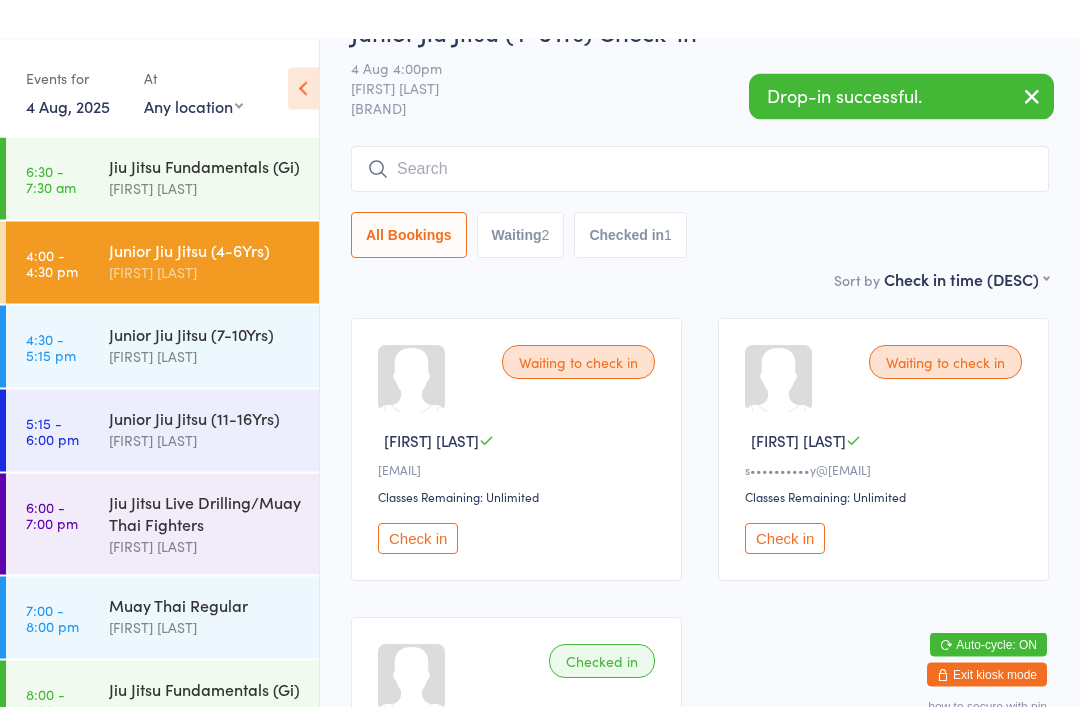 scroll, scrollTop: 0, scrollLeft: 0, axis: both 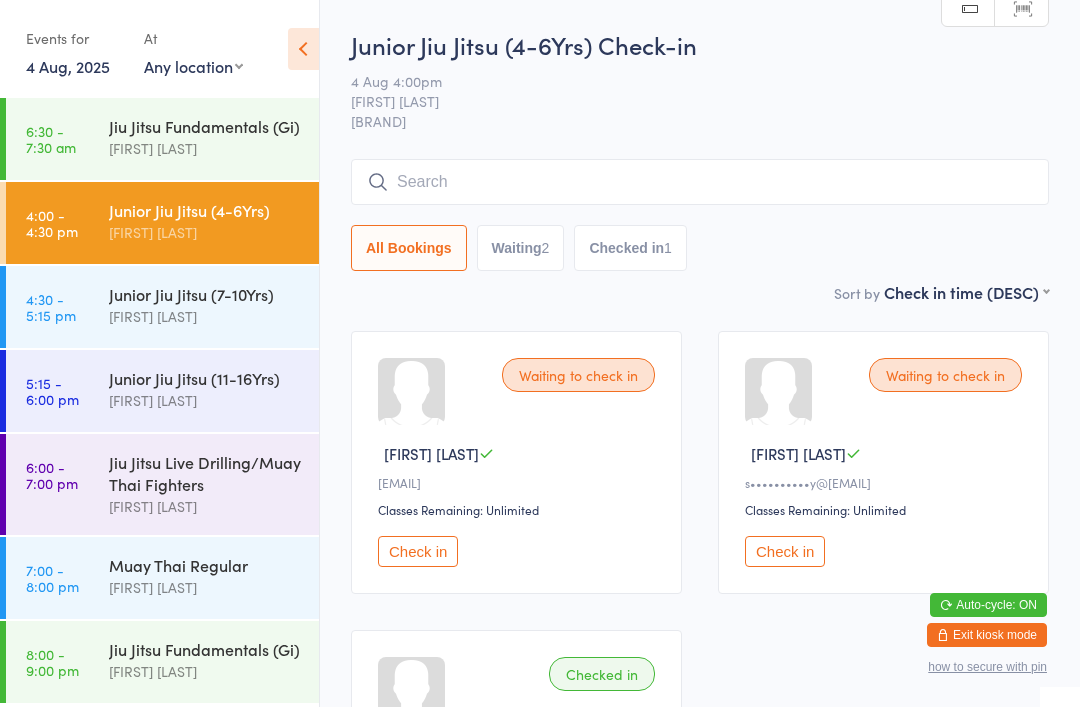 click at bounding box center [700, 182] 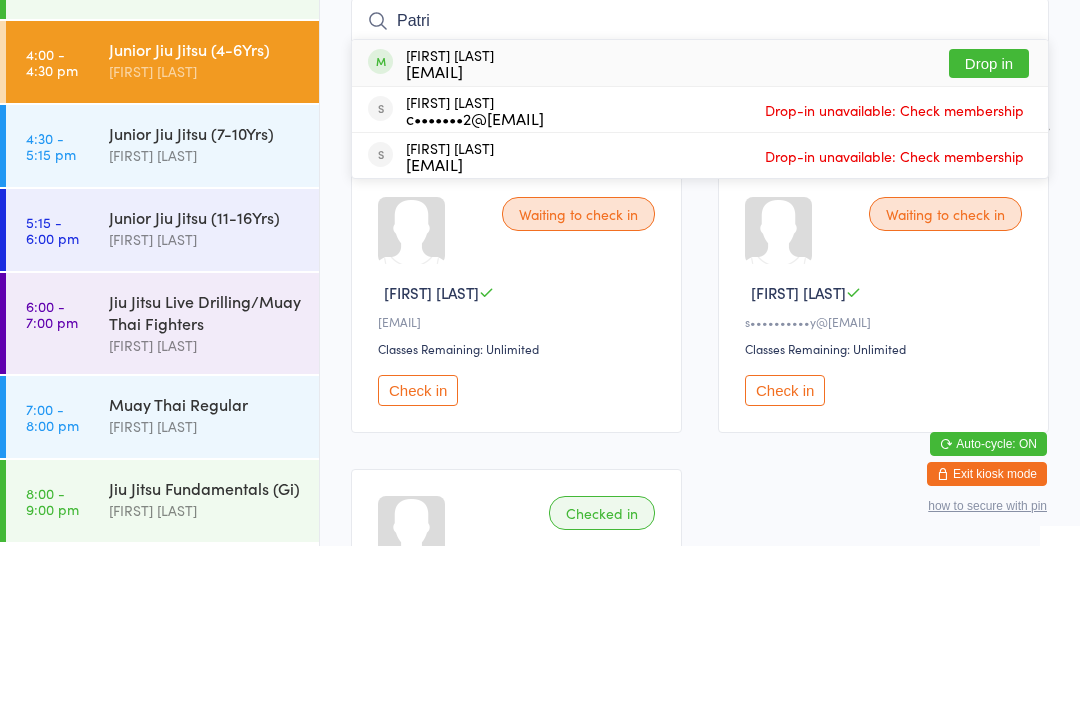 type on "Patri" 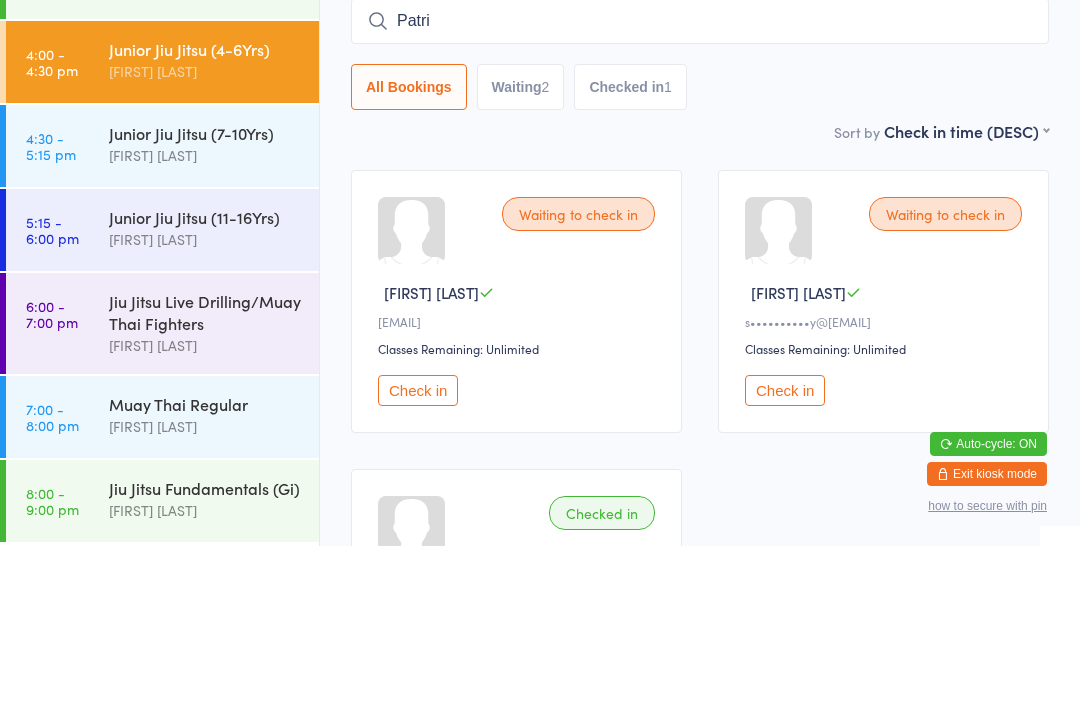 type 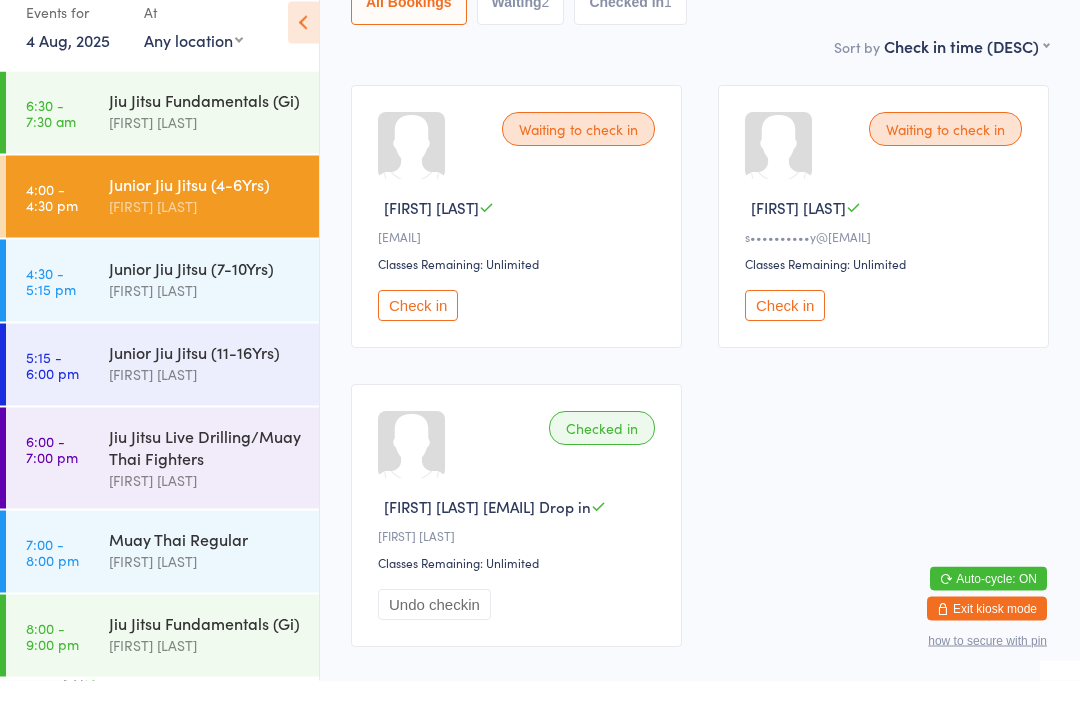 scroll, scrollTop: 195, scrollLeft: 0, axis: vertical 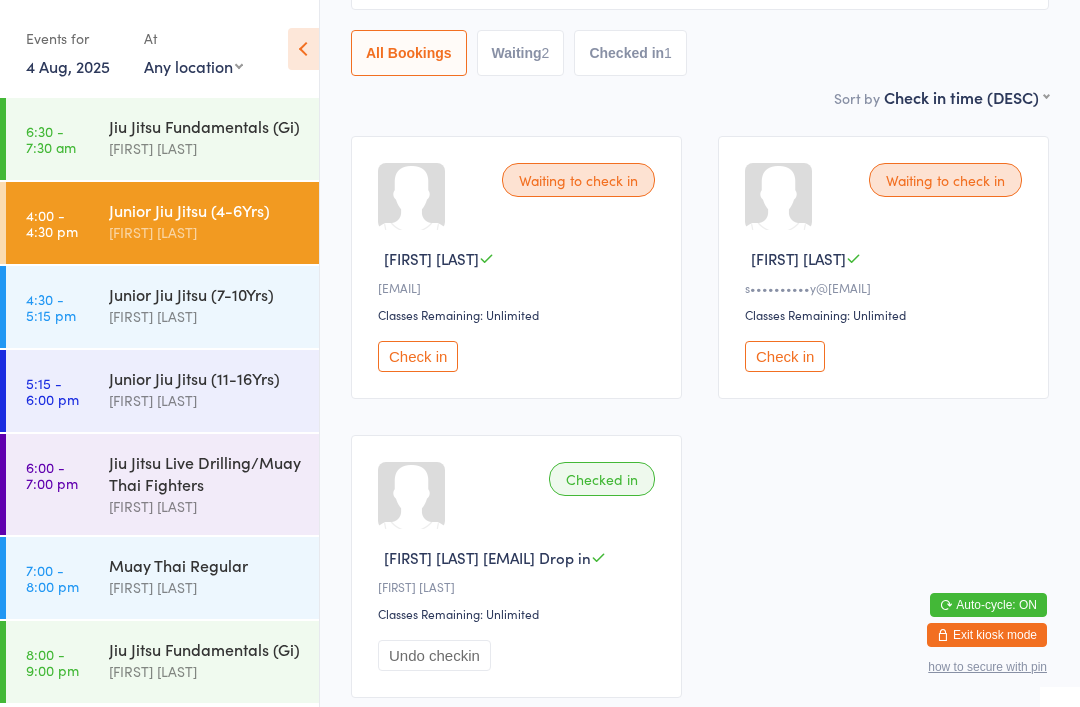 click on "Waiting  2" at bounding box center [521, 53] 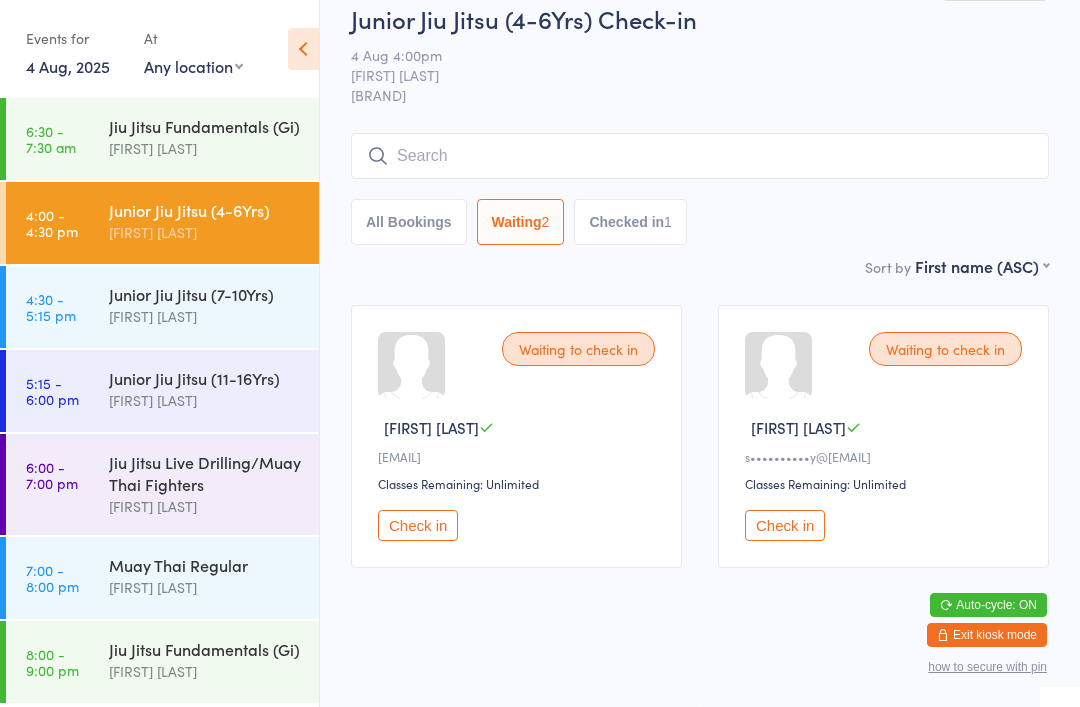 click on "Checked in  1" at bounding box center [630, 222] 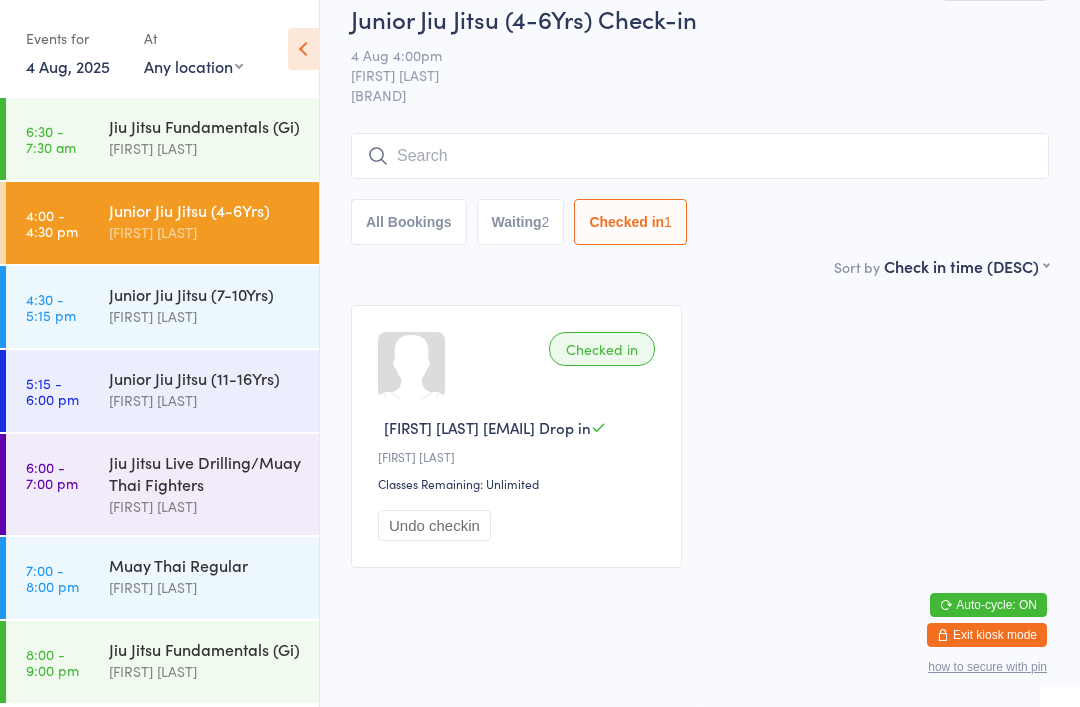 select on "5" 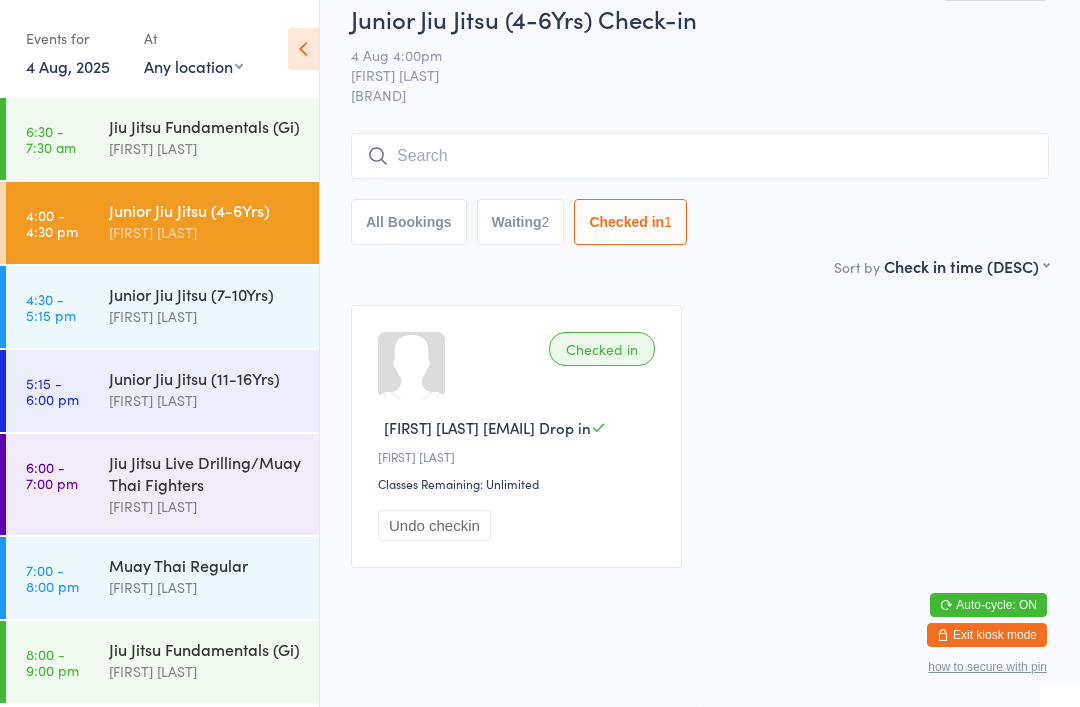 click on "All Bookings" at bounding box center [409, 222] 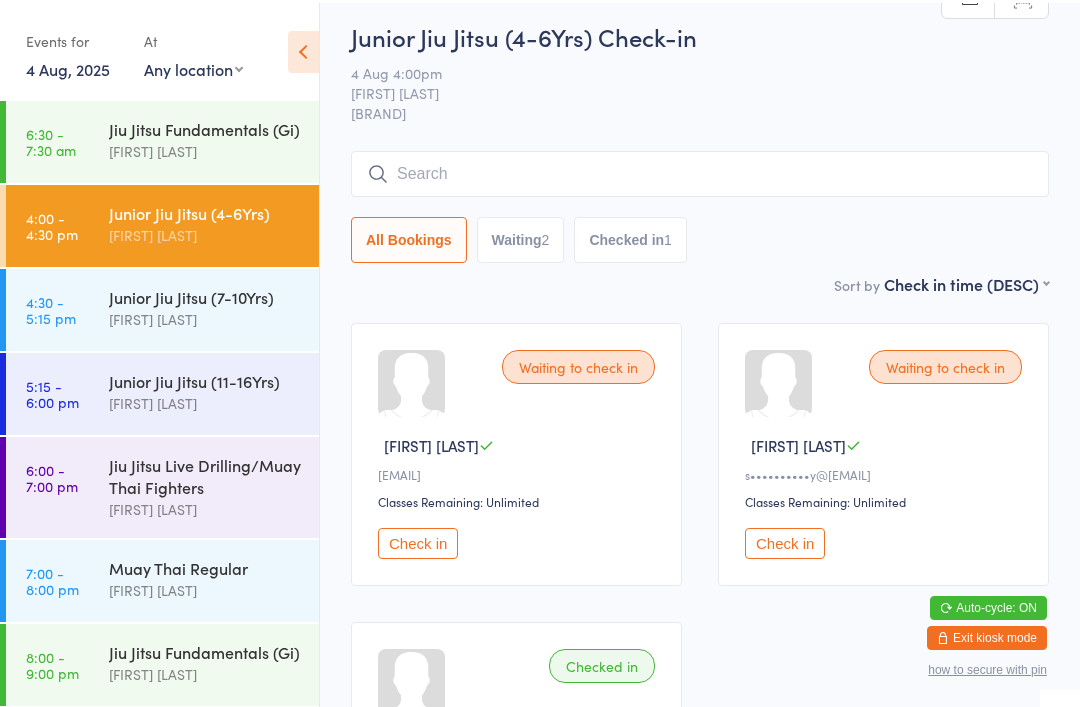 scroll, scrollTop: 0, scrollLeft: 0, axis: both 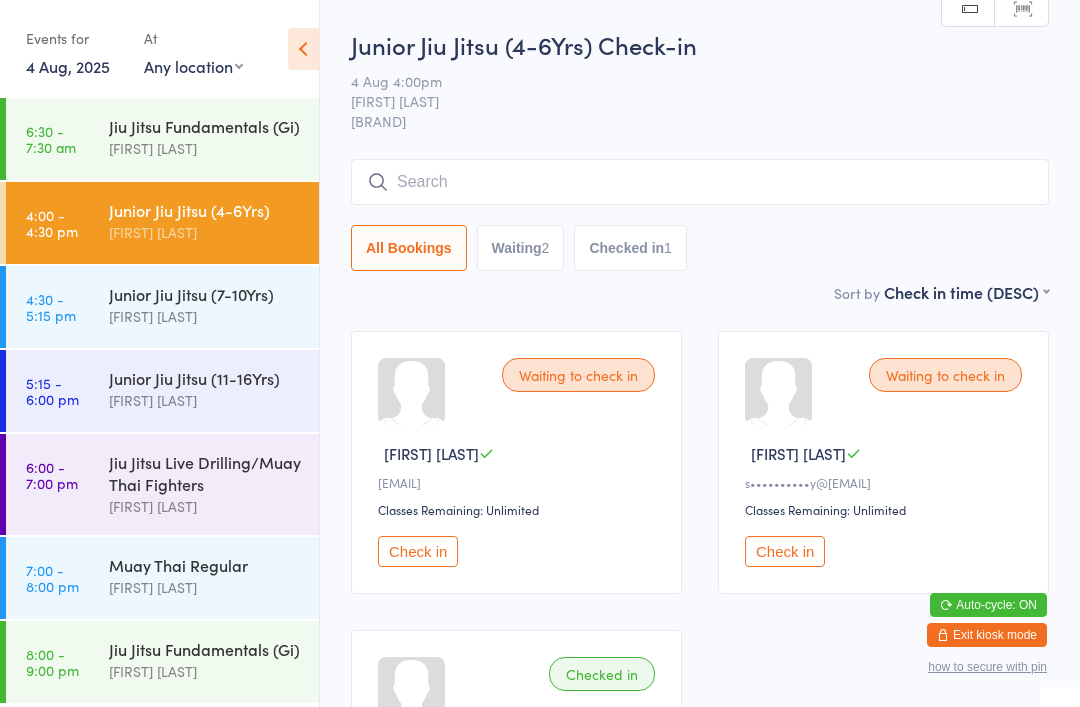 click at bounding box center [700, 182] 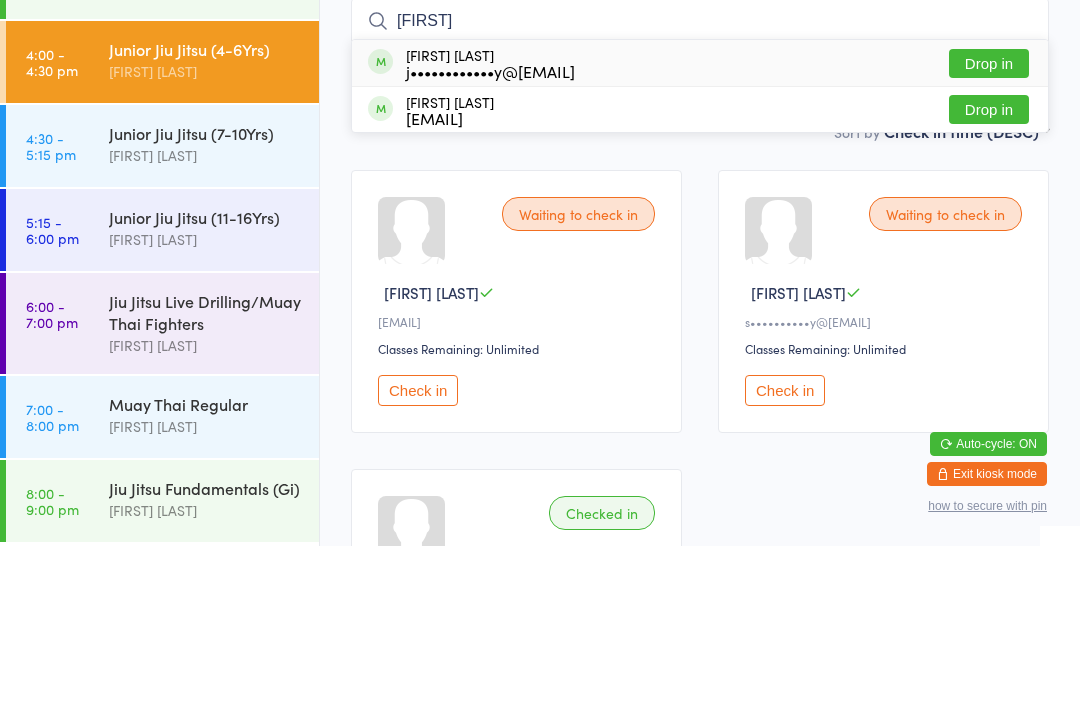 type on "Indah" 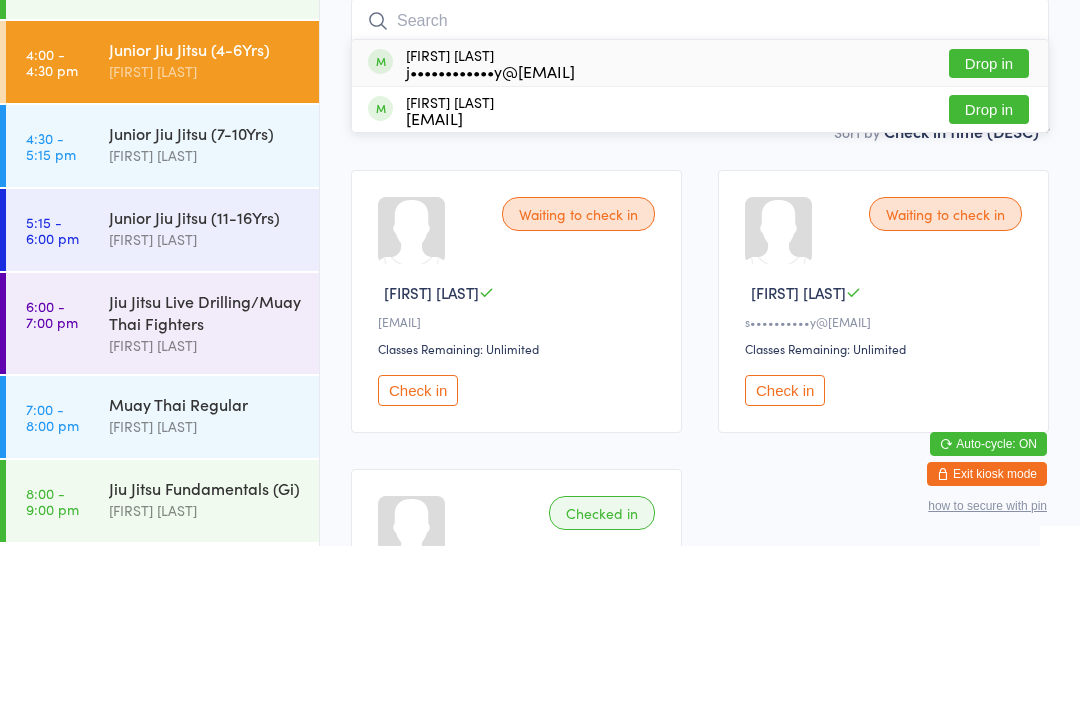 scroll, scrollTop: 161, scrollLeft: 0, axis: vertical 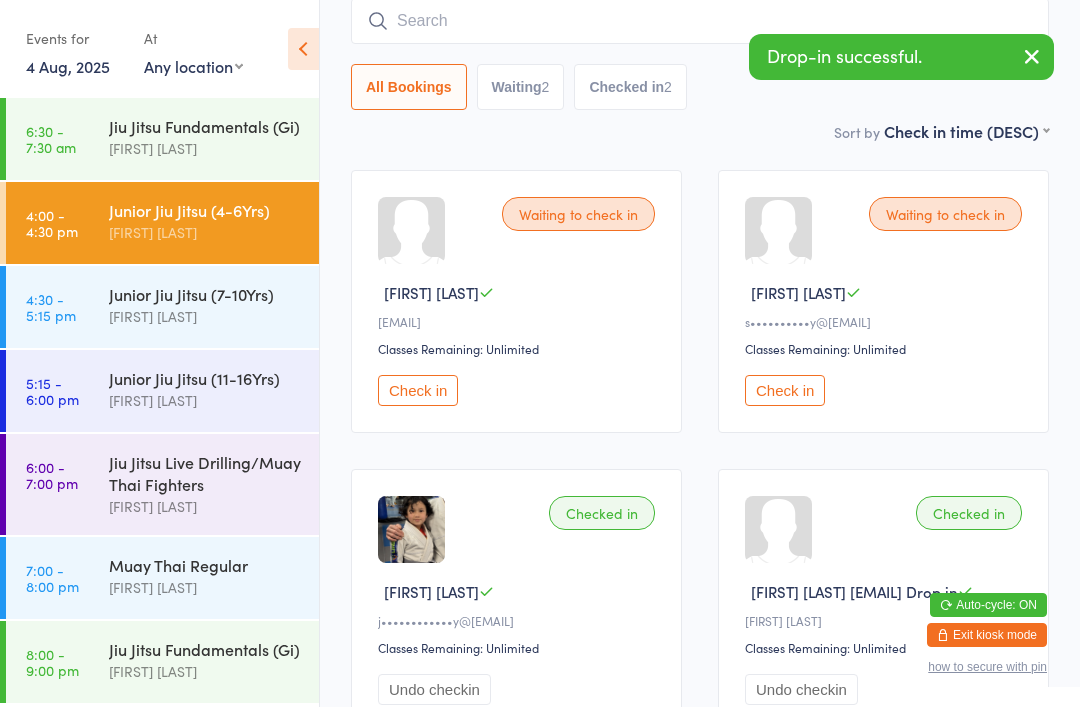 click on "Checked in  2" at bounding box center [630, 87] 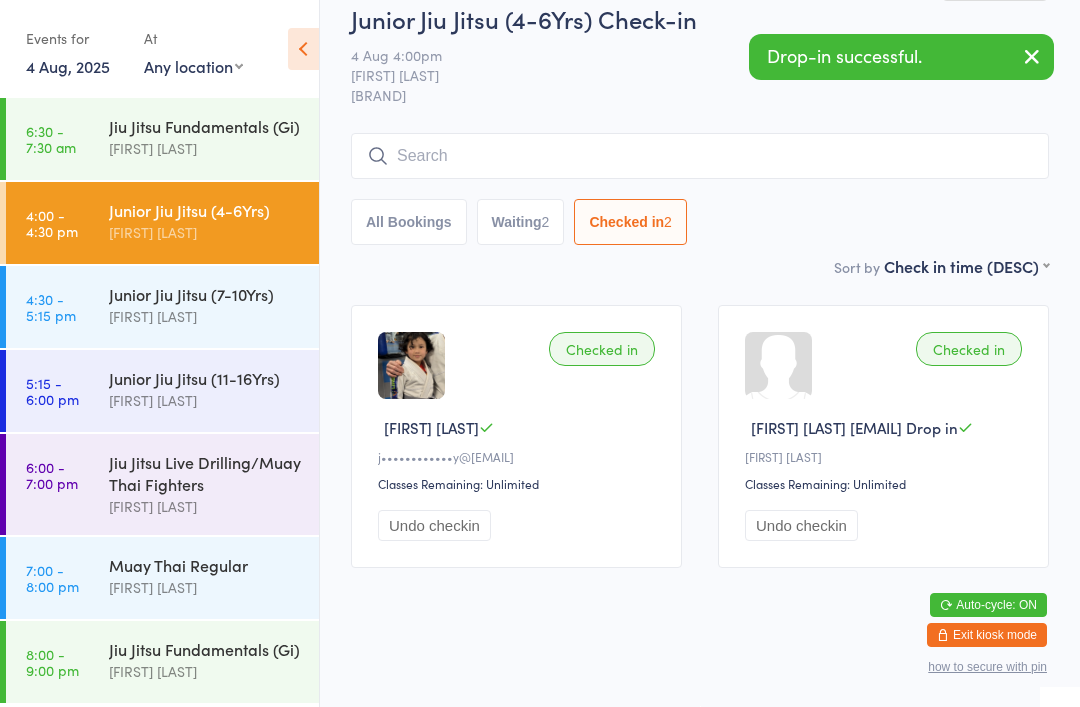 click on "[FIRST] [LAST]" at bounding box center (205, 316) 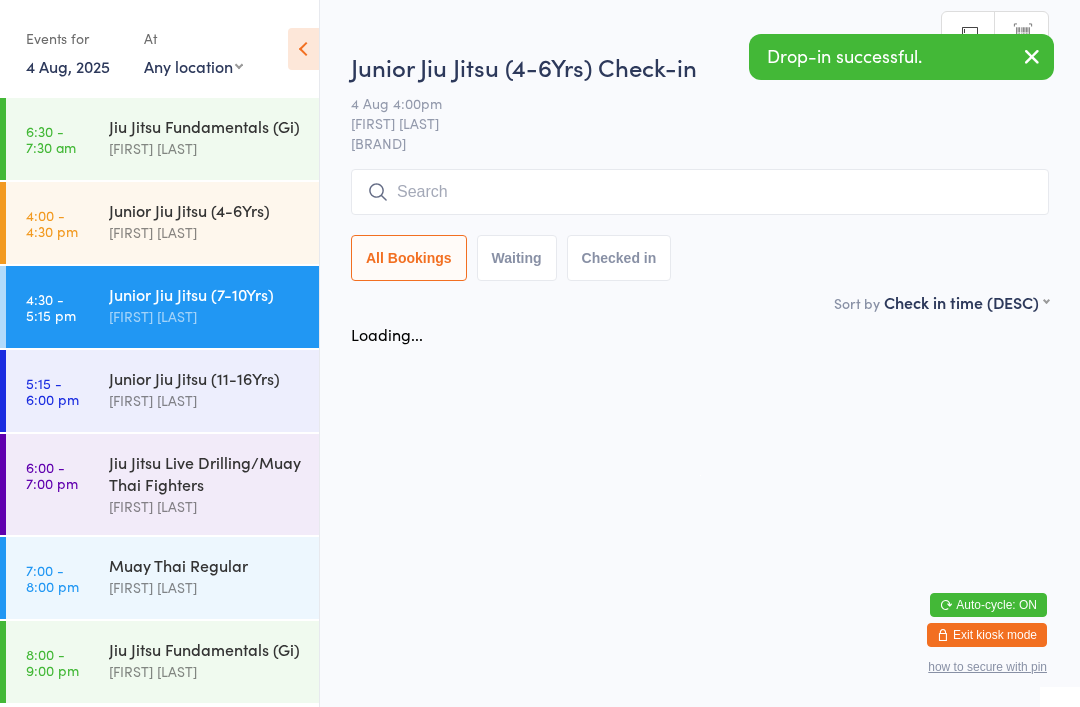 scroll, scrollTop: 0, scrollLeft: 0, axis: both 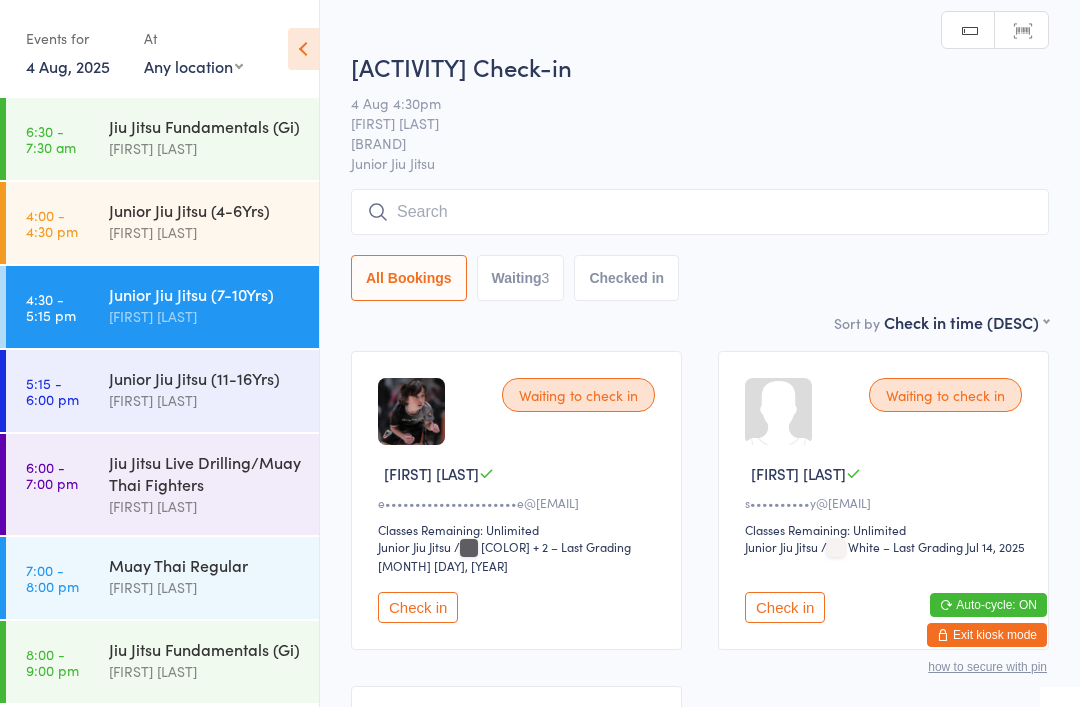 click on "Check in" at bounding box center (418, 607) 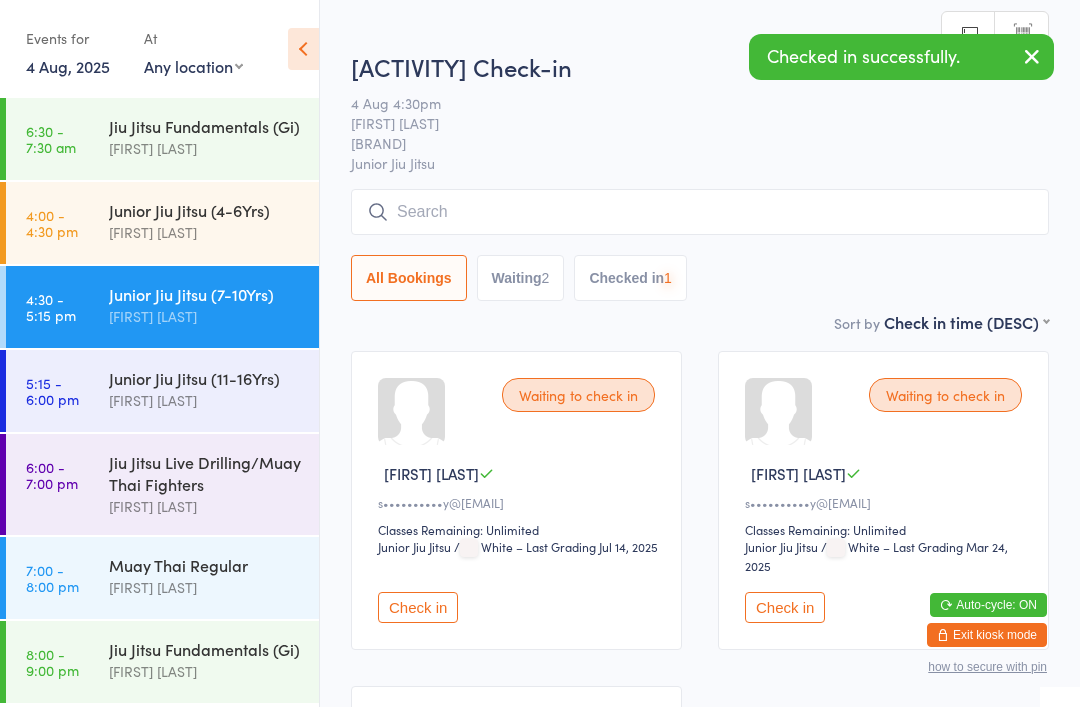 click on "Checked in  1" at bounding box center [630, 278] 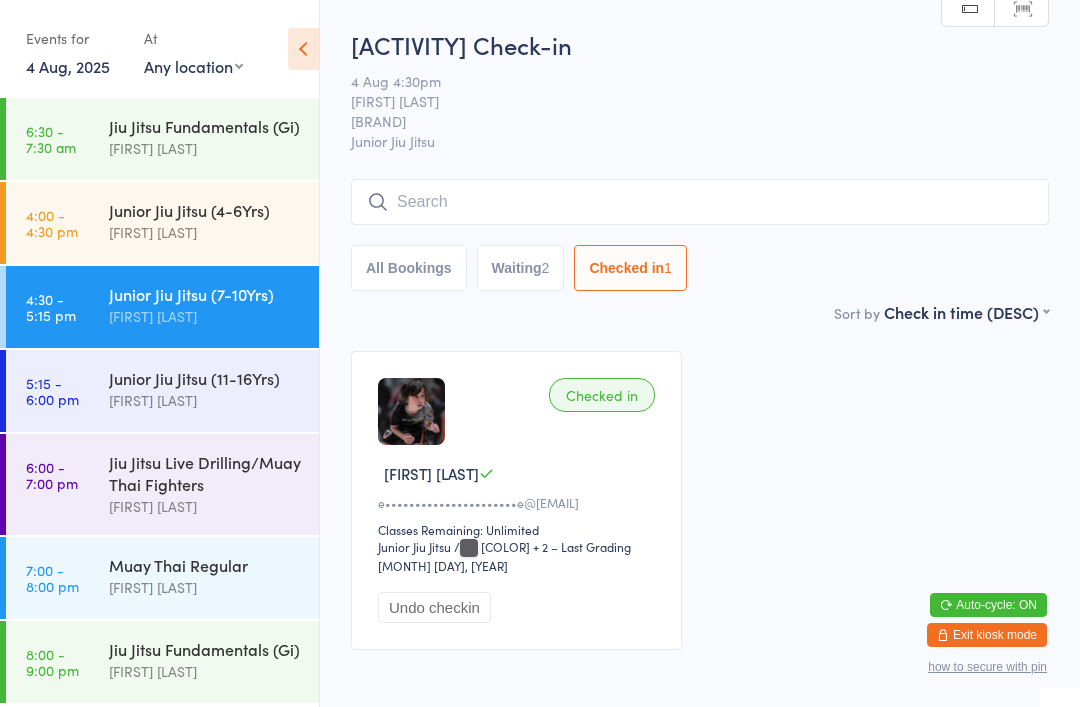 click on "Junior Jiu Jitsu (7-10Yrs) Check-in 4 Aug 4:30pm  Megan Skidmore  LIMITLESS SUNBURY  Junior Jiu Jitsu  Manual search Scanner input All Bookings Waiting  2 Checked in  1" at bounding box center (700, 164) 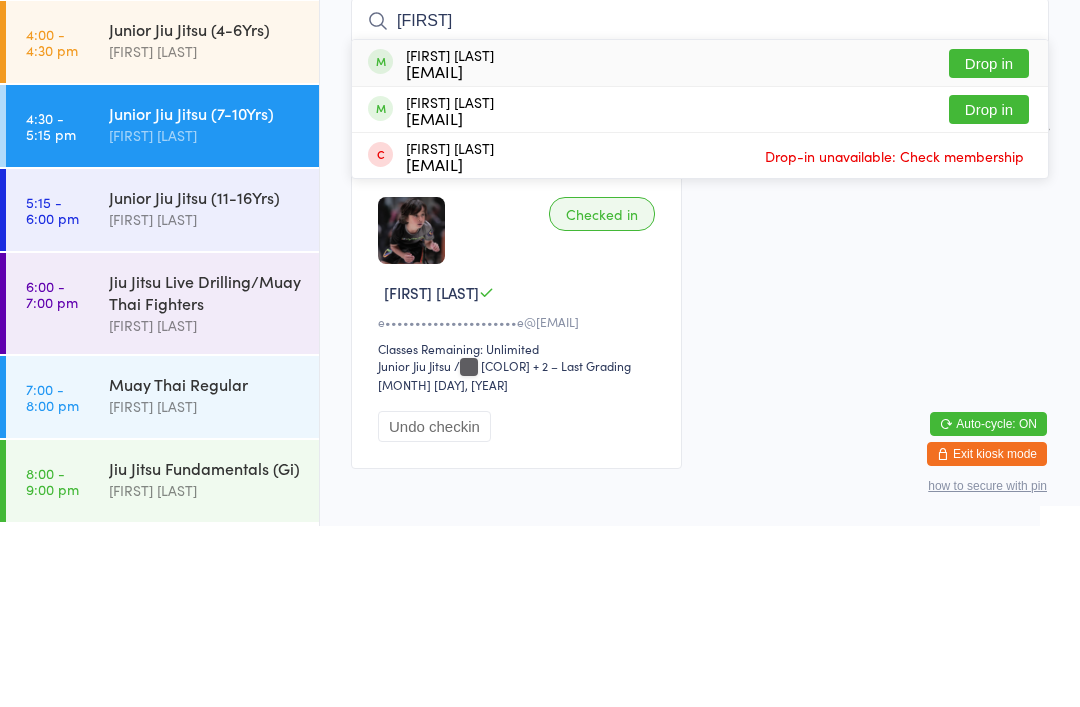 type on "Levi" 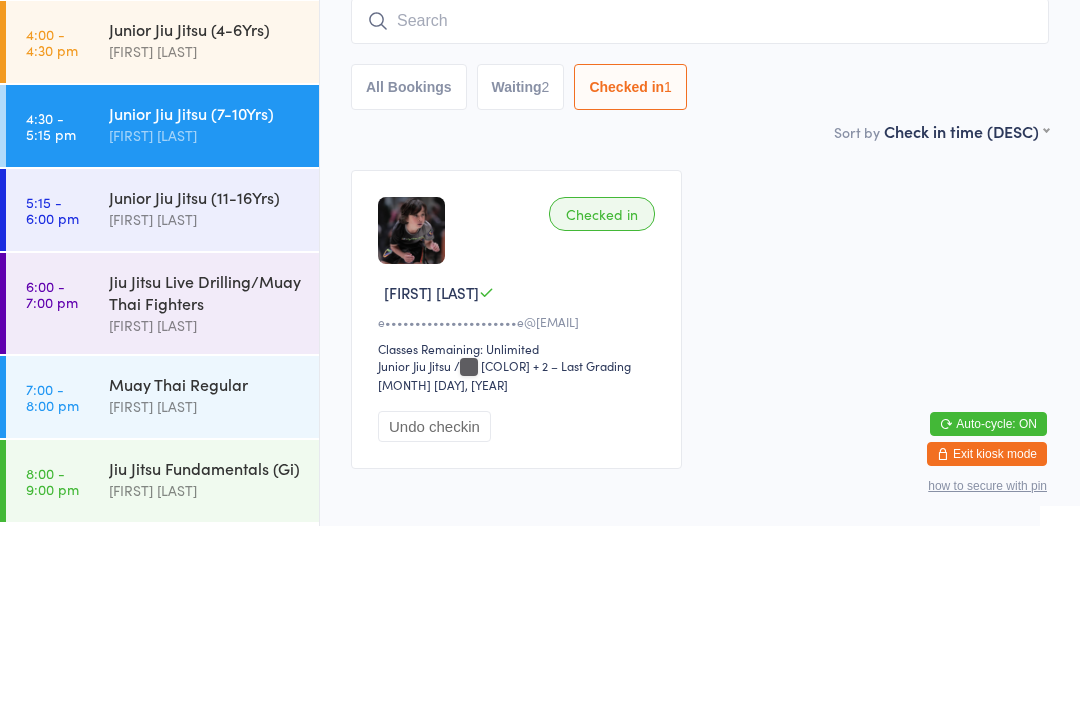 scroll, scrollTop: 108, scrollLeft: 0, axis: vertical 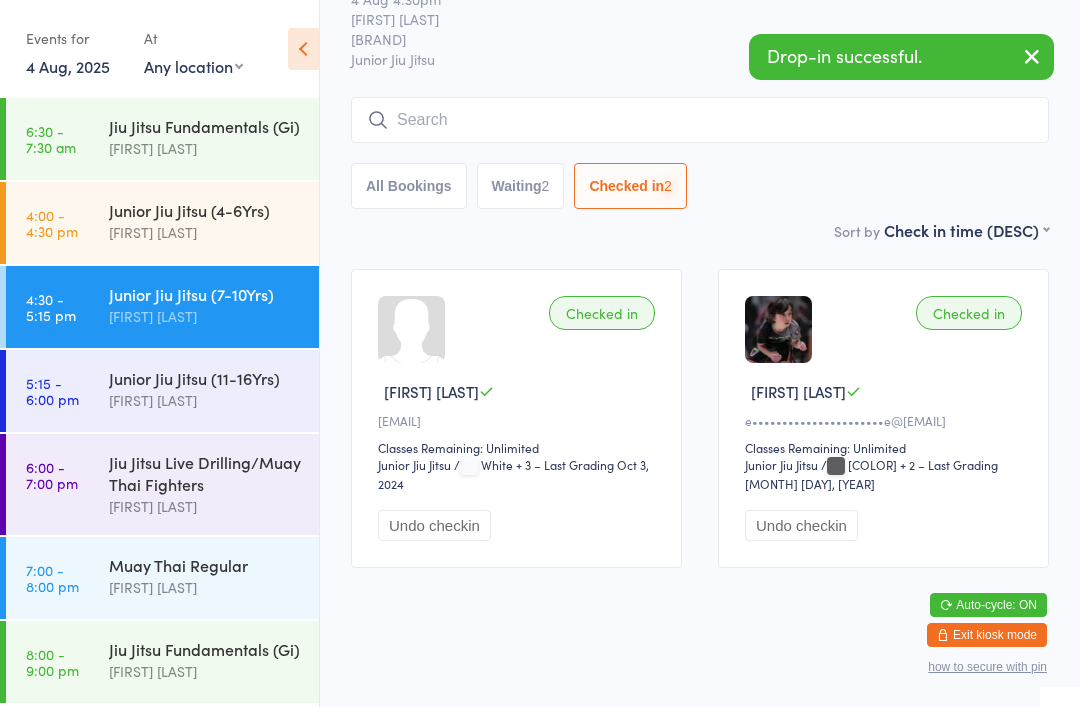 click at bounding box center (700, 120) 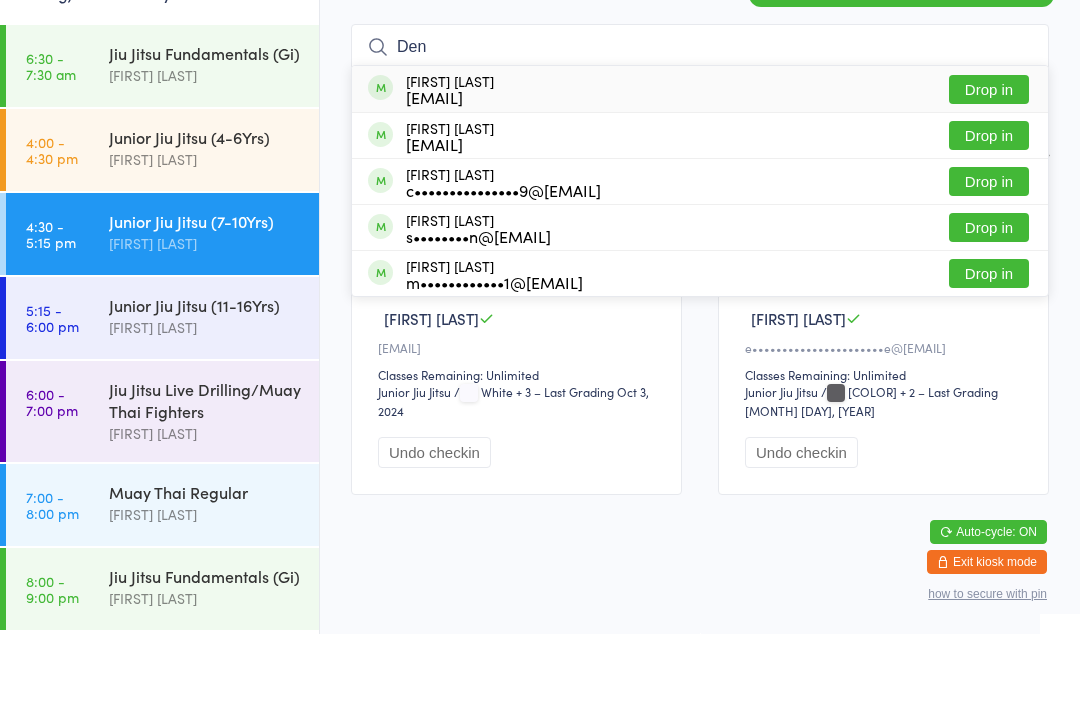 type on "Den" 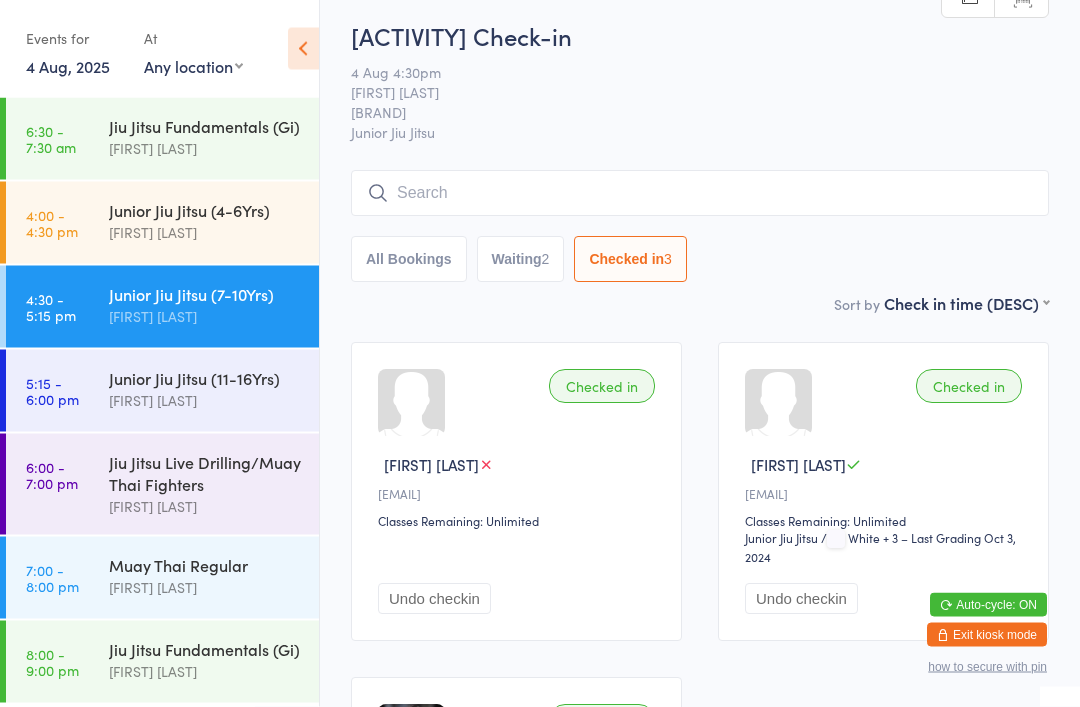 scroll, scrollTop: 0, scrollLeft: 0, axis: both 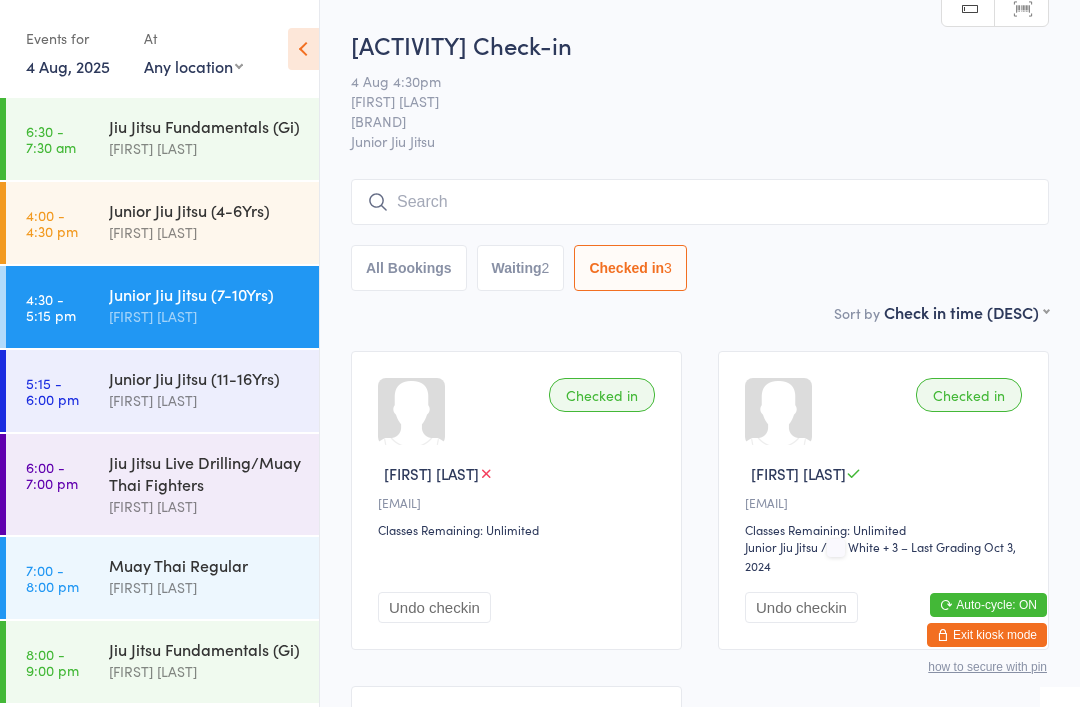 click at bounding box center [700, 202] 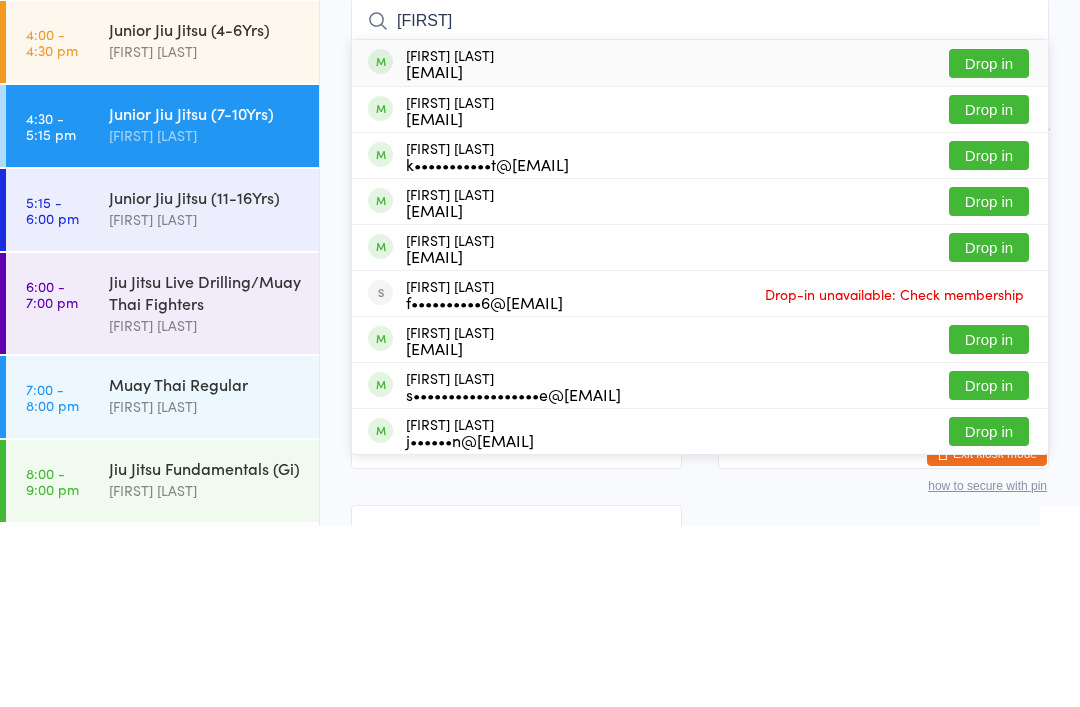 type on "Madison" 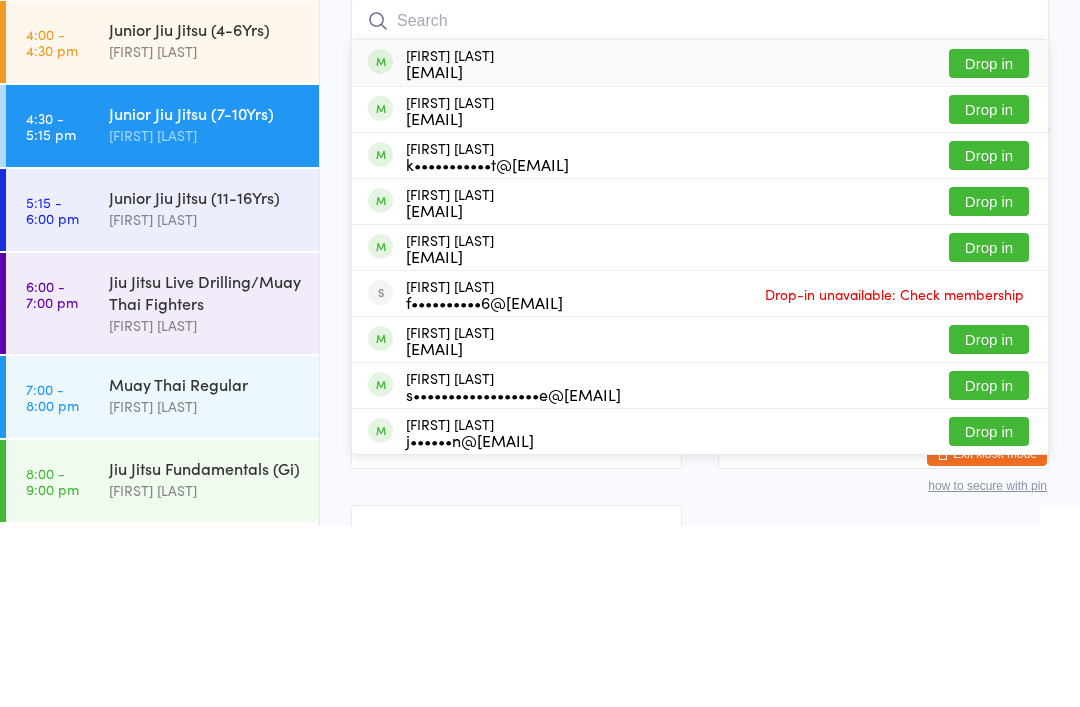 scroll, scrollTop: 181, scrollLeft: 0, axis: vertical 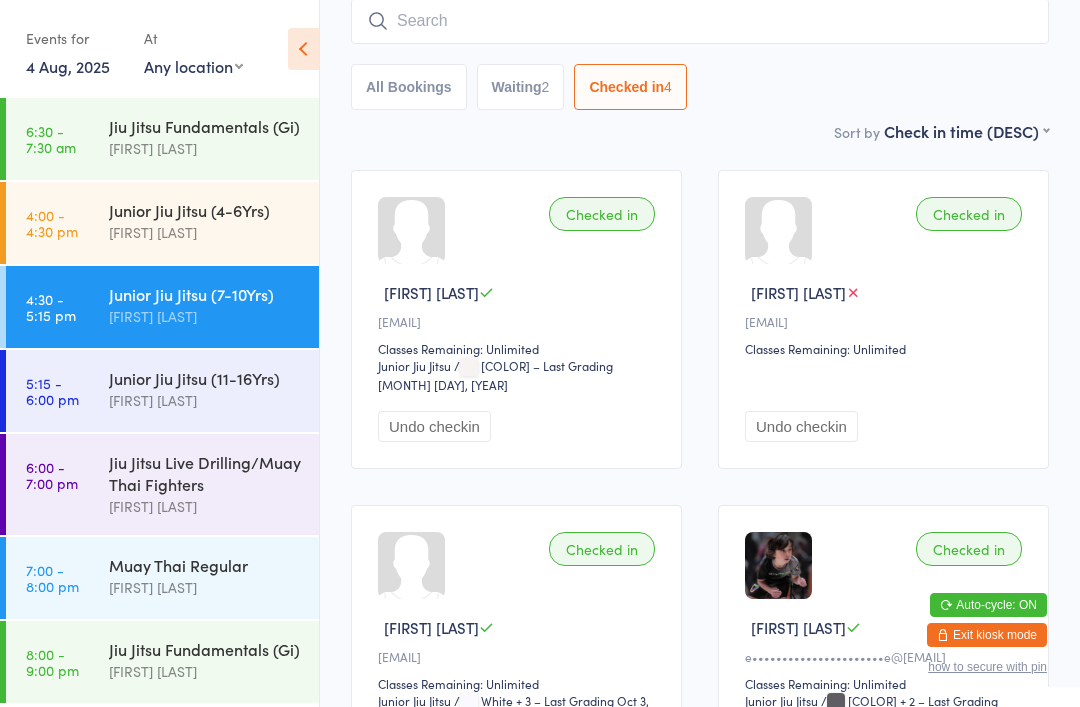 click on "Junior Jiu Jitsu (4-6Yrs)" at bounding box center [205, 210] 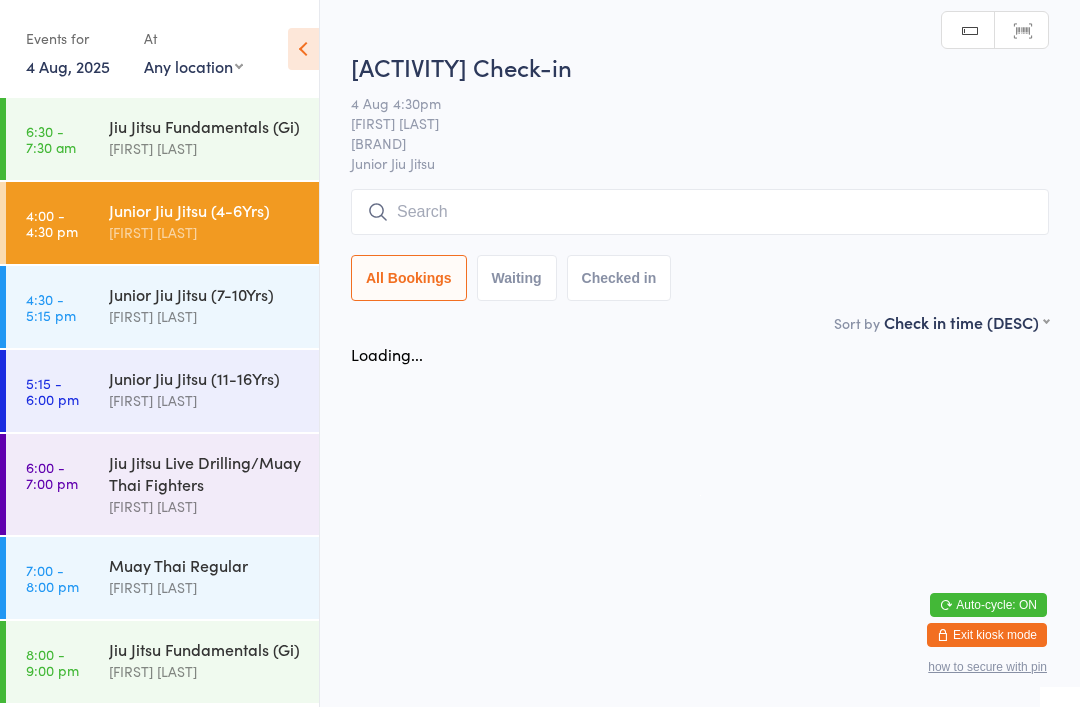 scroll, scrollTop: 0, scrollLeft: 0, axis: both 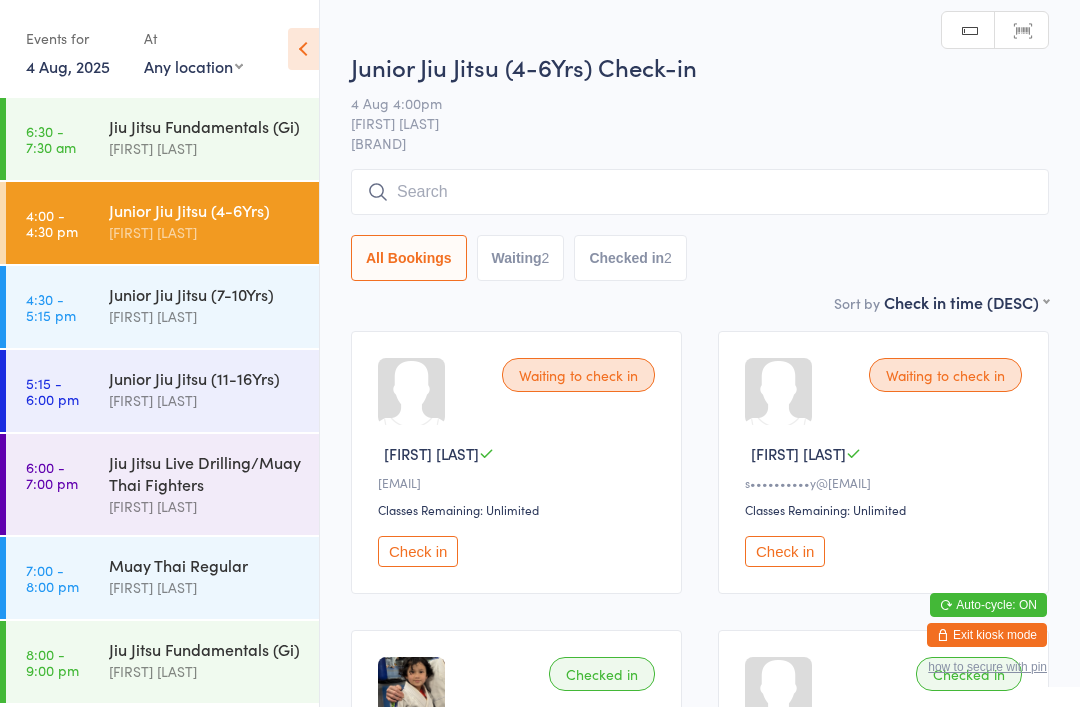 click at bounding box center (700, 192) 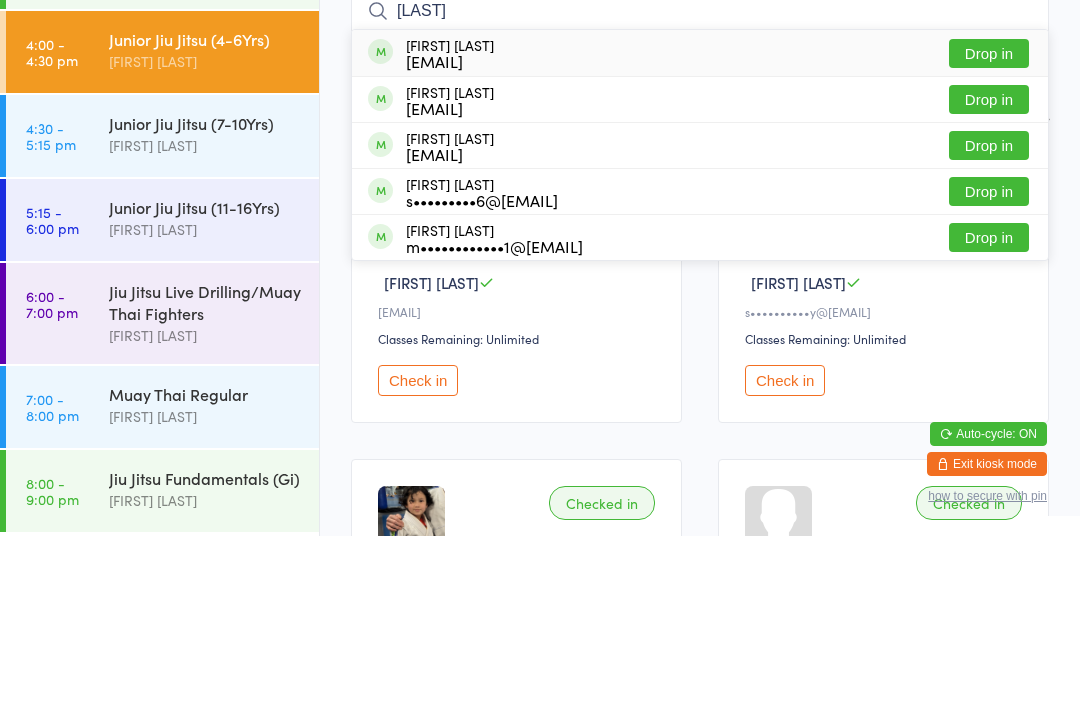 type on "Maxw" 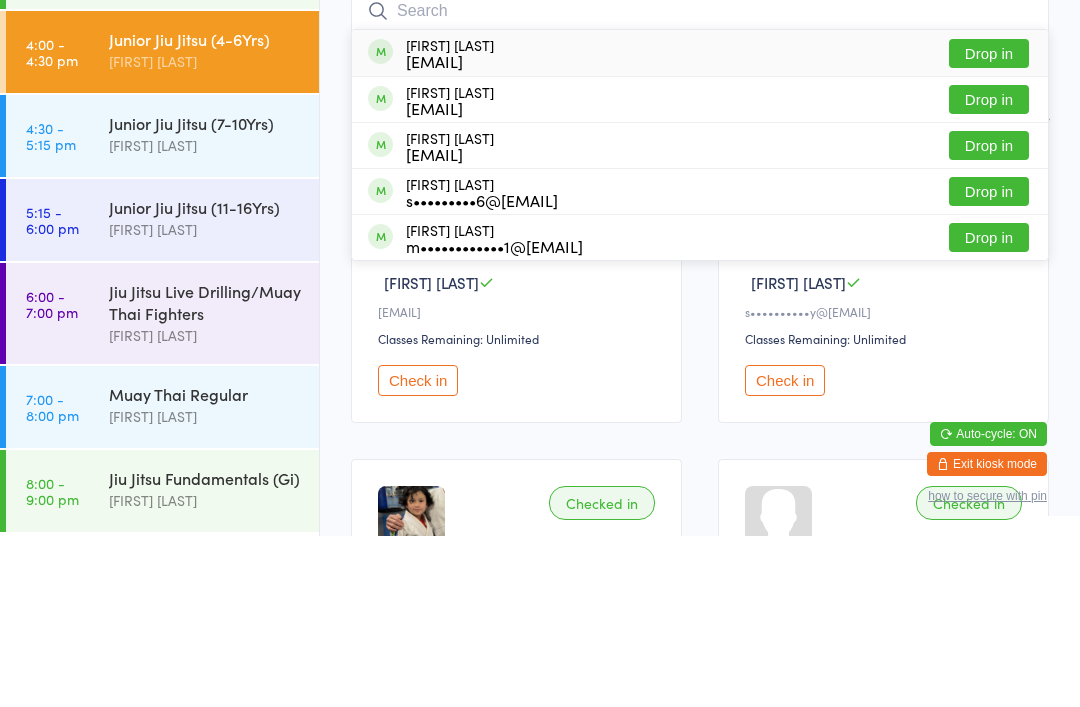scroll, scrollTop: 171, scrollLeft: 0, axis: vertical 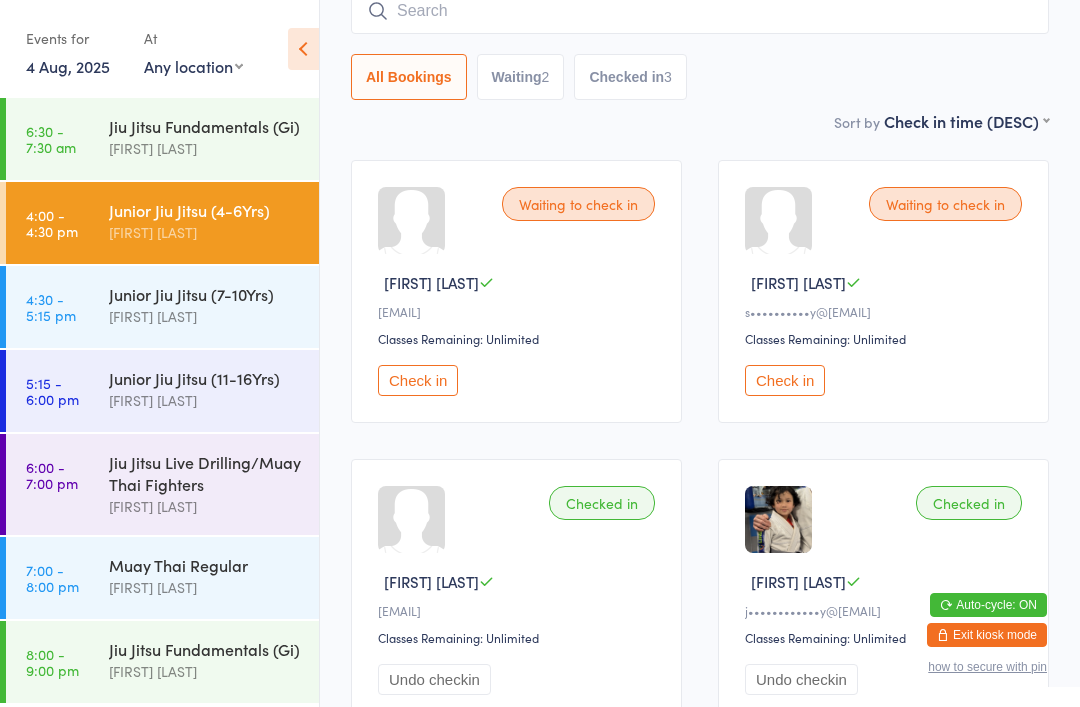 click on "Junior Jiu Jitsu (4-6Yrs)" at bounding box center [205, 210] 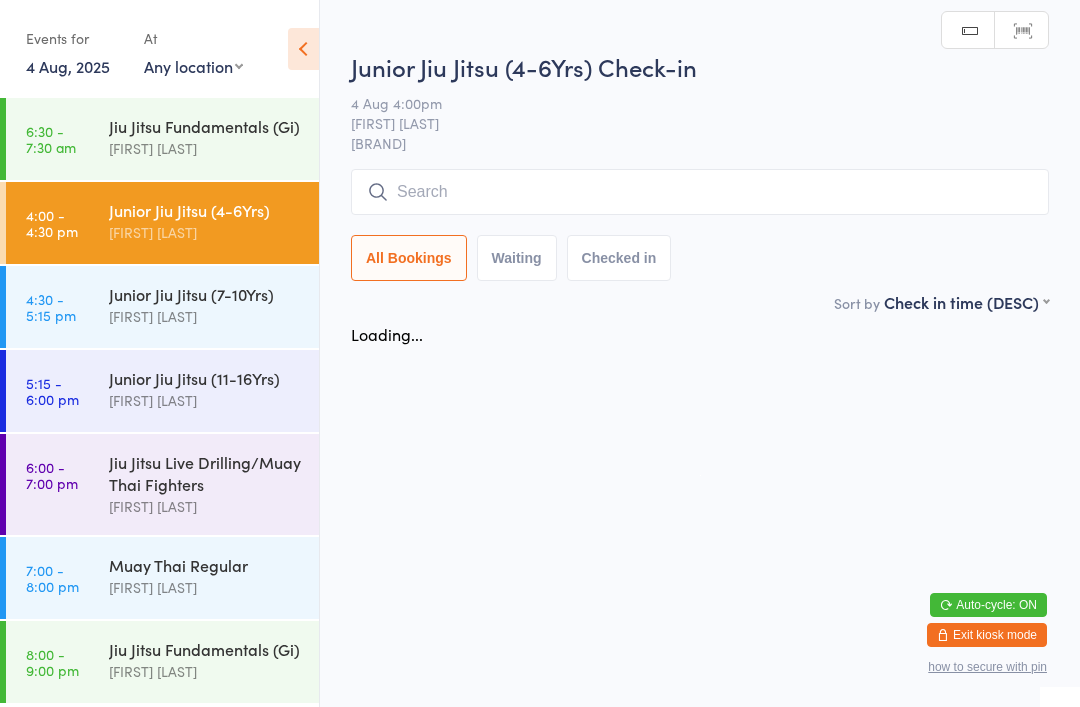 scroll, scrollTop: 0, scrollLeft: 0, axis: both 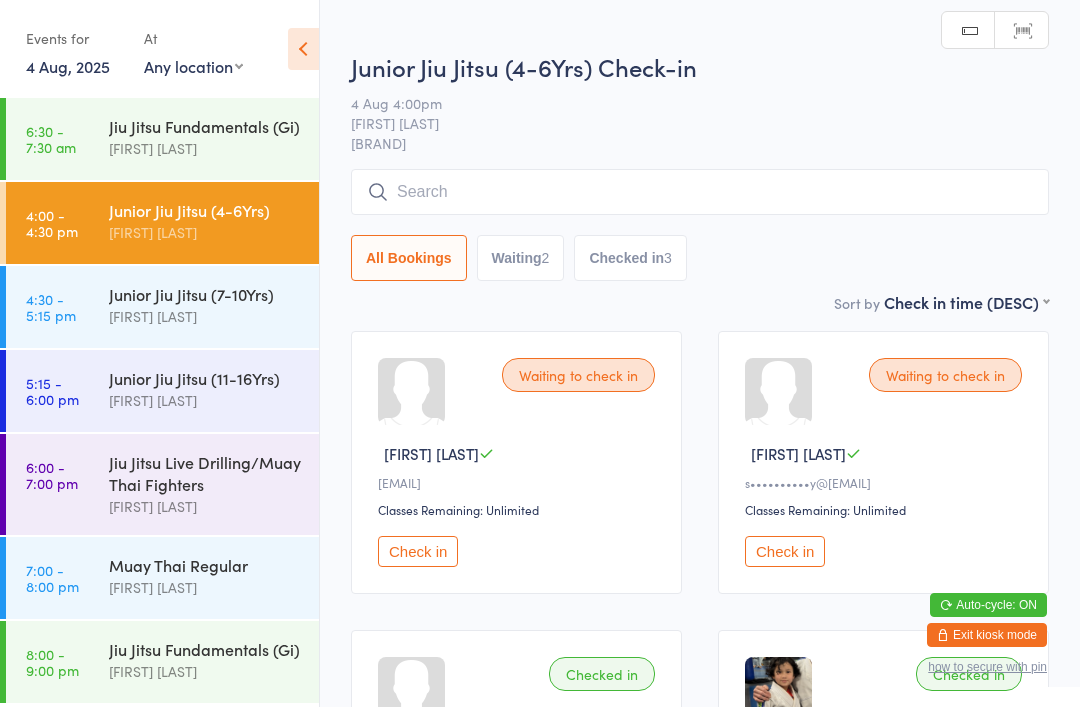 click on "Check in" at bounding box center [418, 551] 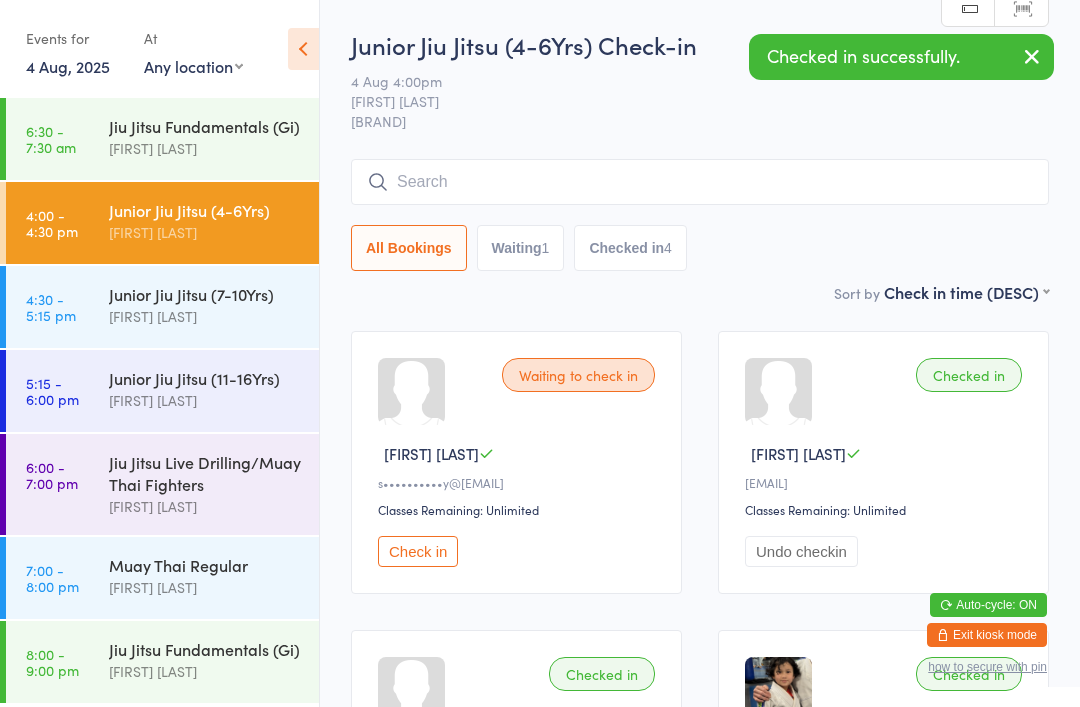 click on "[FIRST] [LAST]" at bounding box center (205, 316) 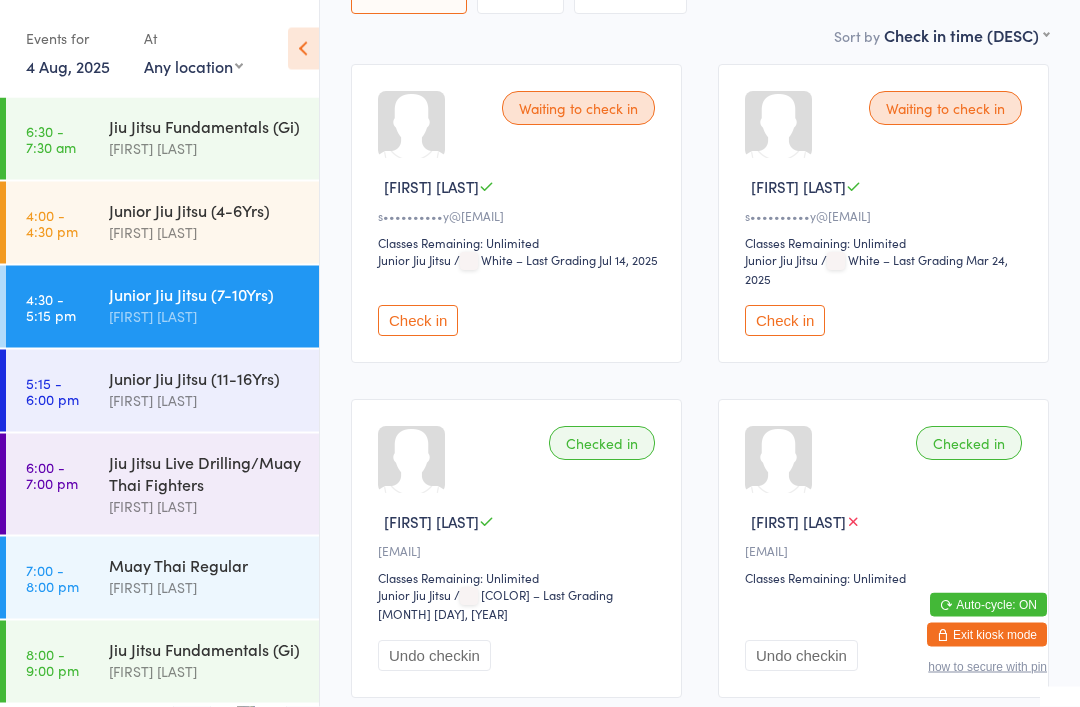 scroll, scrollTop: 285, scrollLeft: 0, axis: vertical 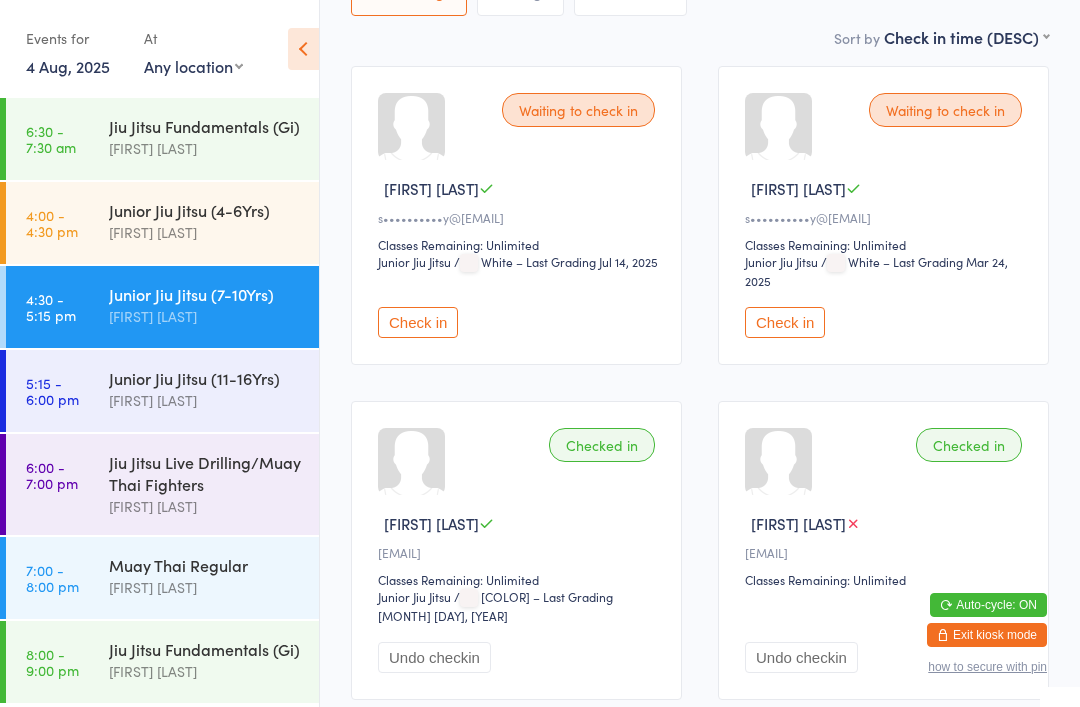 click on "Undo checkin" at bounding box center (434, 657) 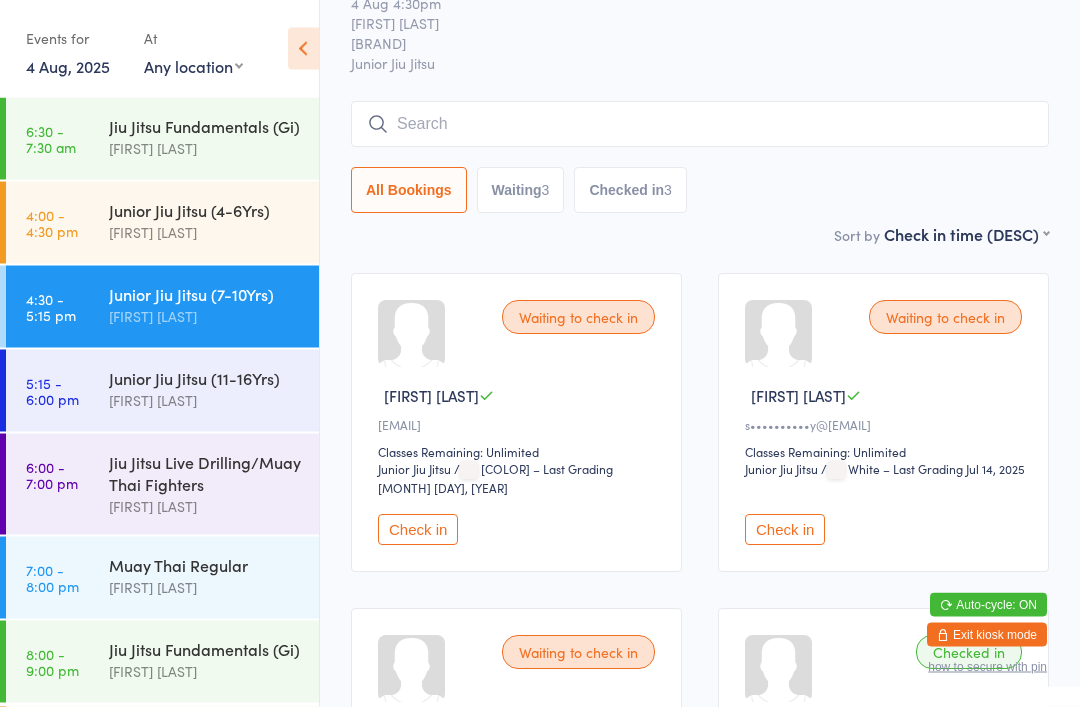 scroll, scrollTop: 0, scrollLeft: 0, axis: both 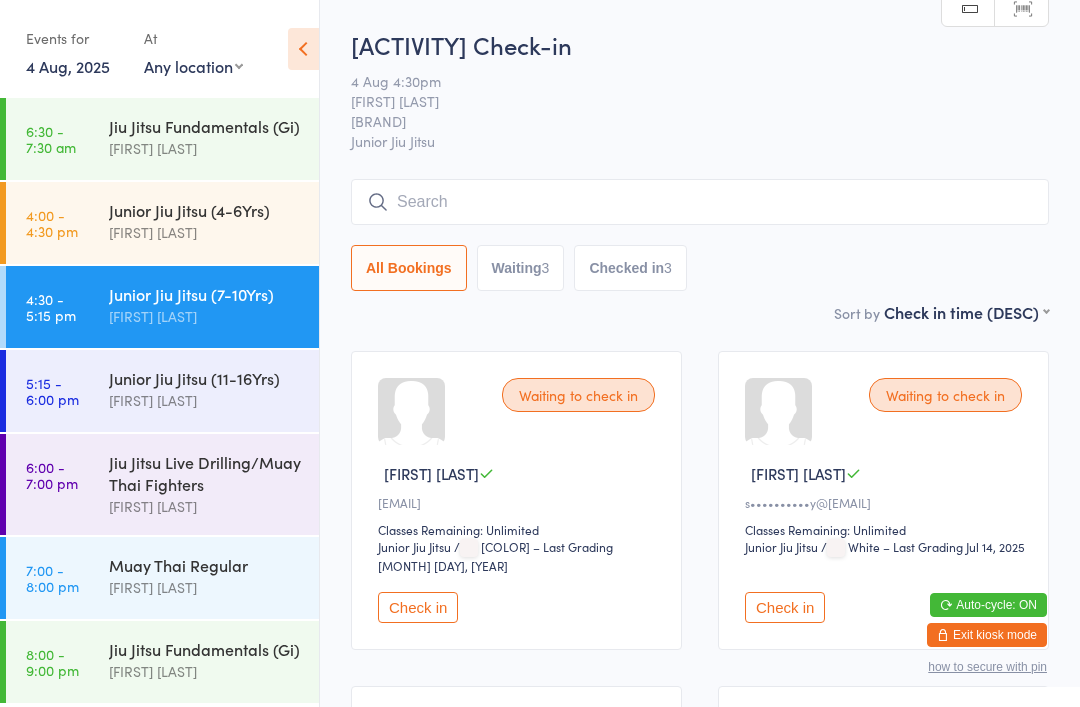 click on "[FIRST] [LAST]" at bounding box center (205, 232) 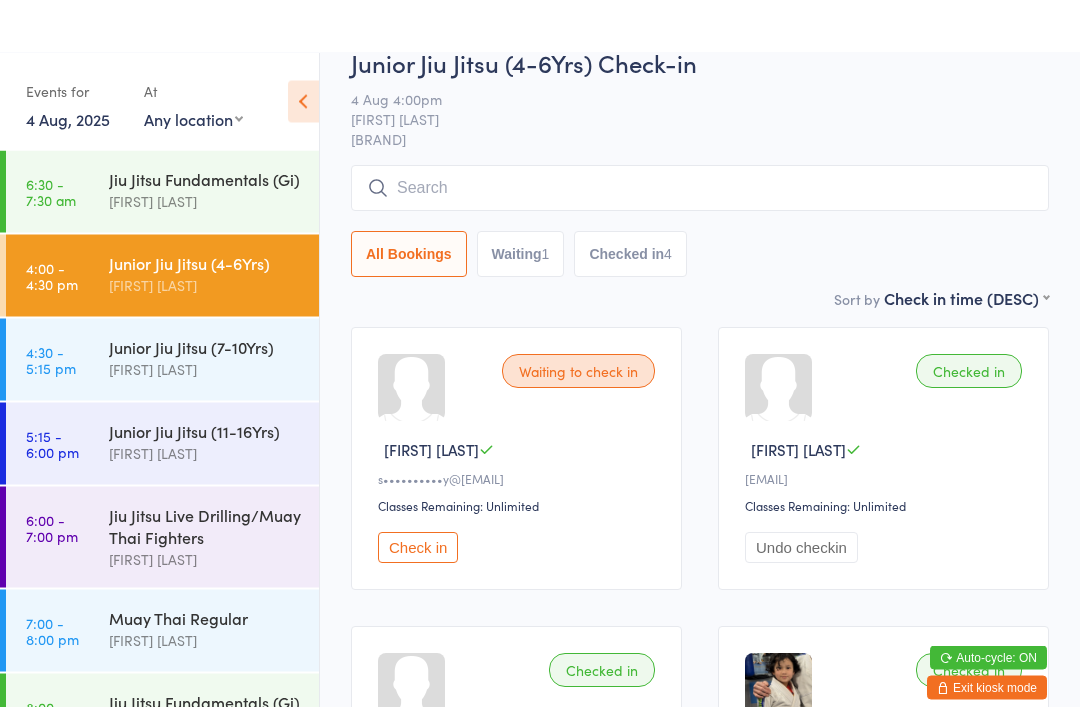 scroll, scrollTop: 0, scrollLeft: 0, axis: both 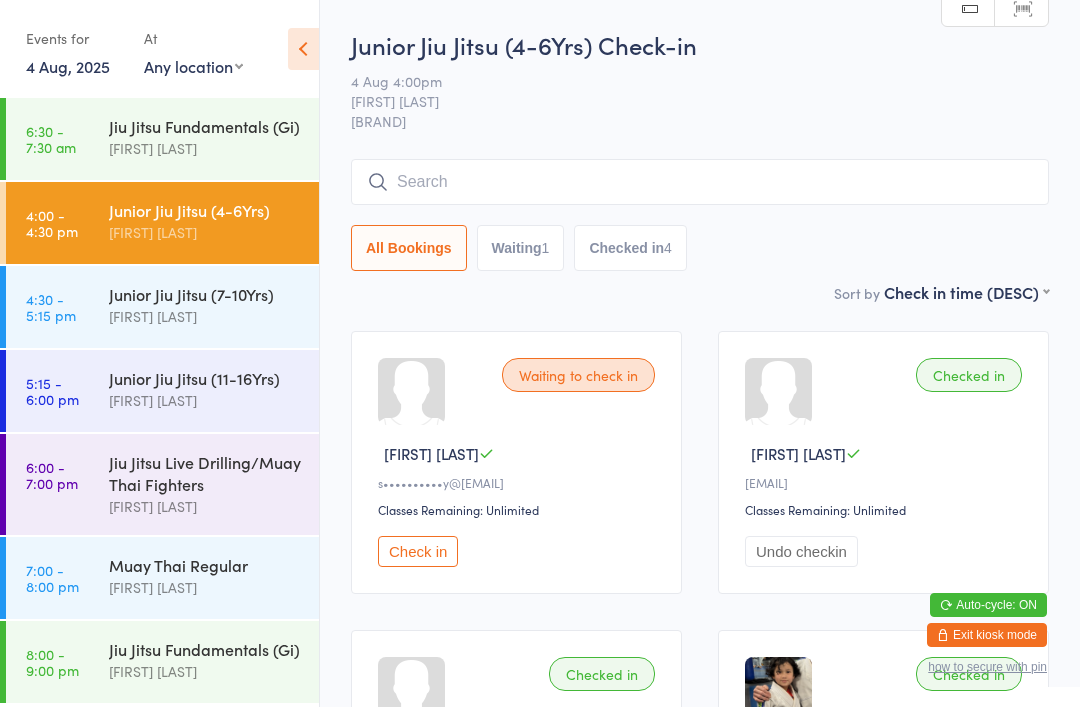 click on "LIMITLESS [CITY]" at bounding box center (700, 121) 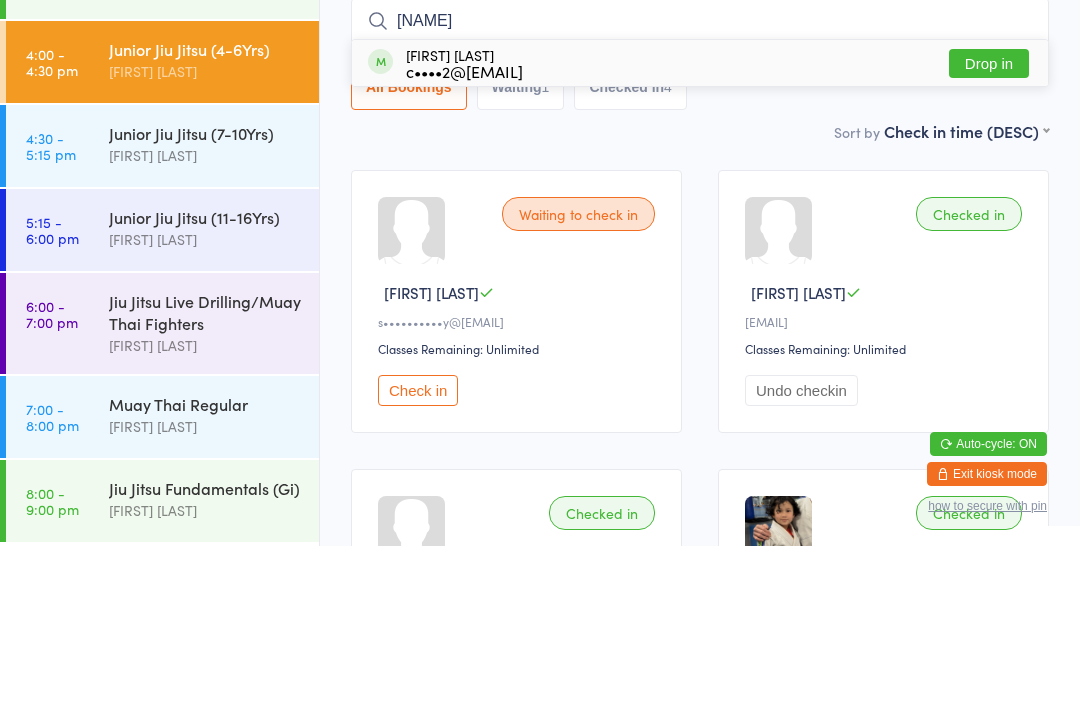 type on "Oak" 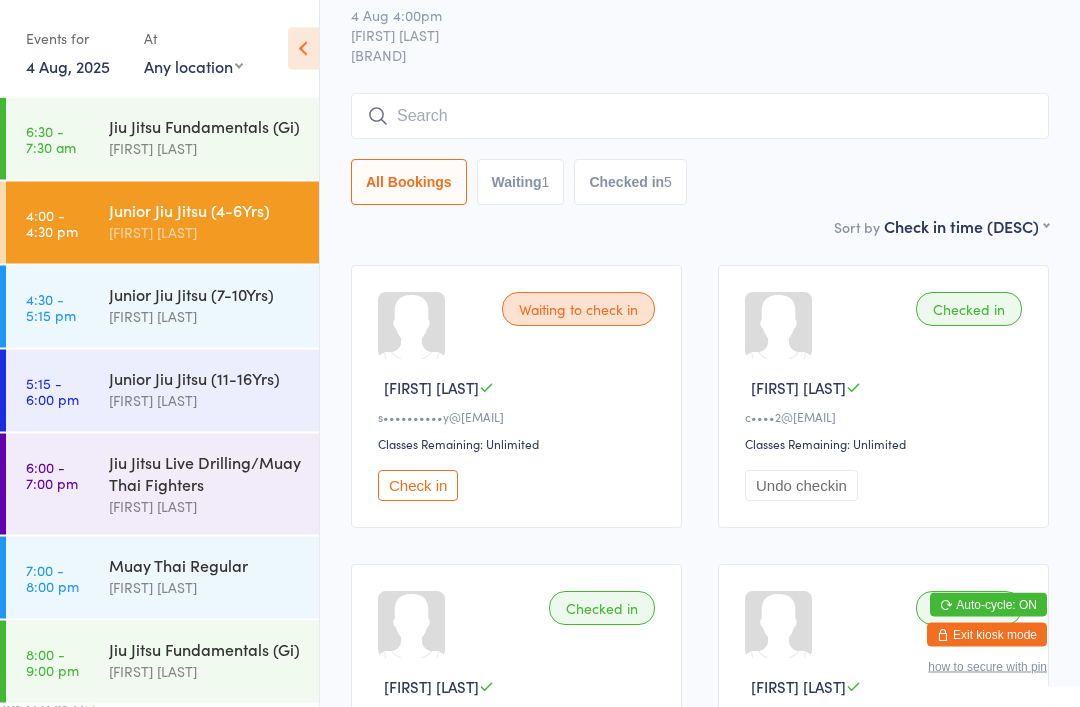 scroll, scrollTop: 0, scrollLeft: 0, axis: both 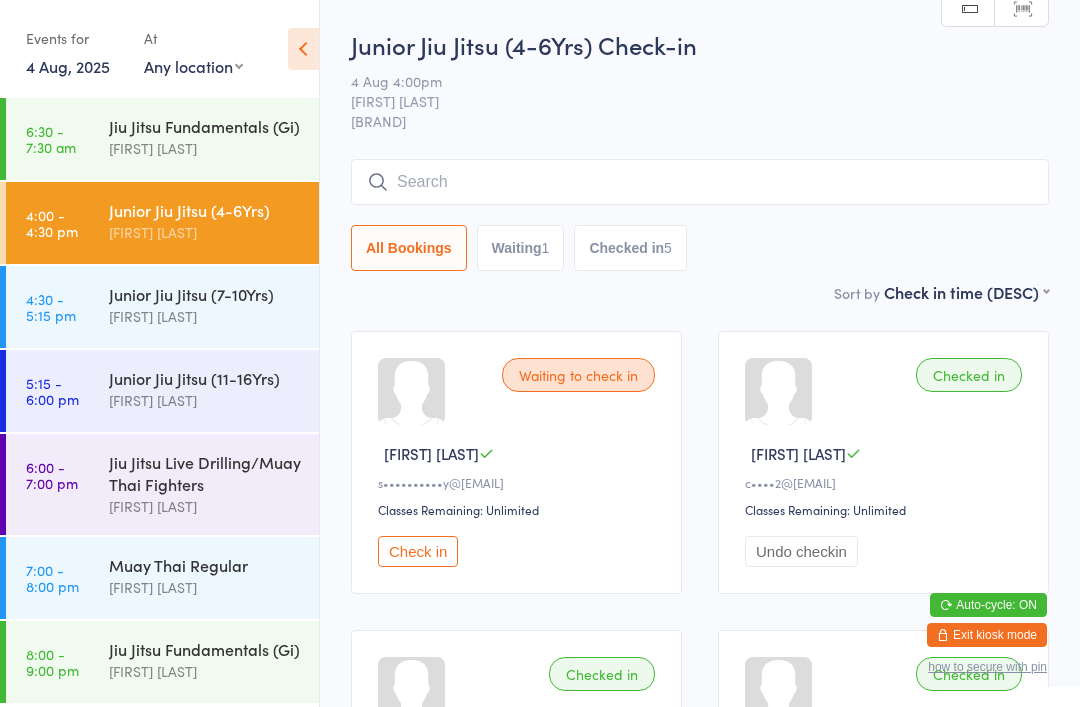 click at bounding box center [700, 182] 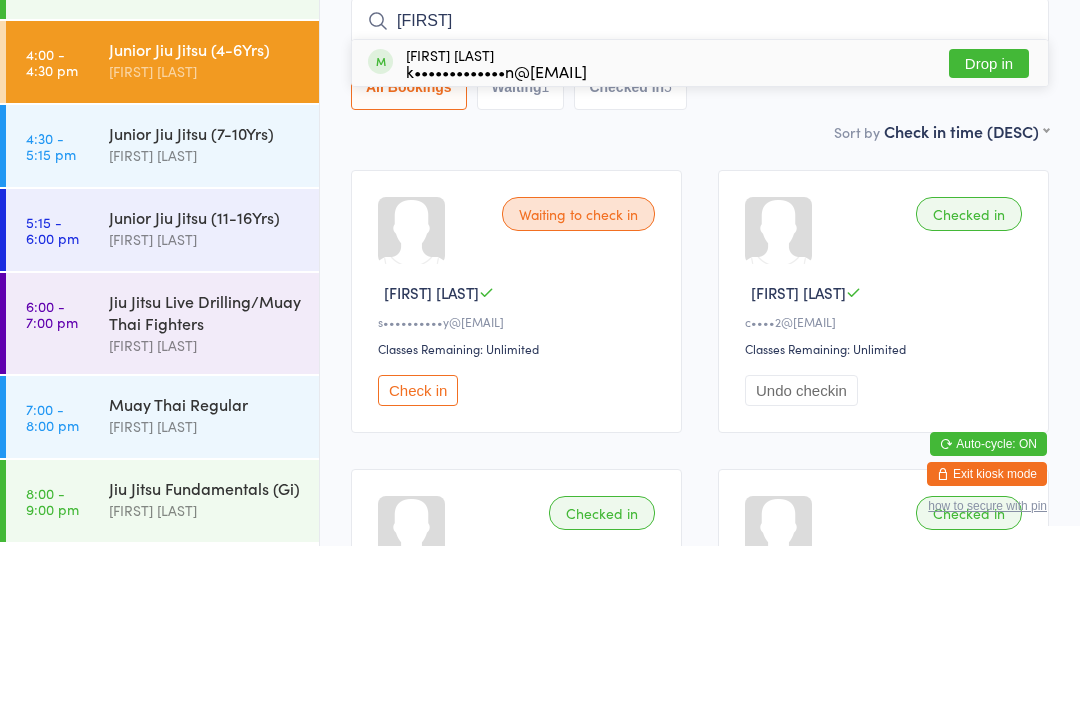 type on "Ambr" 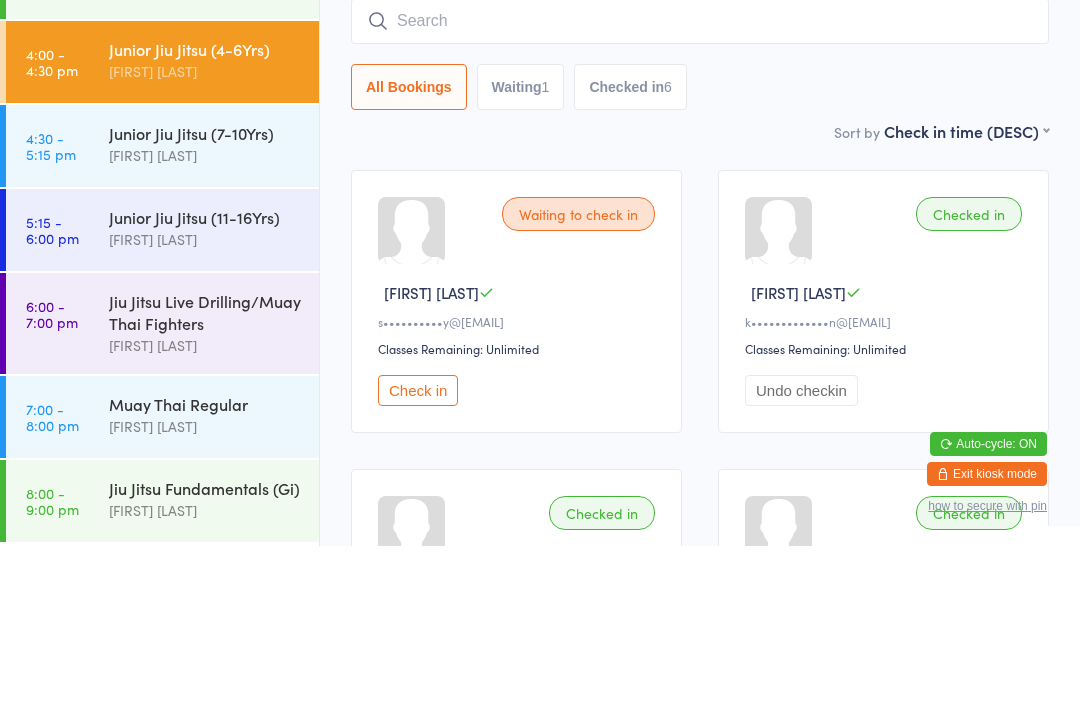 click on "Waiting to check in Safaia S  s••••••••••y@gmail.com Classes Remaining: Unlimited   Check in Checked in Ambrose C  k•••••••••••••n@gmail.com Classes Remaining: Unlimited   Undo checkin Checked in Oaklyn D  c••••2@hotmail.com Classes Remaining: Unlimited   Undo checkin Checked in Madison C  m••••••••••l@hotmail.com Classes Remaining: Unlimited   Undo checkin Checked in Maxwell C  r•••••••••k@gmail.com Classes Remaining: Unlimited   Undo checkin Checked in Indah O  j••••••••••••y@gmail.com Classes Remaining: Unlimited   Undo checkin Checked in Tom Yoyi R  y••••••••5@gmail.com Classes Remaining: Unlimited   Undo checkin" at bounding box center [700, 911] 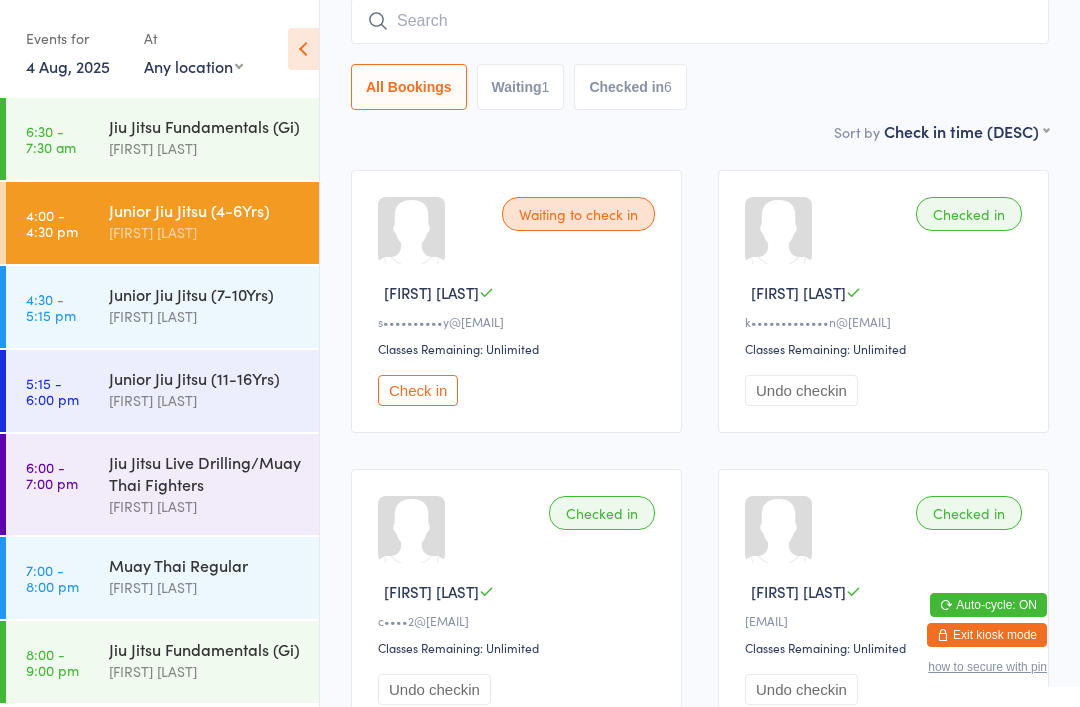 click at bounding box center [700, 21] 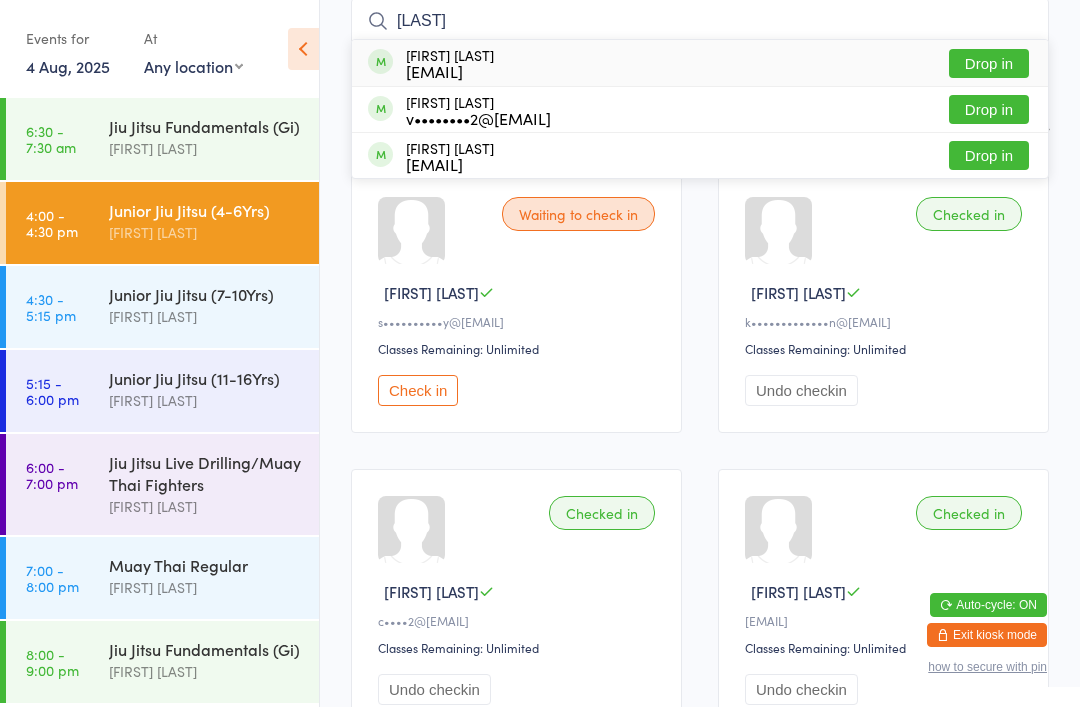 type on "Garcia" 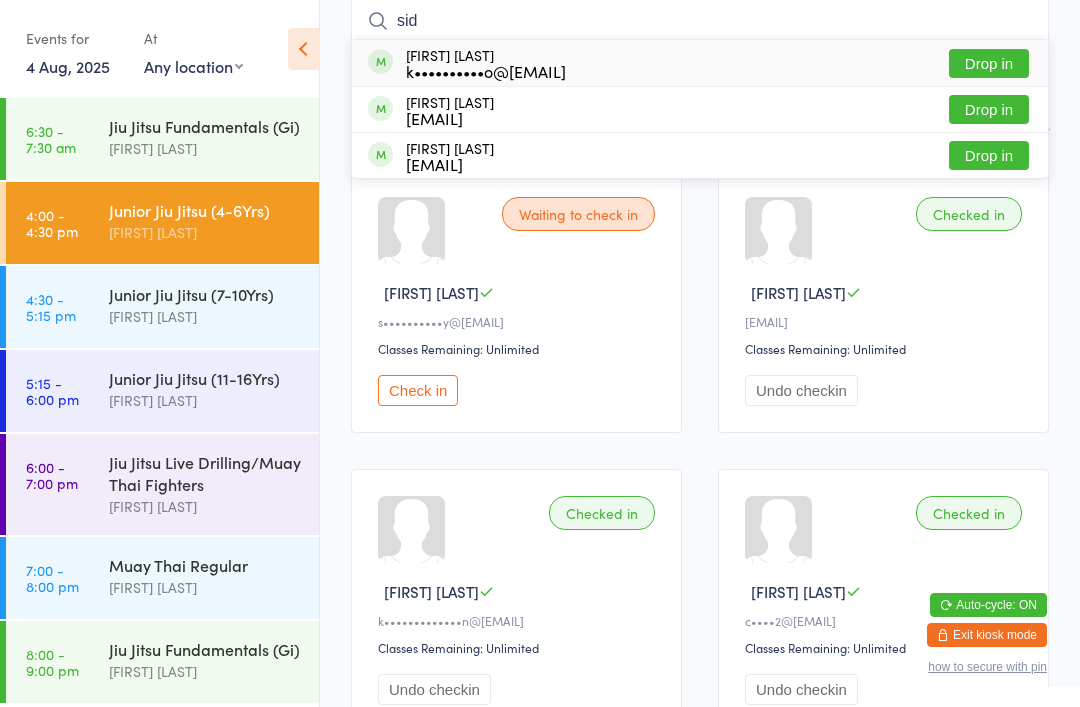 type on "sid" 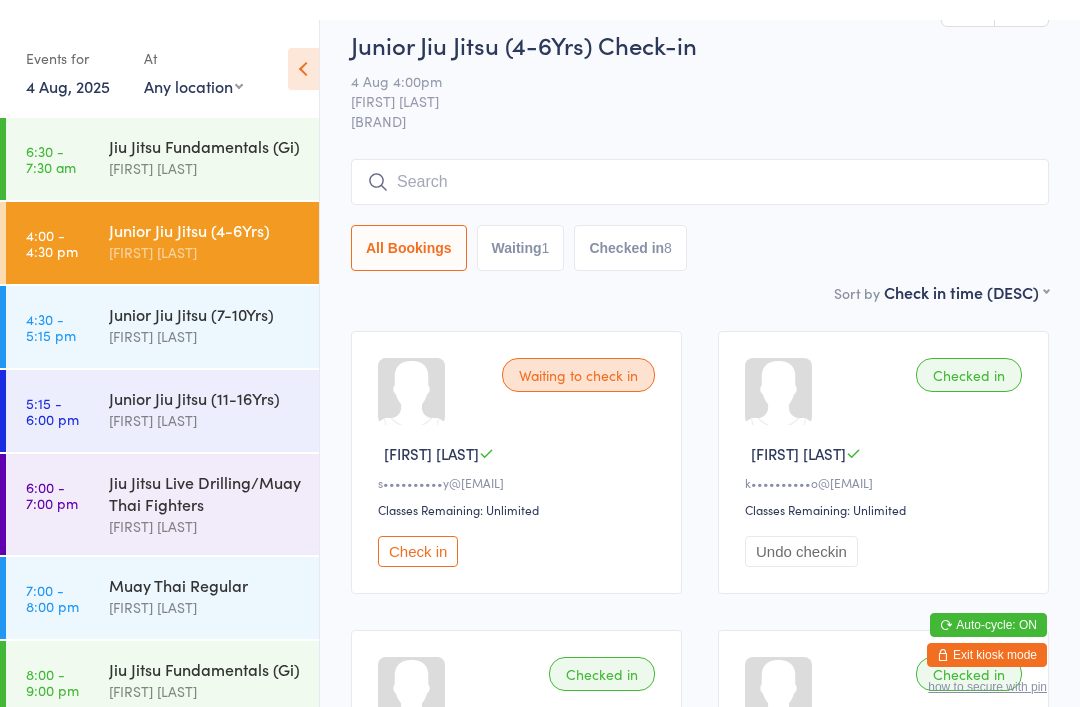 scroll, scrollTop: 0, scrollLeft: 0, axis: both 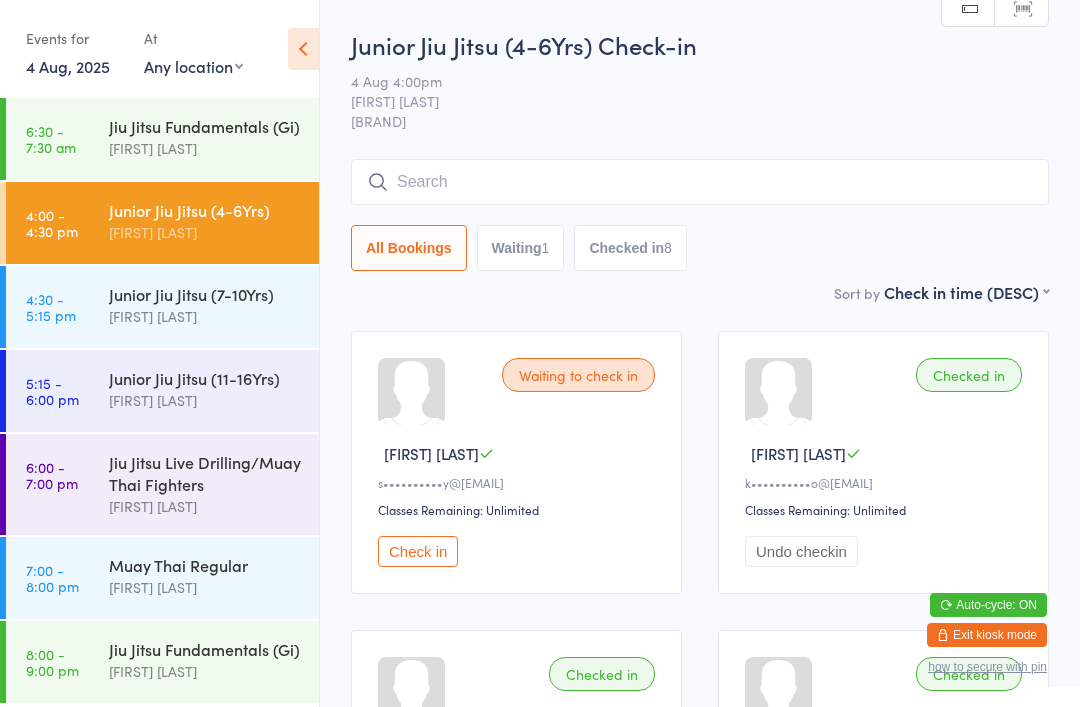 click at bounding box center (700, 182) 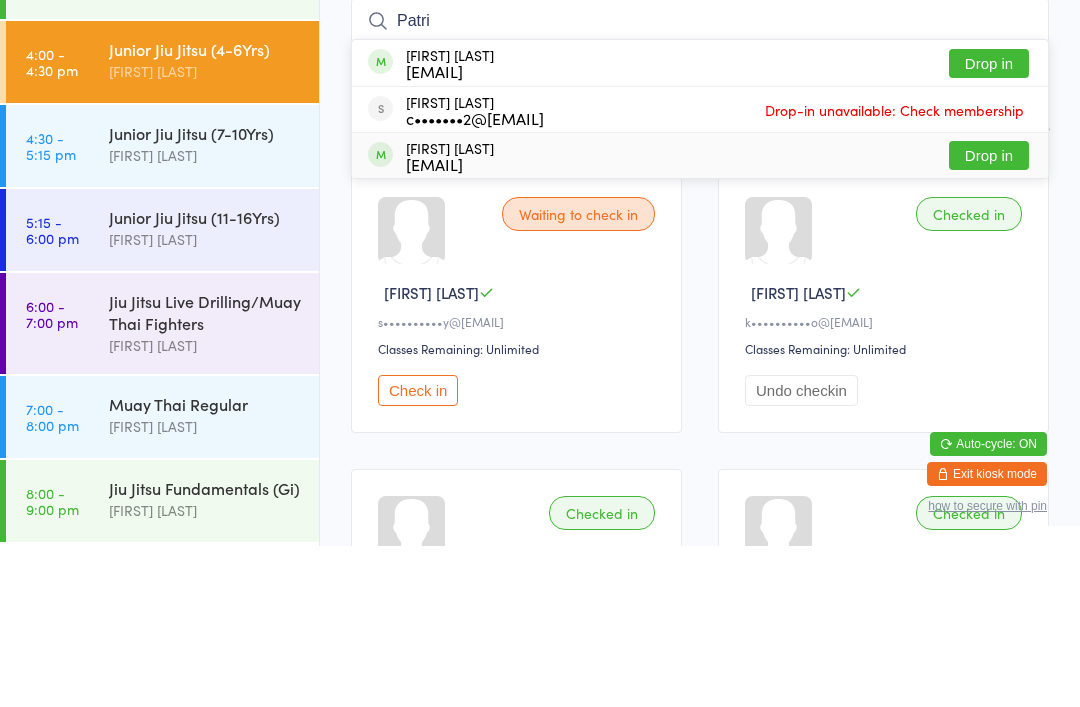 type on "Patri" 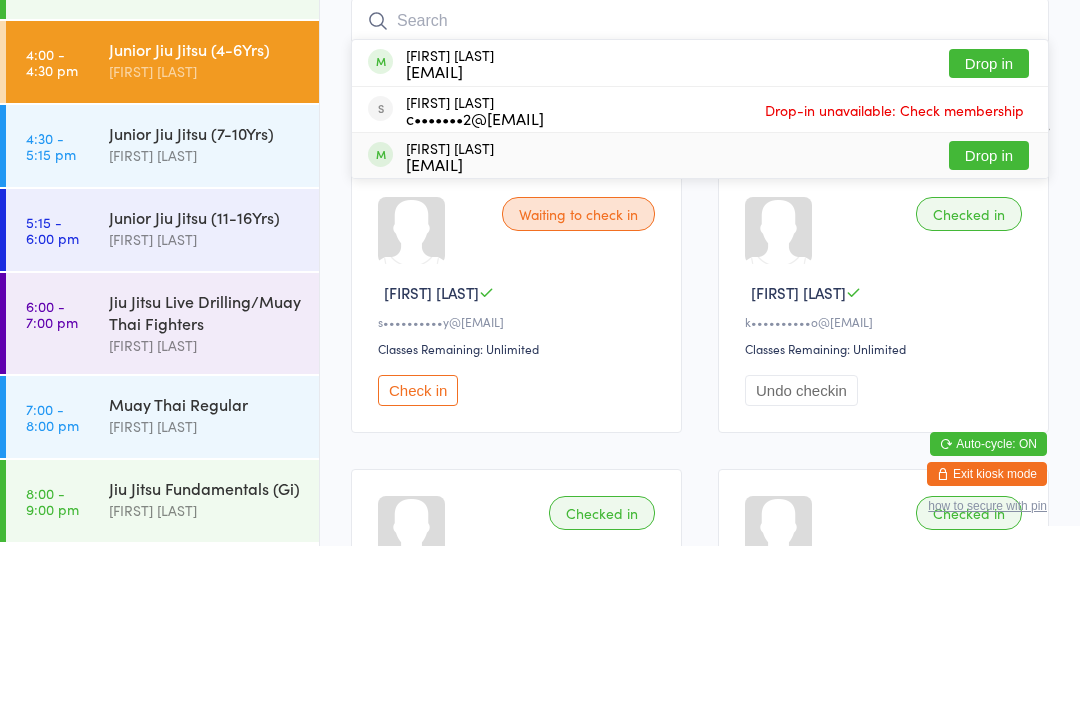 scroll, scrollTop: 161, scrollLeft: 0, axis: vertical 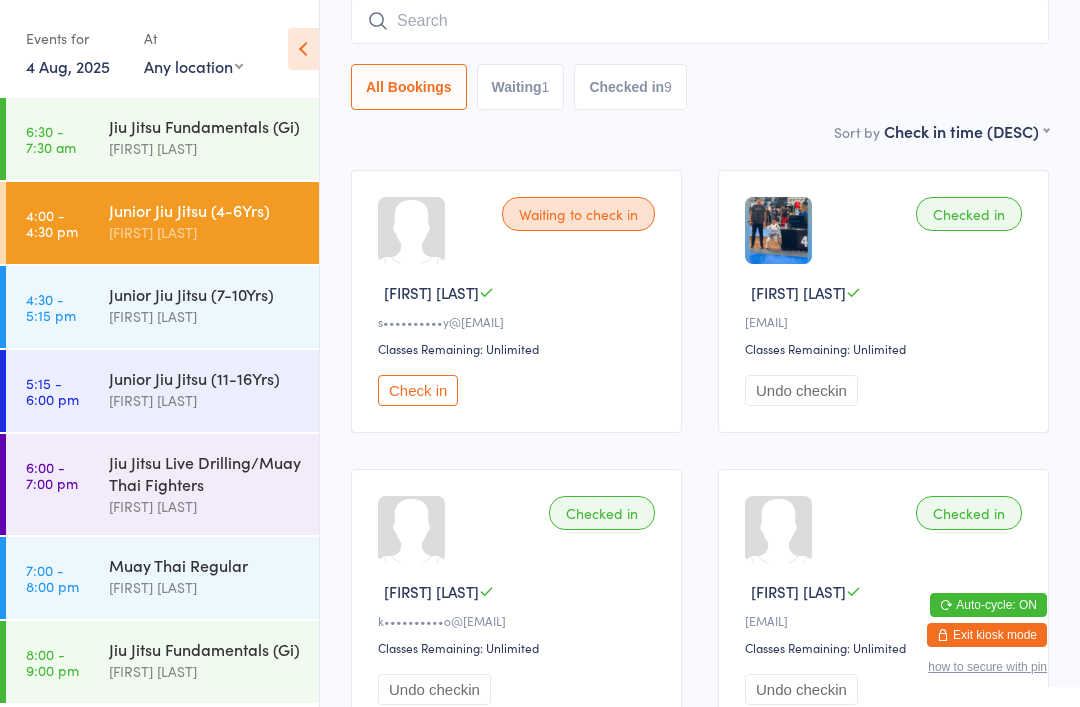 click at bounding box center [700, 21] 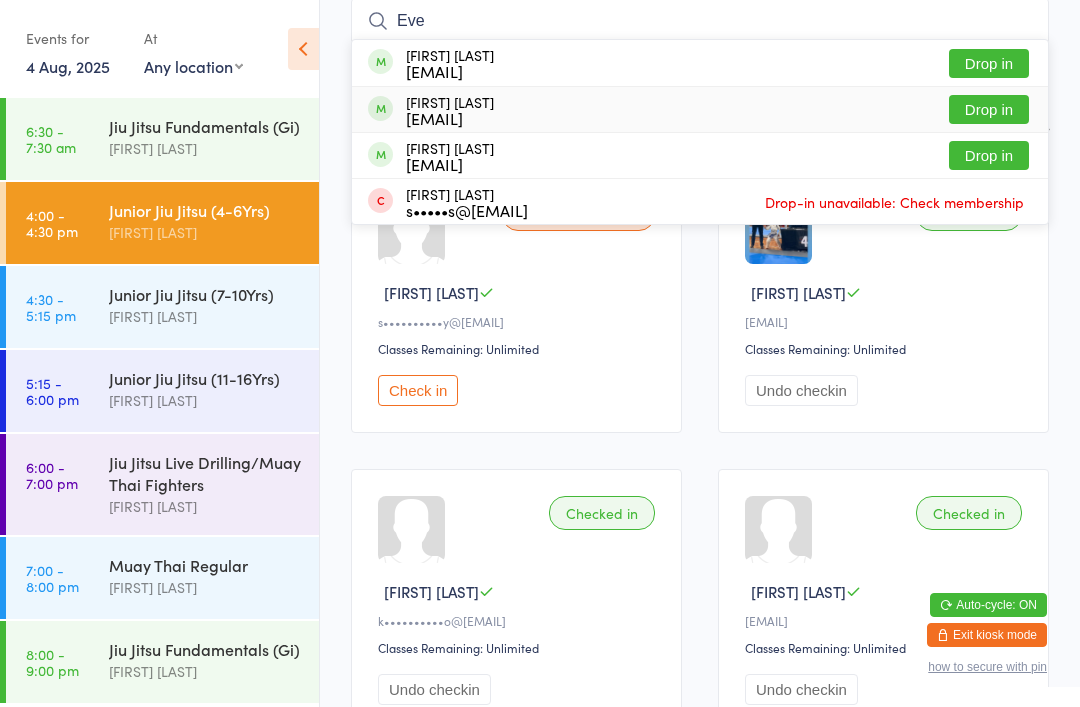 type on "Eve" 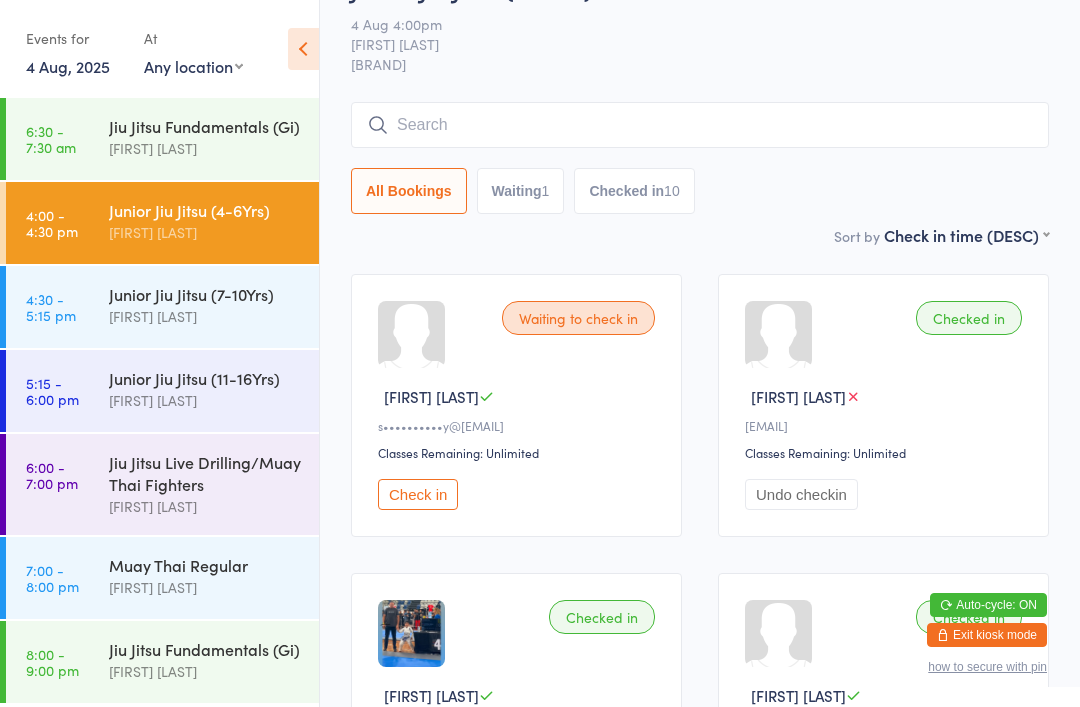 scroll, scrollTop: 0, scrollLeft: 0, axis: both 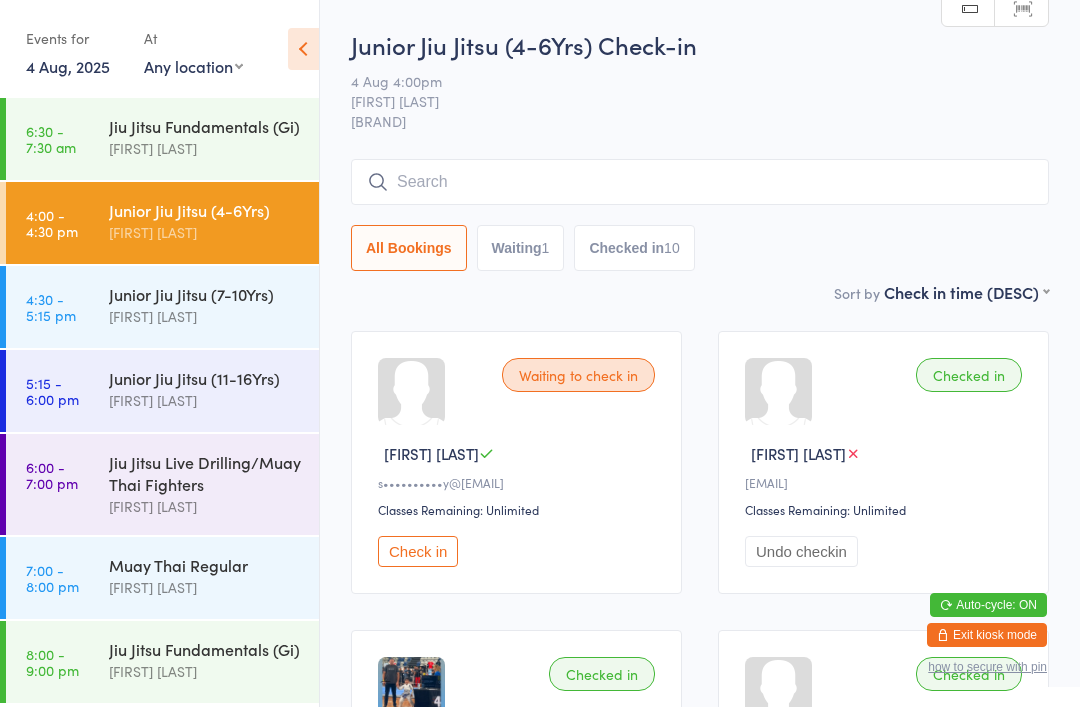 click at bounding box center [700, 182] 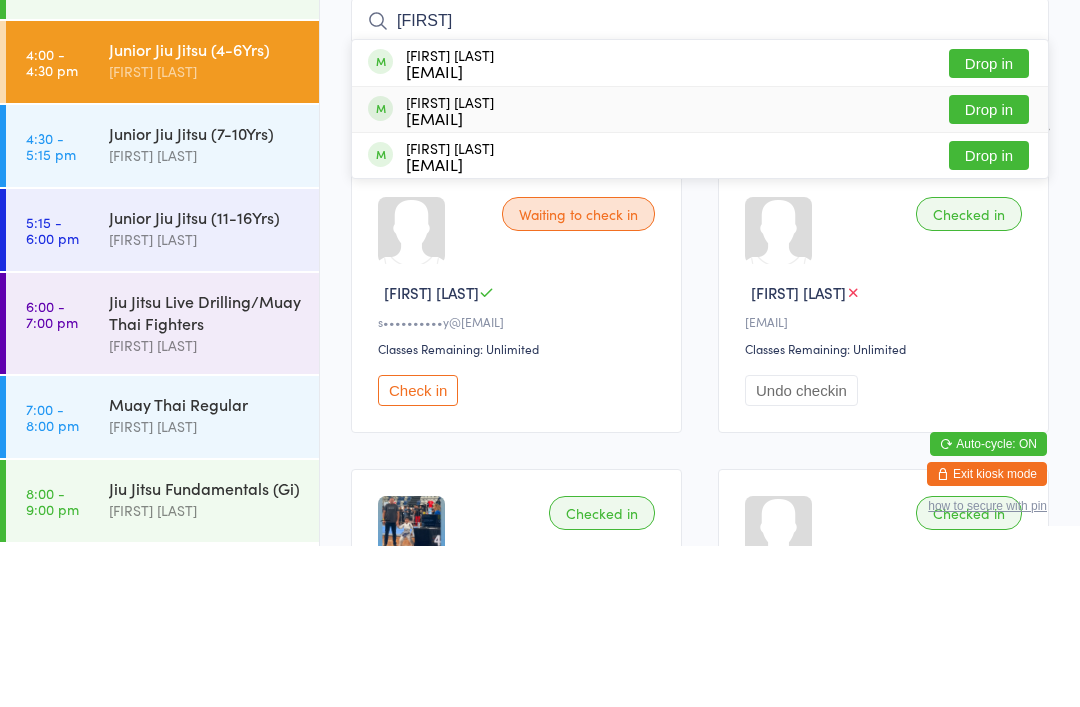 type on "Krist" 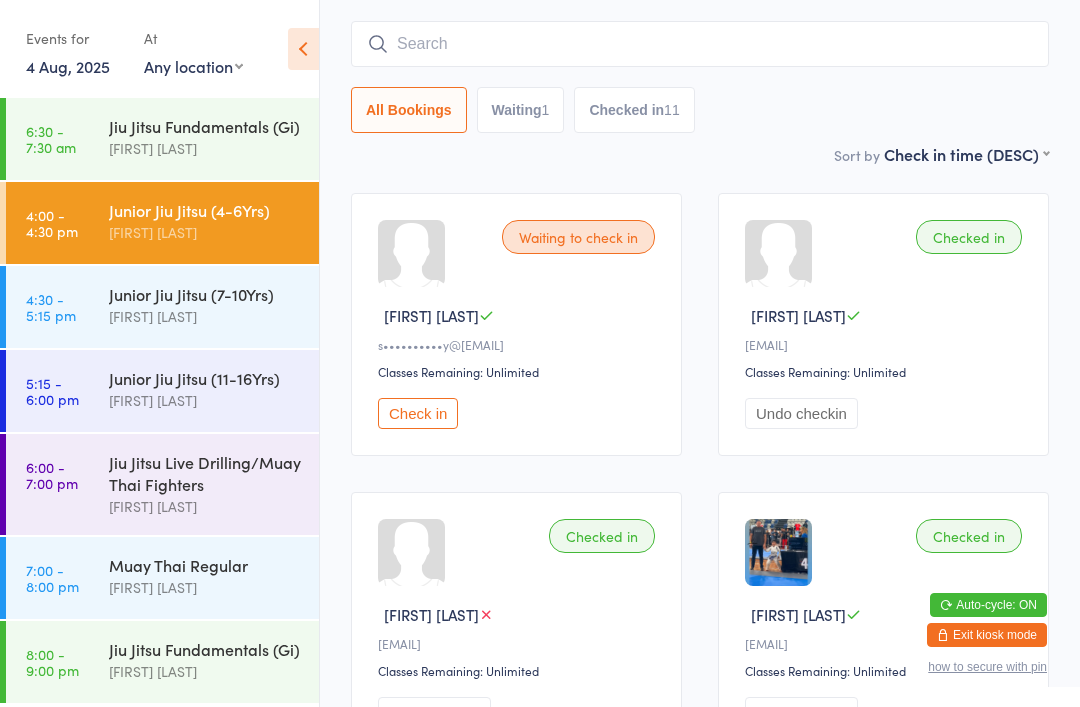 scroll, scrollTop: 0, scrollLeft: 0, axis: both 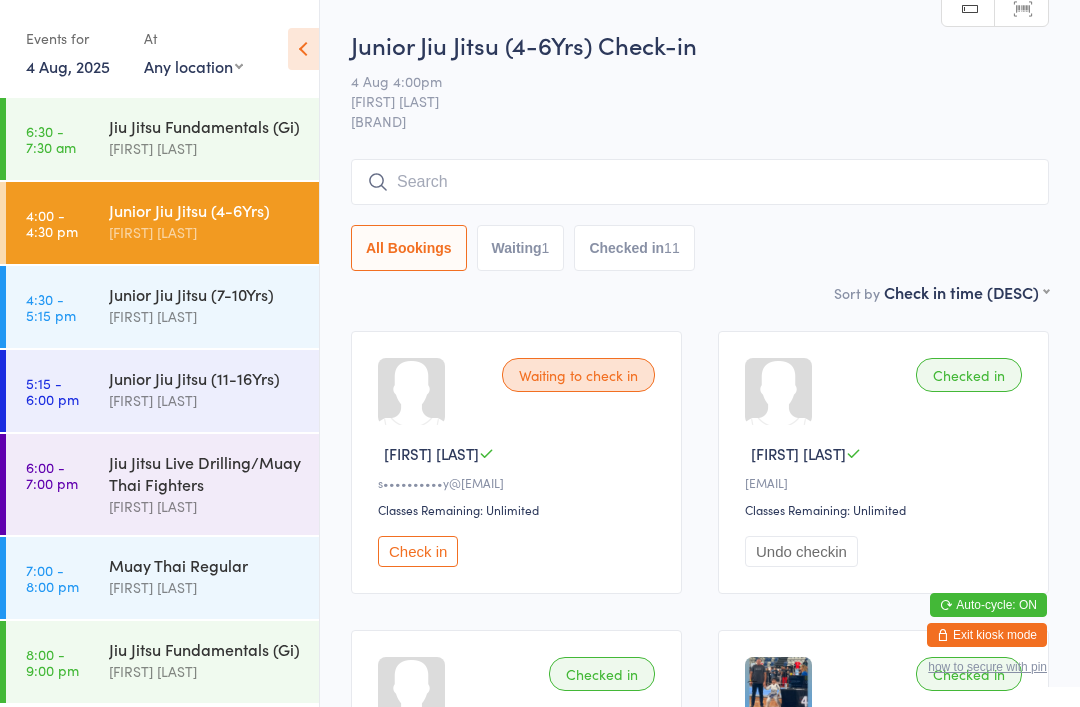 click on "Check in" at bounding box center (418, 551) 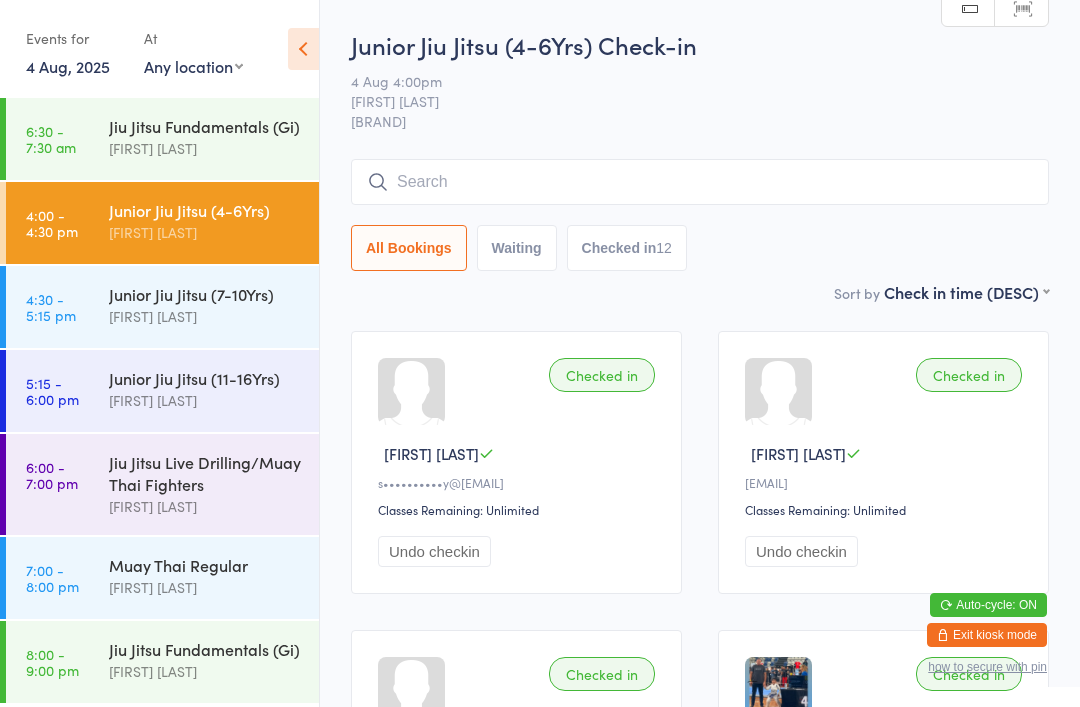 click at bounding box center (700, 182) 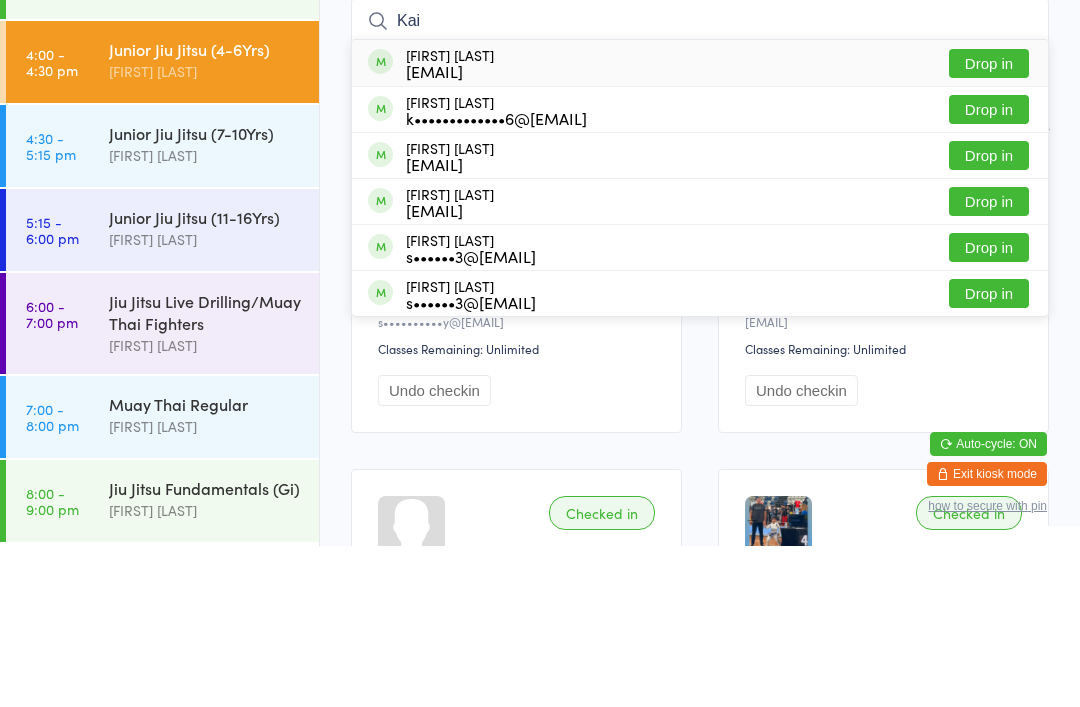 type on "Kai" 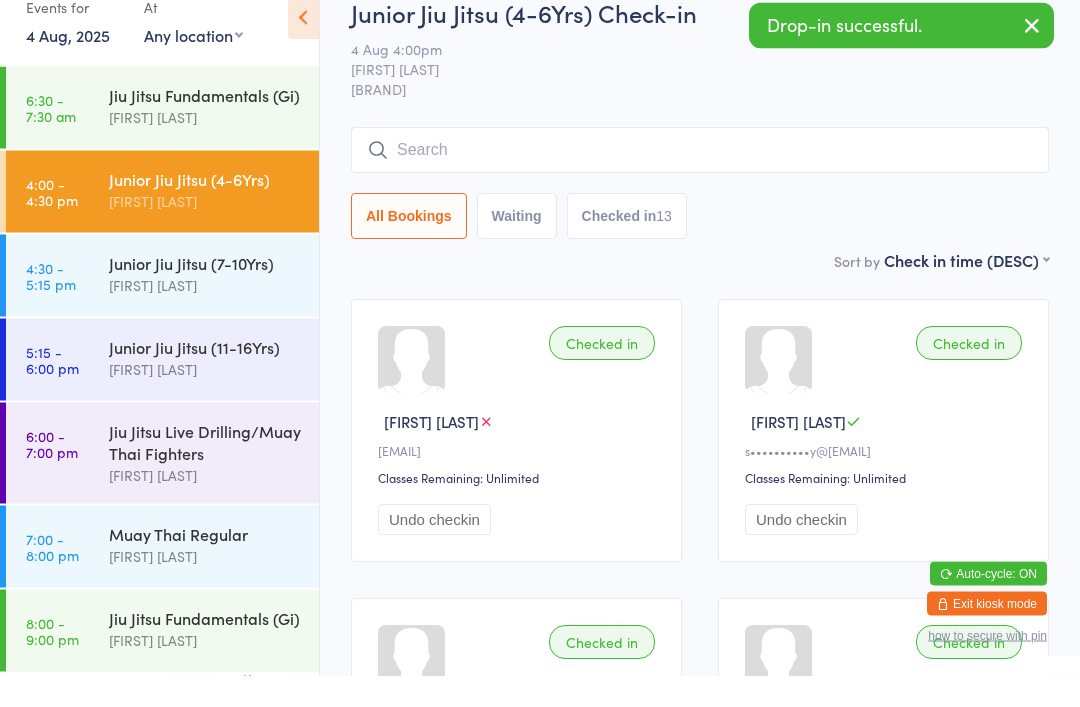click on "4:30 - 5:15 pm Junior Jiu Jitsu (7-10Yrs) Megan Skidmore" at bounding box center (162, 307) 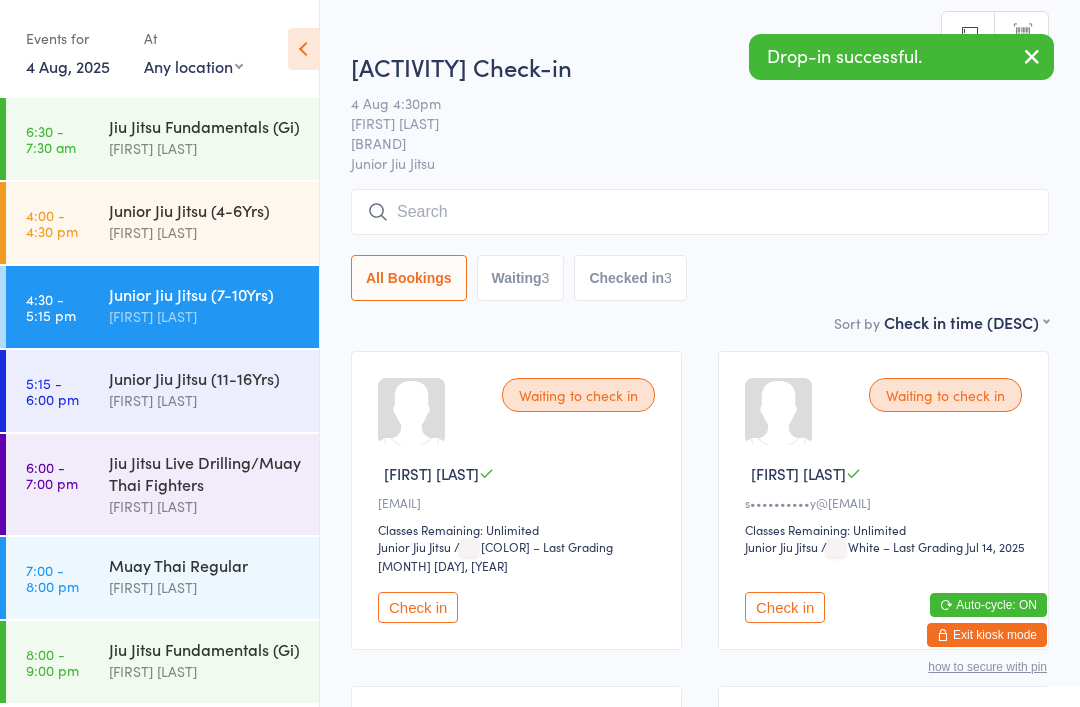 click at bounding box center [700, 212] 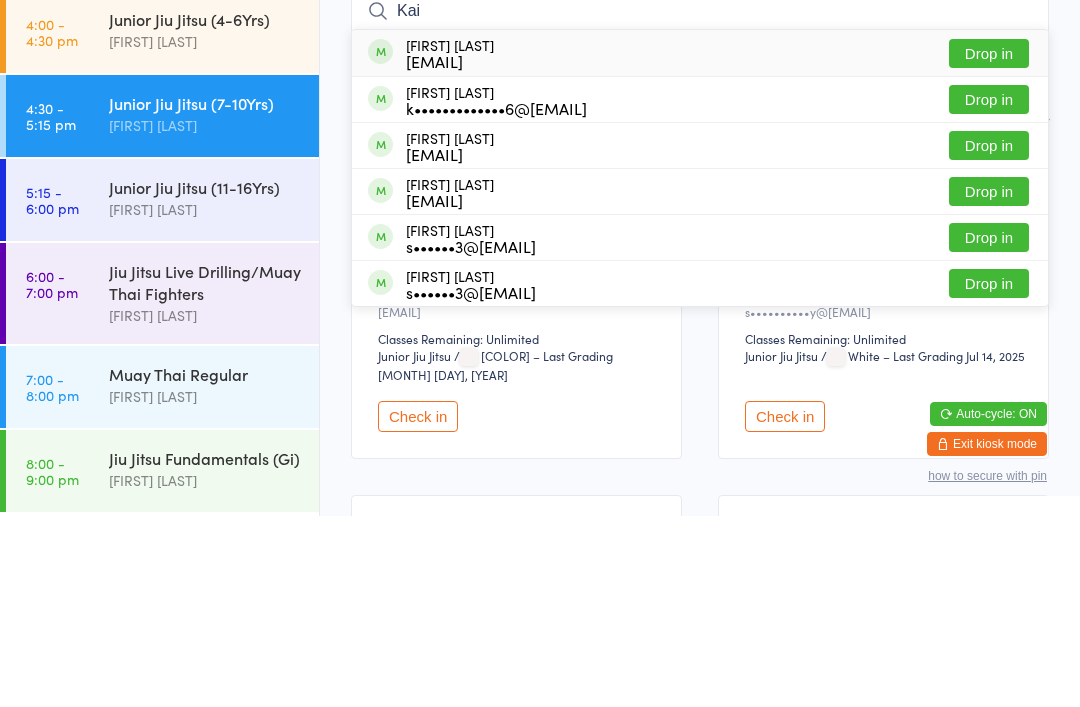 type on "Kai" 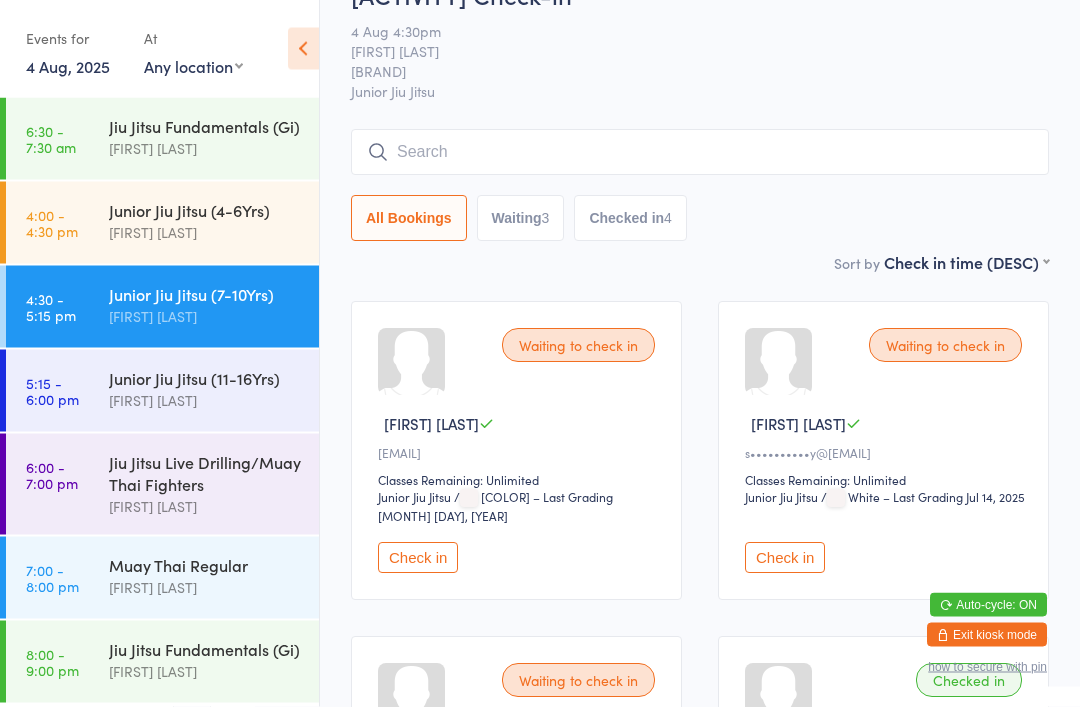 scroll, scrollTop: 0, scrollLeft: 0, axis: both 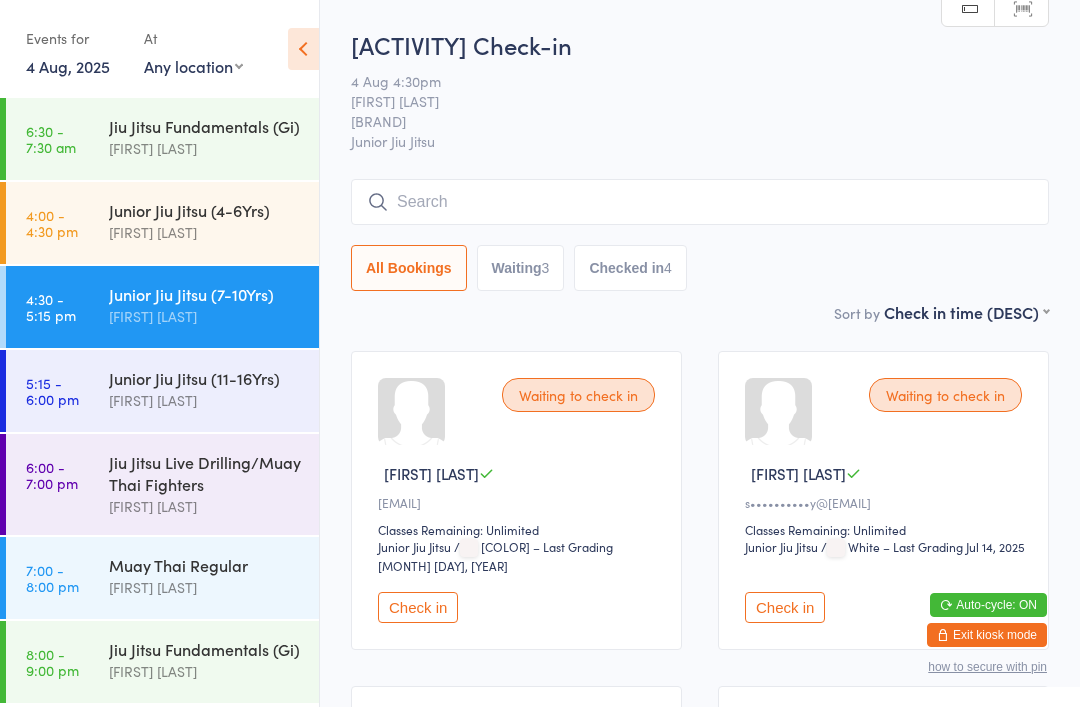 click on "Junior Jiu Jitsu (4-6Yrs) Megan Skidmore" at bounding box center (214, 221) 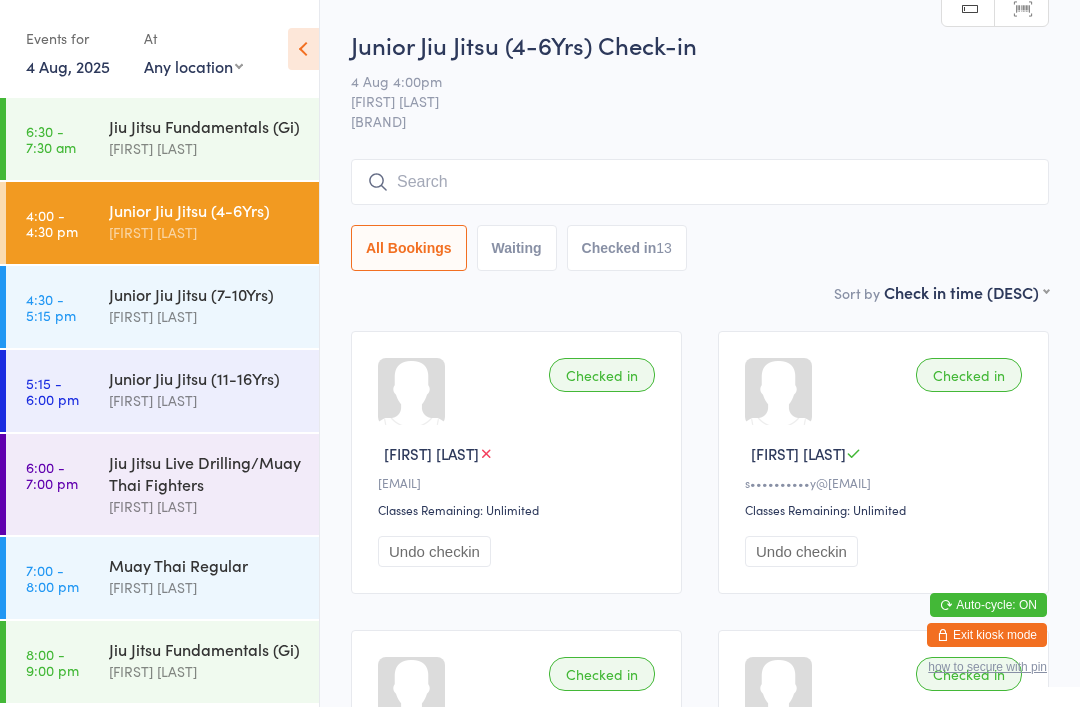 click on "4:30 - 5:15 pm" at bounding box center (51, 307) 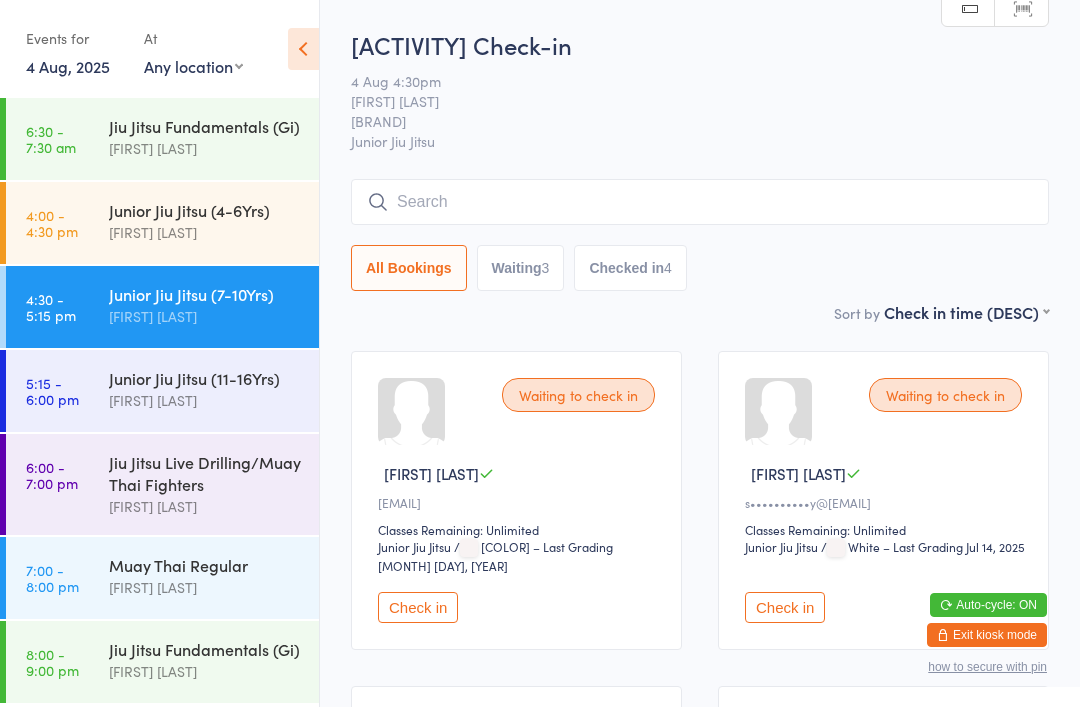 click 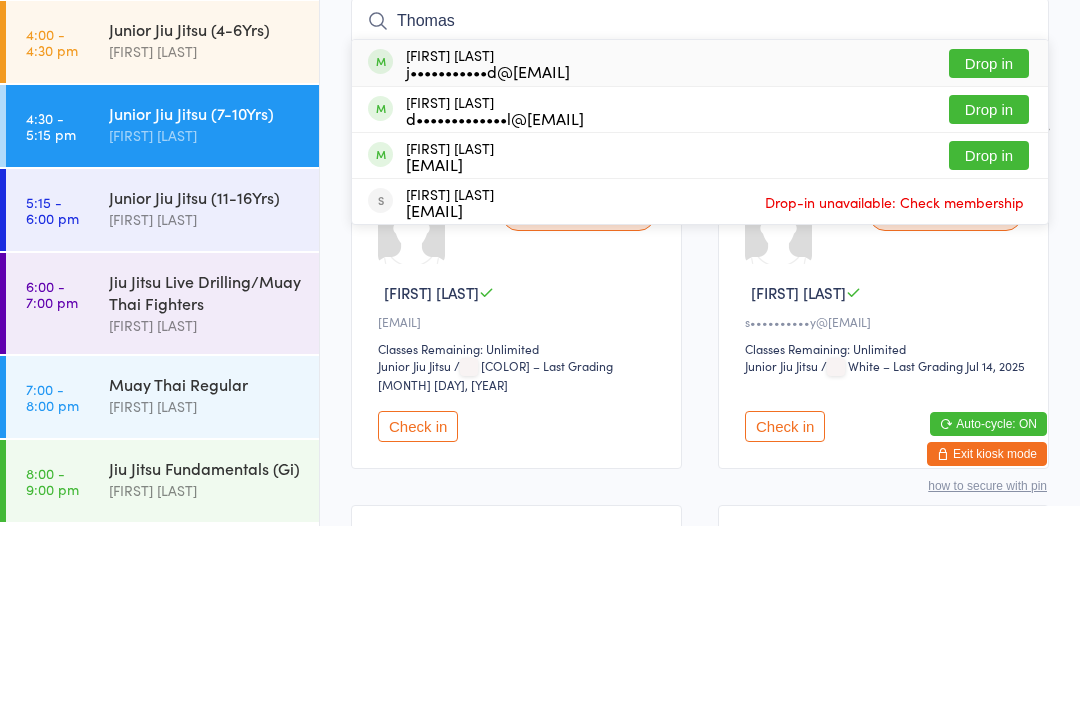 type on "Thomas" 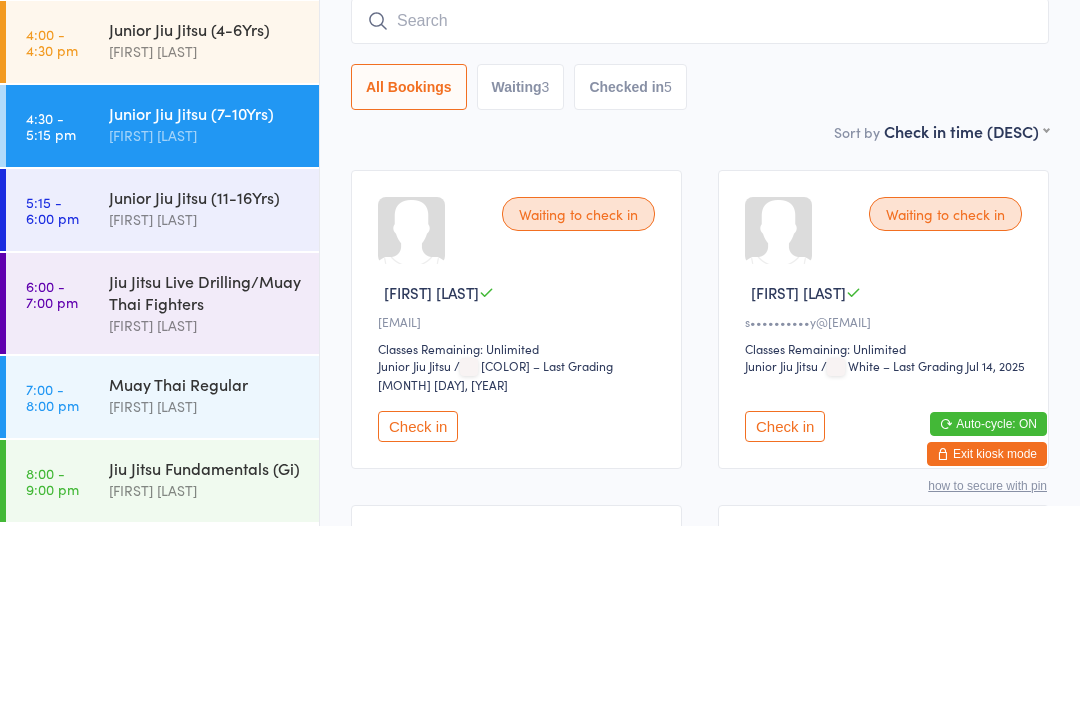 scroll, scrollTop: 181, scrollLeft: 0, axis: vertical 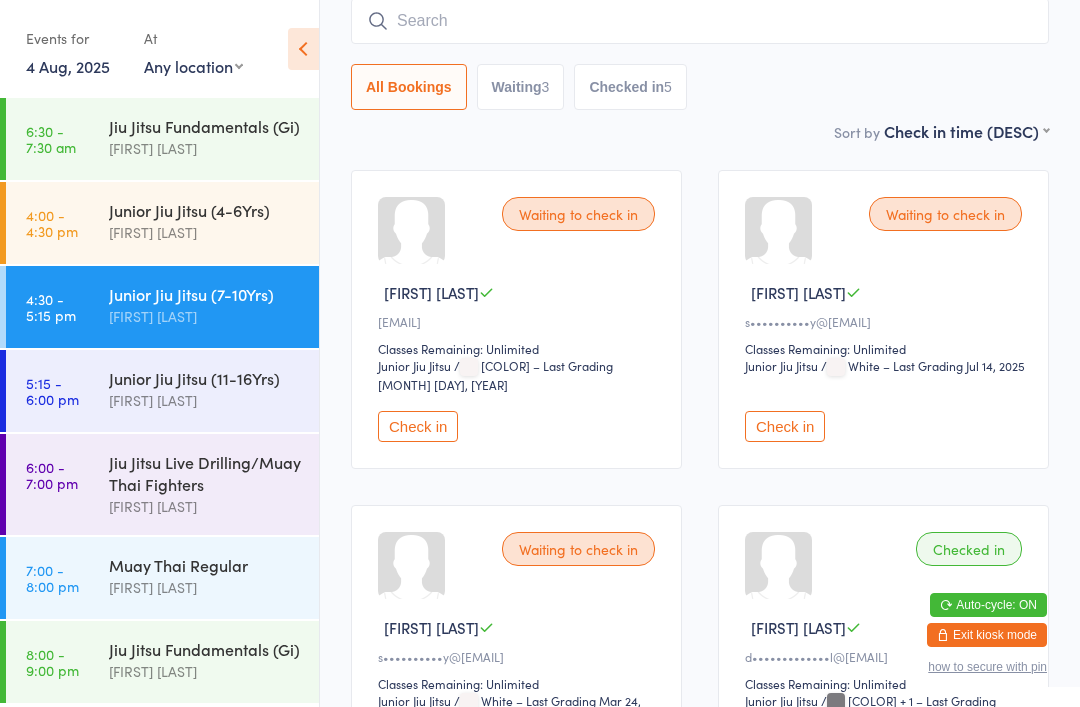 click at bounding box center [700, 21] 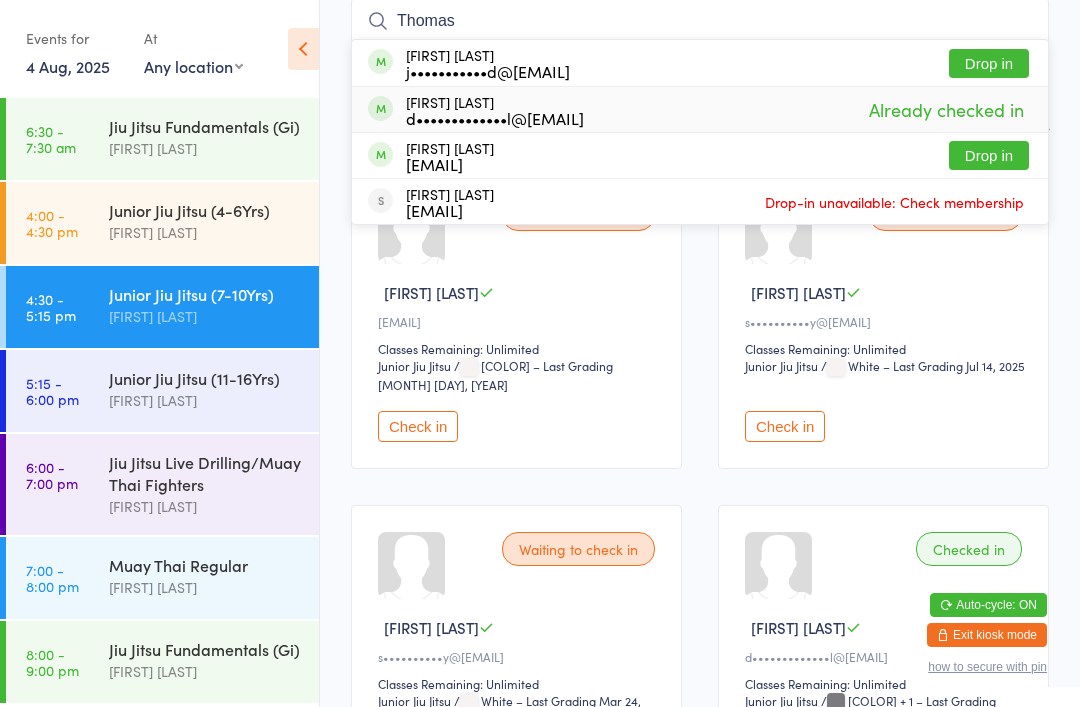 type on "Thomas" 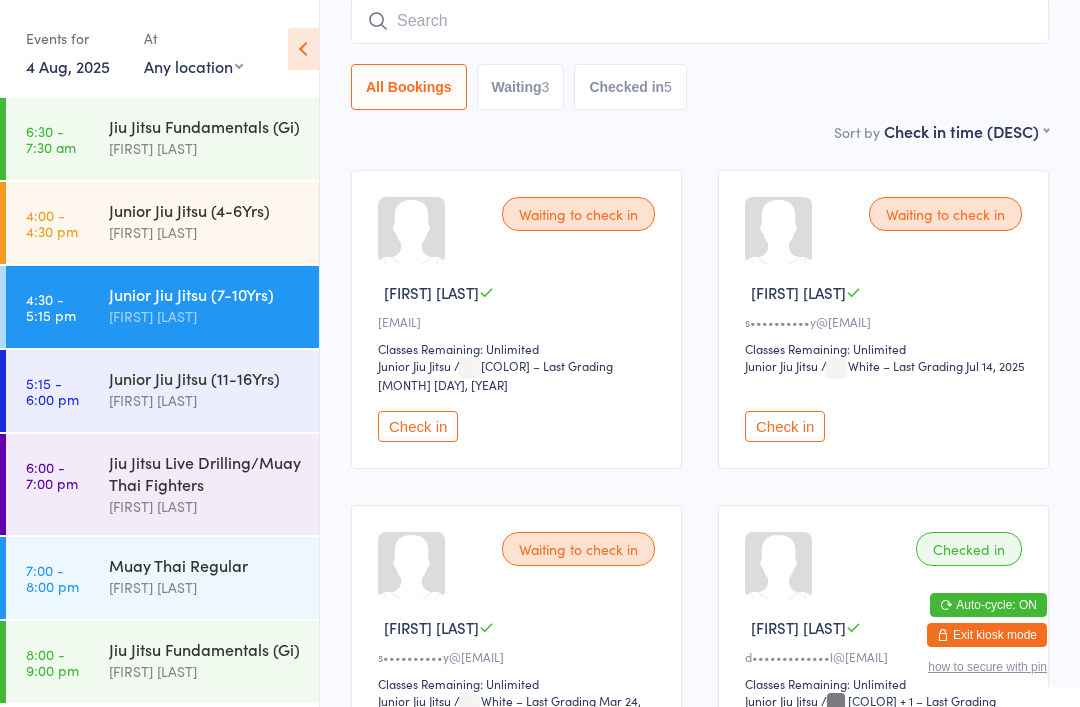 click at bounding box center [700, 21] 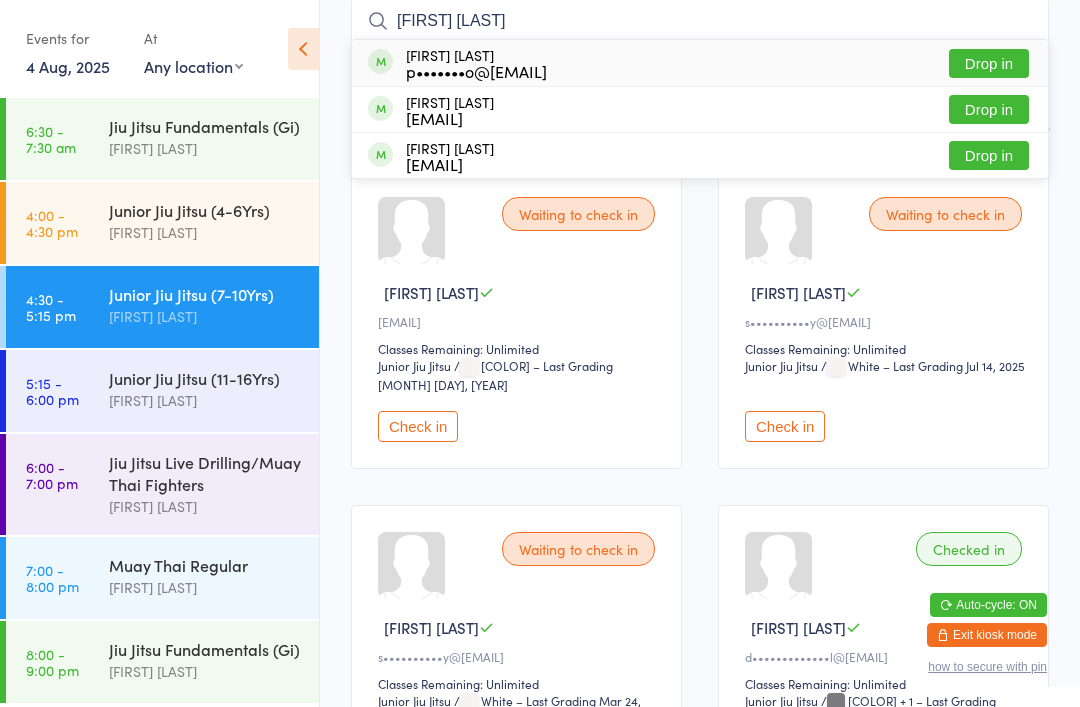 type on "Lotta chaplain" 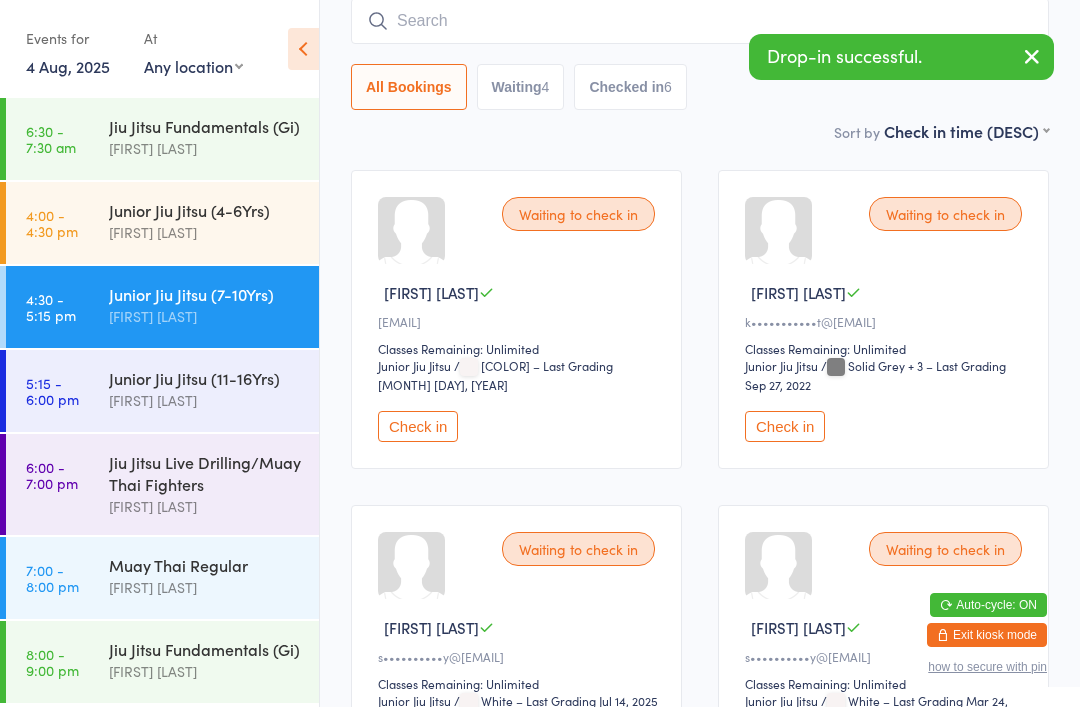 click at bounding box center (700, 21) 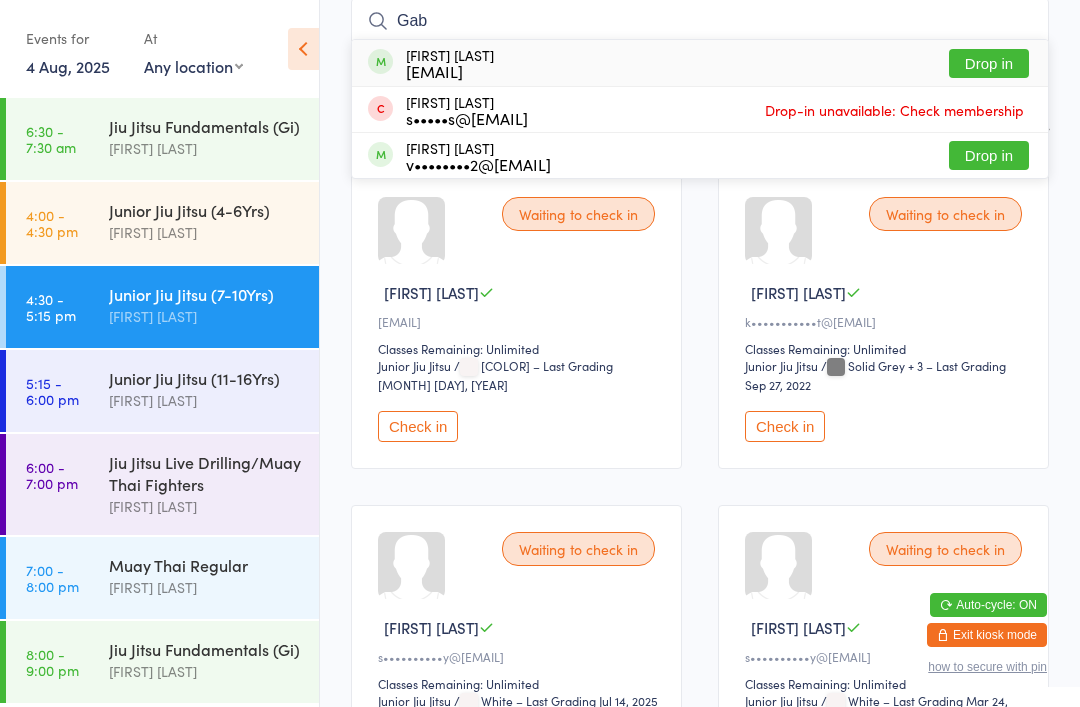 type on "Gab" 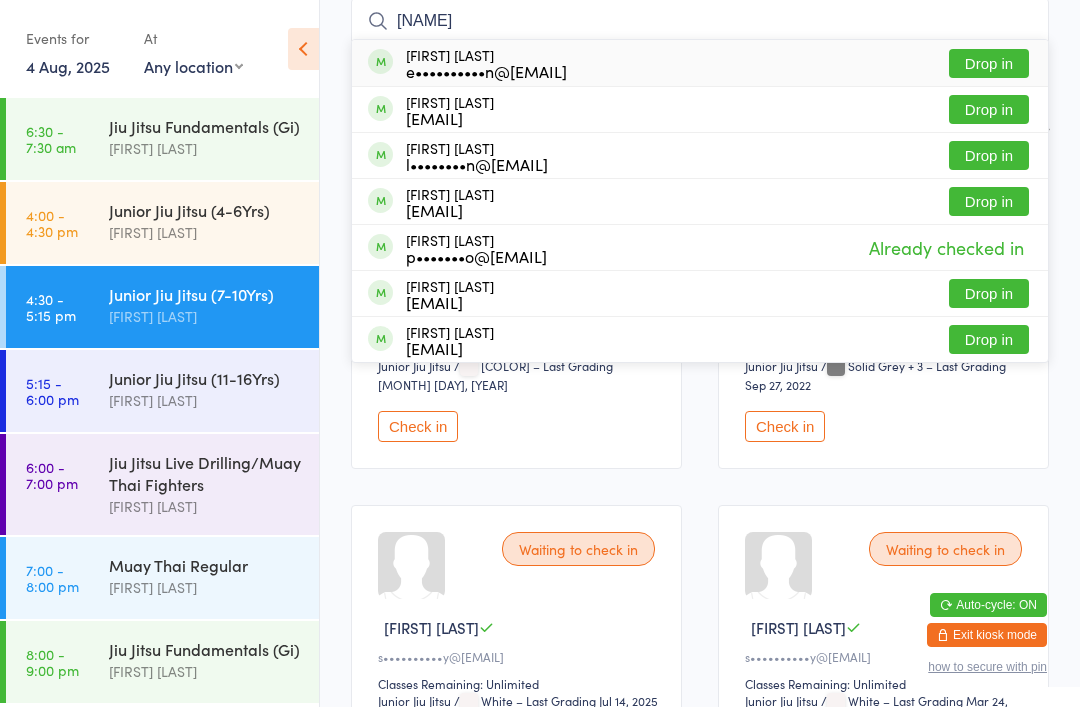 type on "laughlin" 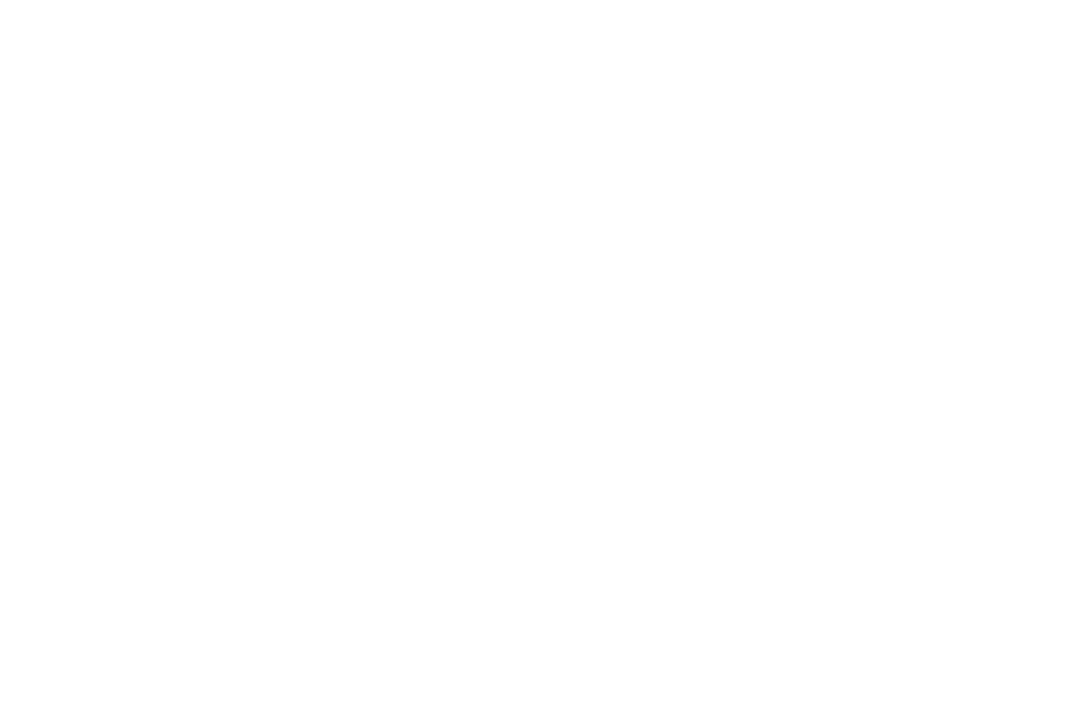 scroll, scrollTop: 38, scrollLeft: 0, axis: vertical 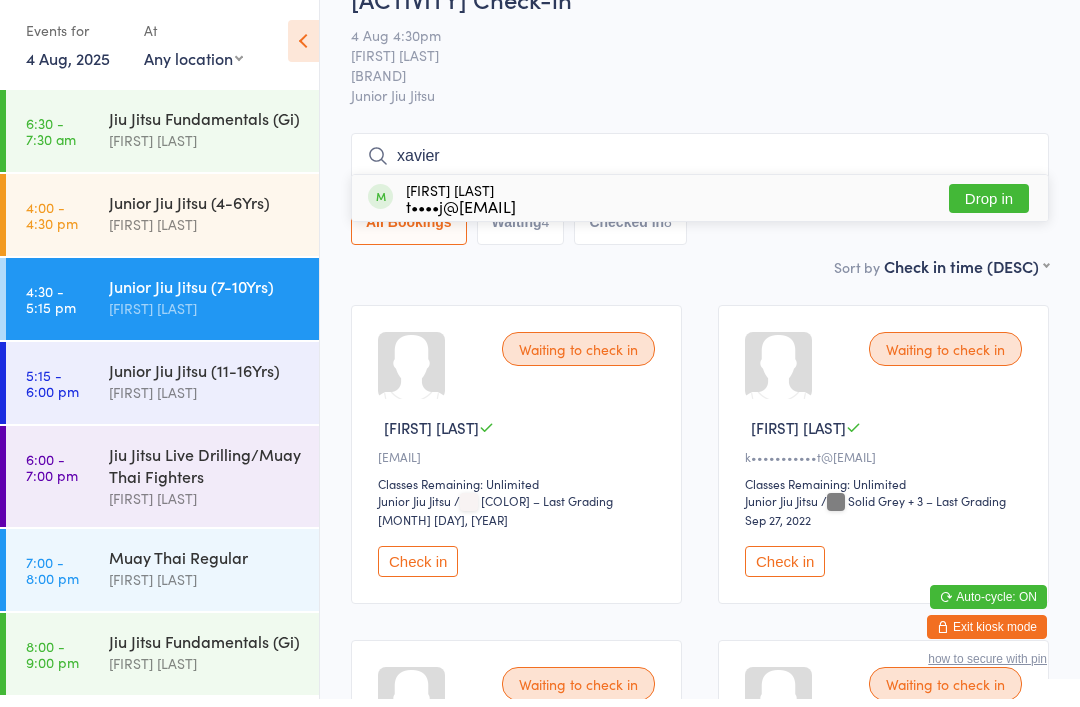 type on "xavier" 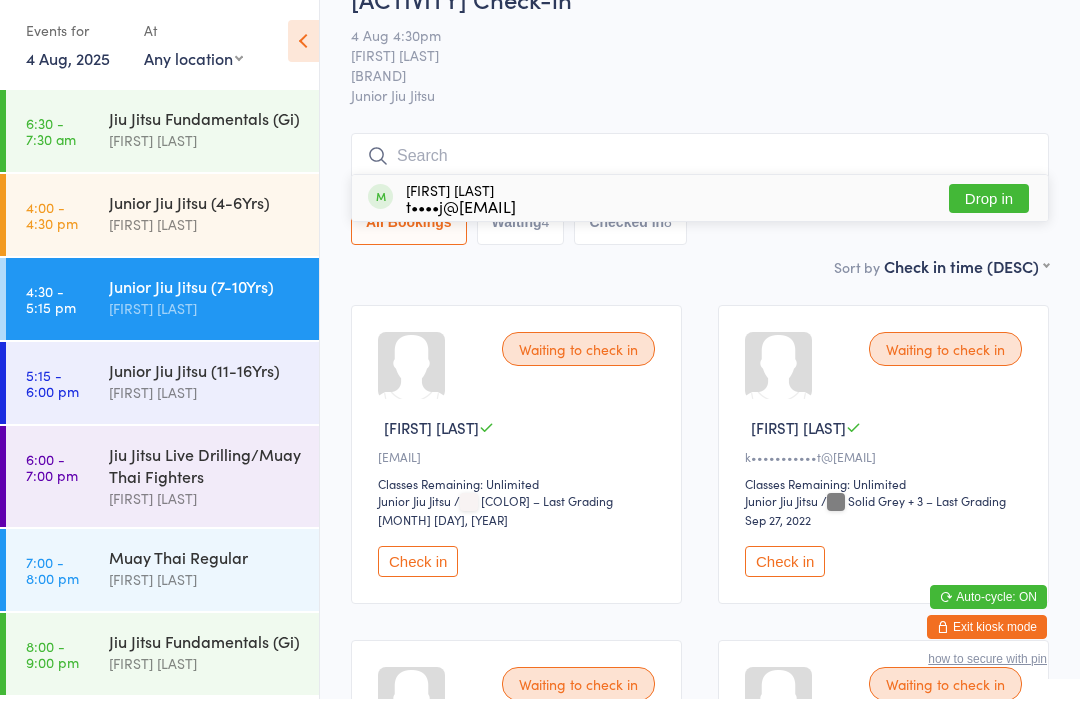 scroll, scrollTop: 46, scrollLeft: 0, axis: vertical 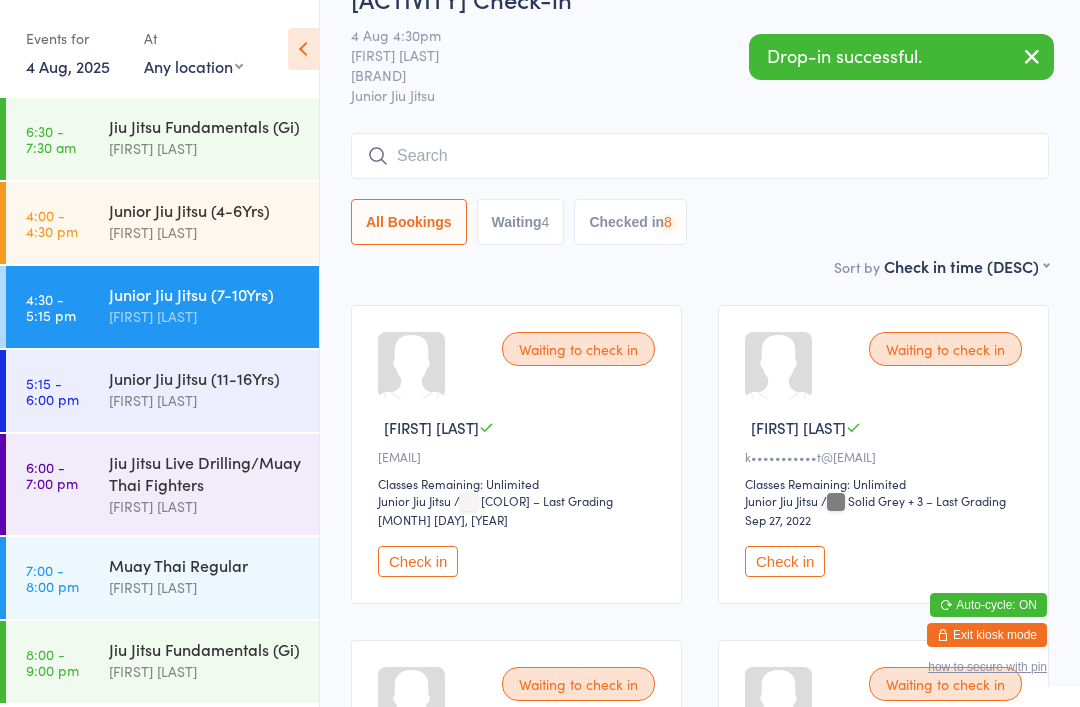 click at bounding box center (700, 156) 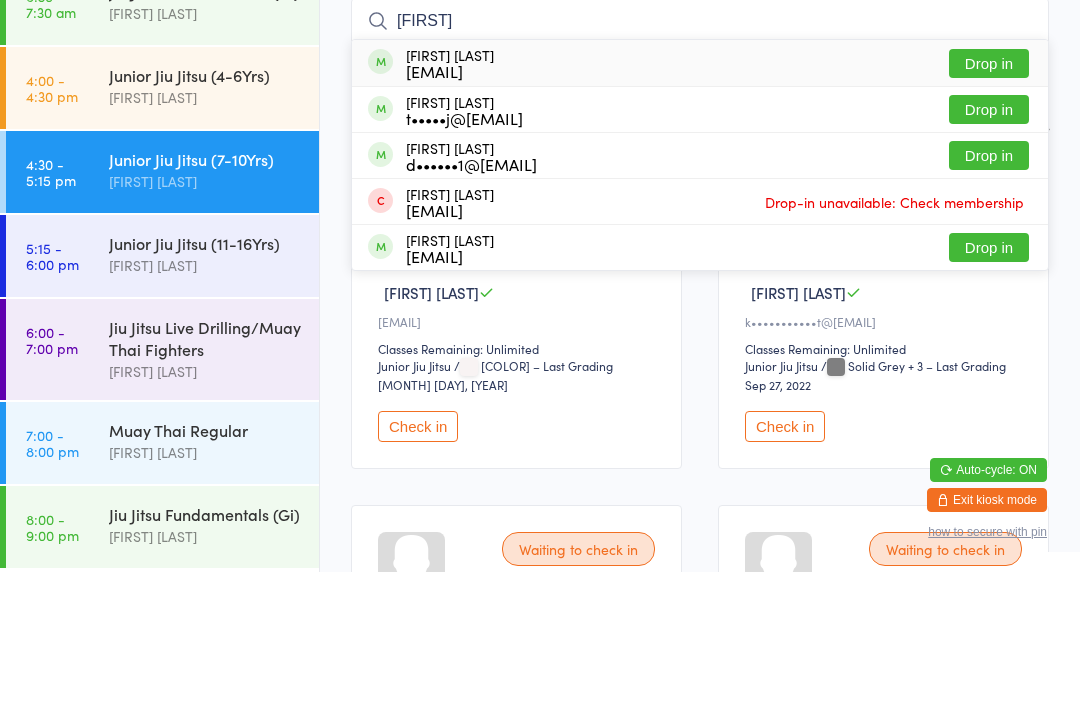 type on "Isaac" 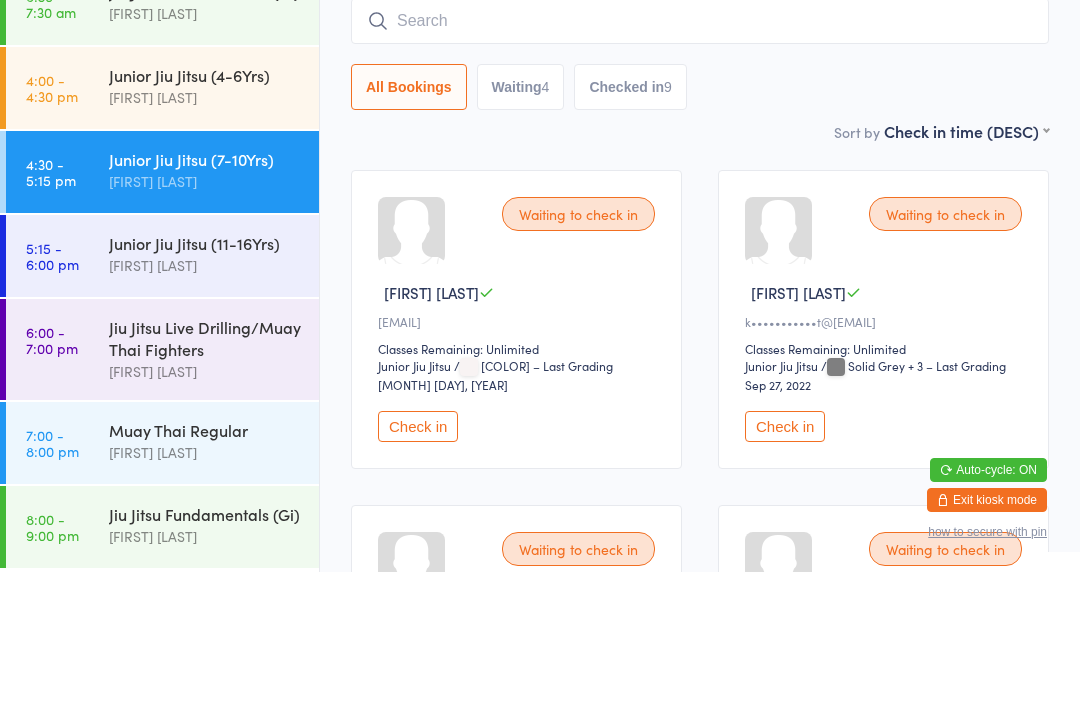 scroll, scrollTop: 181, scrollLeft: 0, axis: vertical 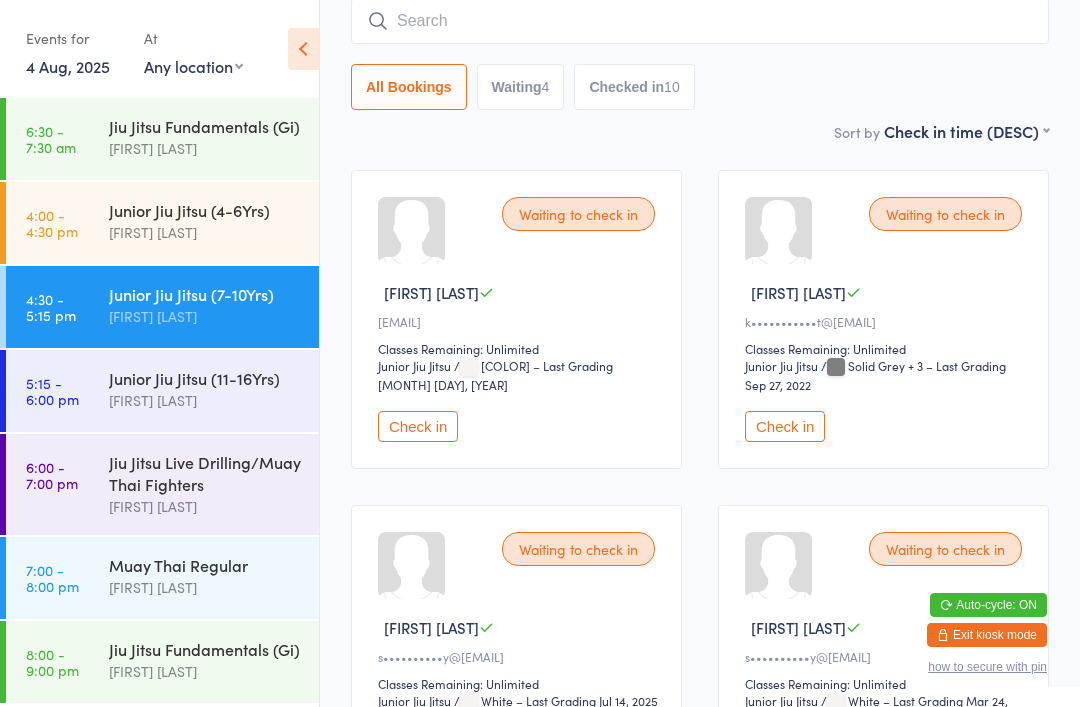 click at bounding box center [700, 21] 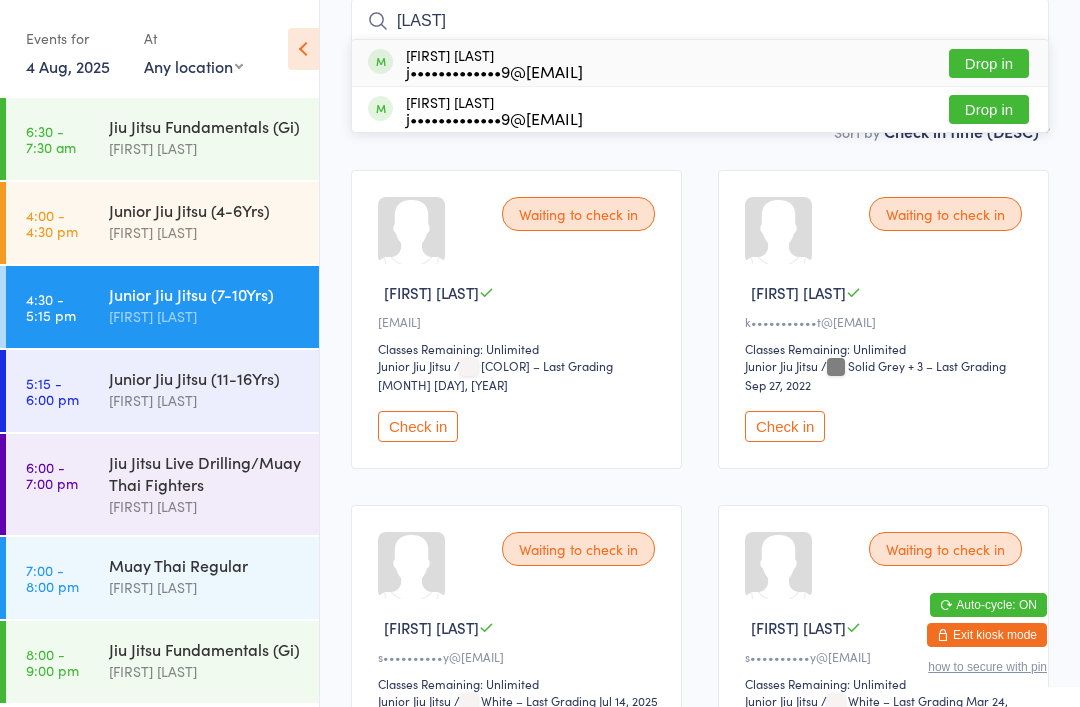 type on "Ianno" 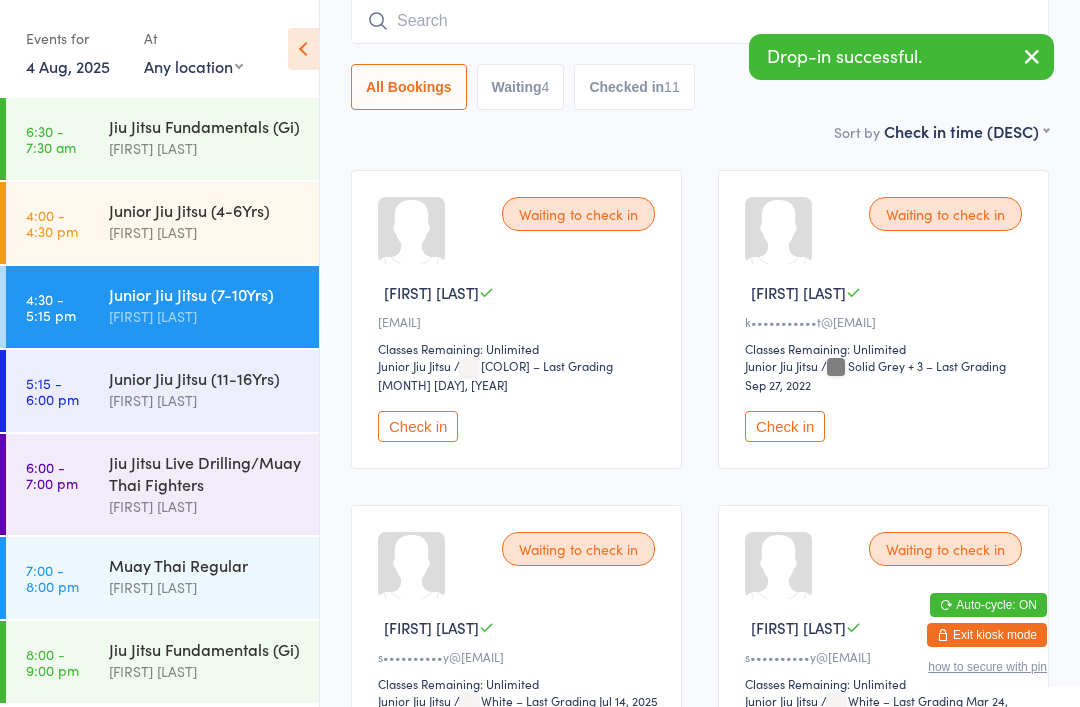 click at bounding box center [700, 21] 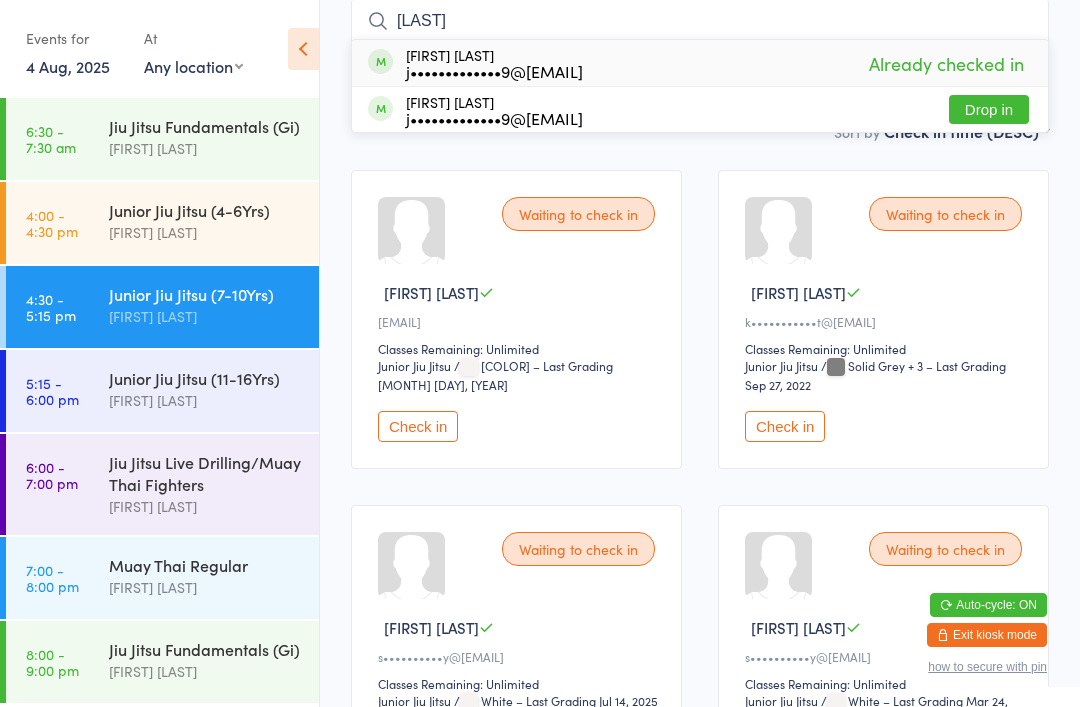 type on "Ianno" 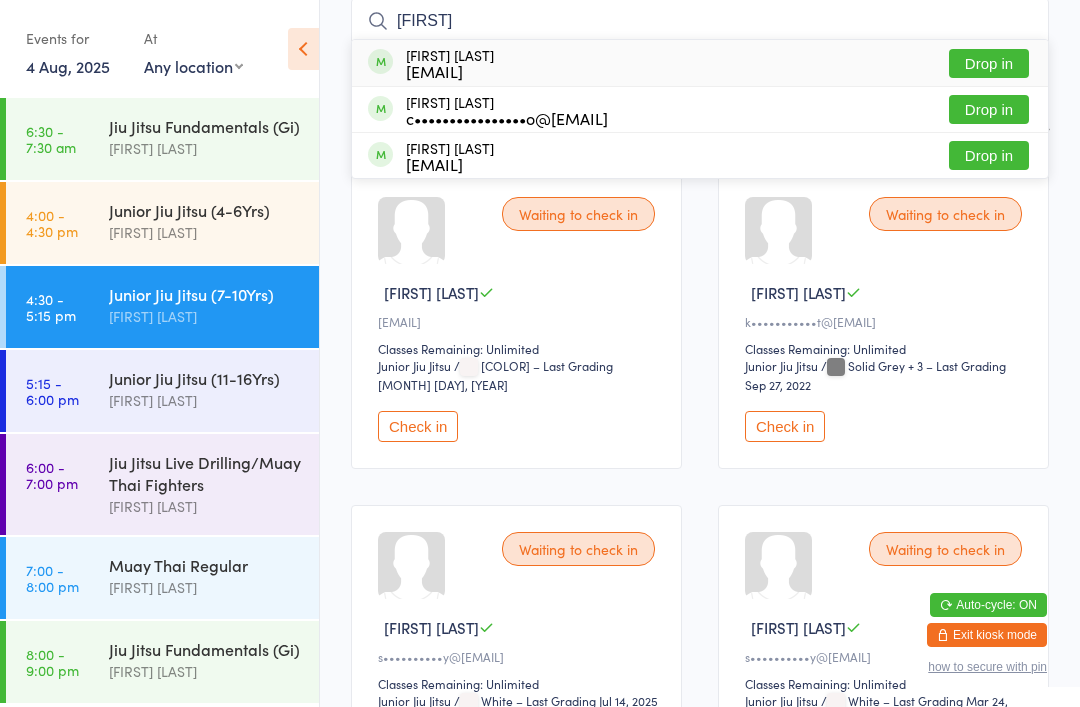 type on "zara" 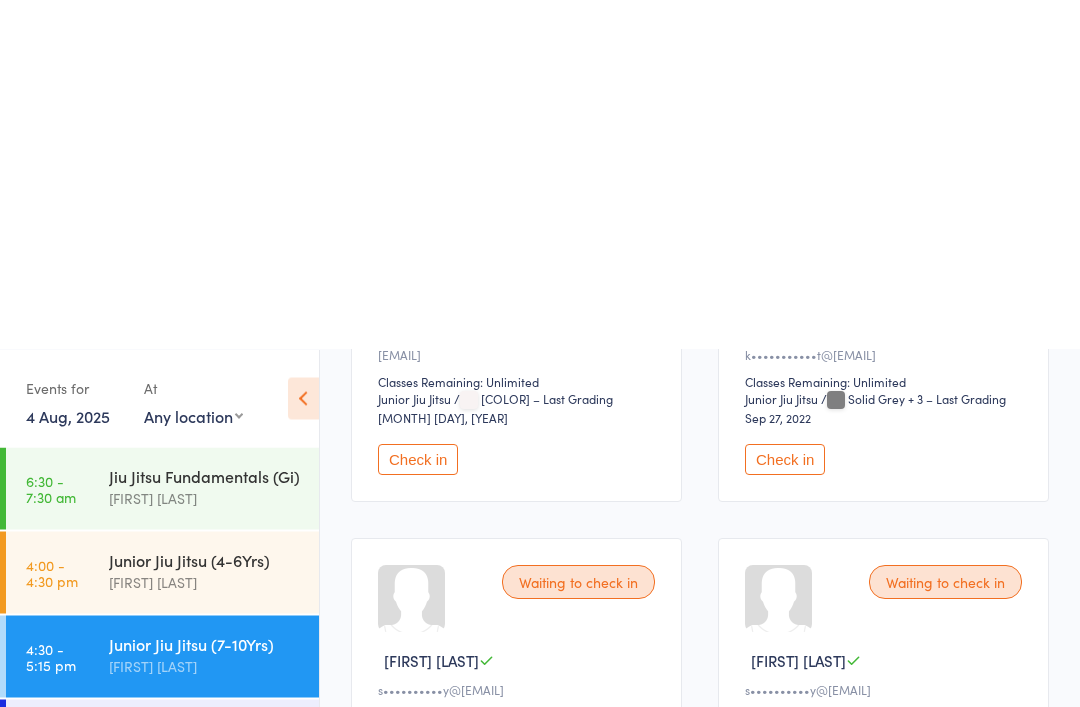 scroll, scrollTop: 0, scrollLeft: 0, axis: both 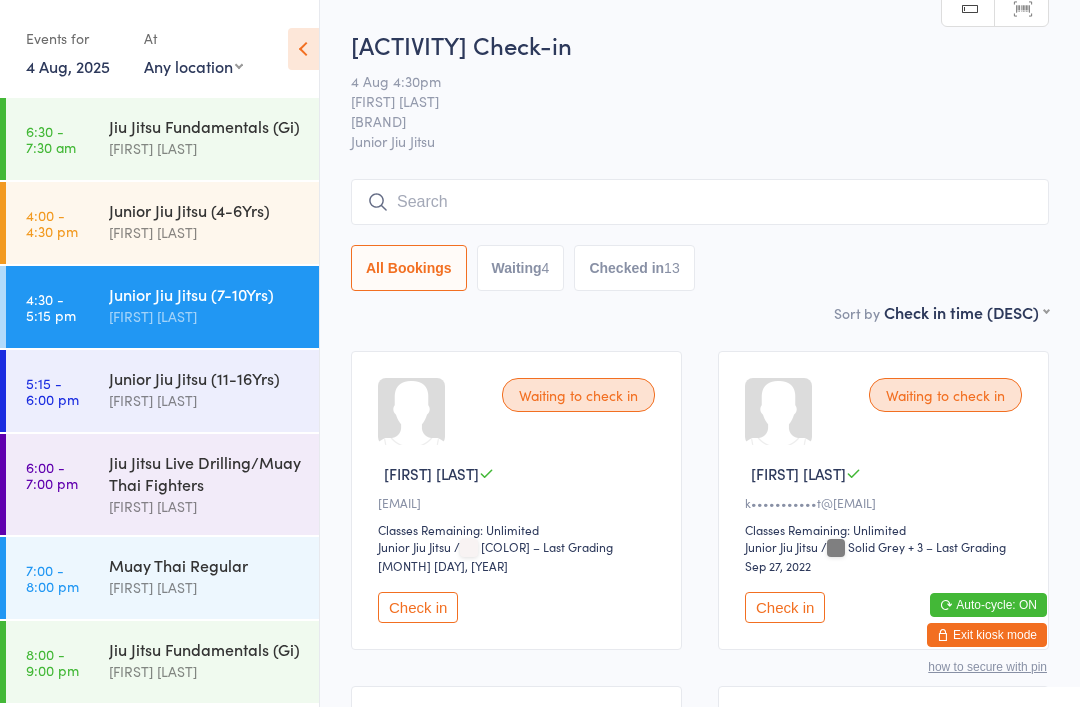 click at bounding box center [700, 202] 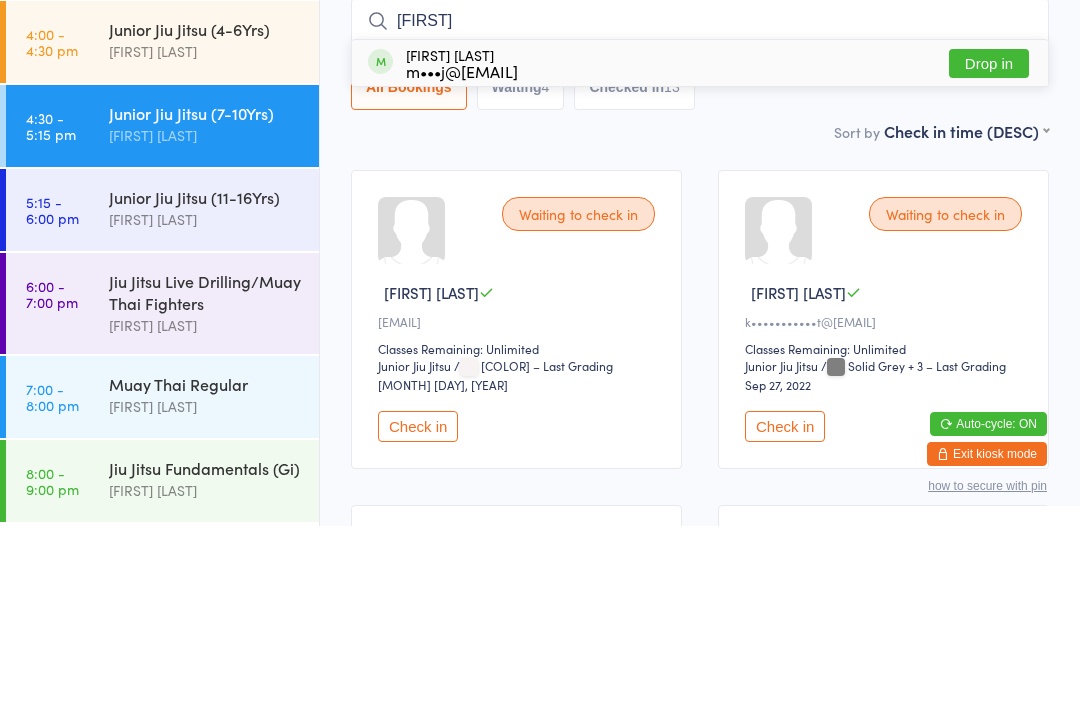type on "Tharani" 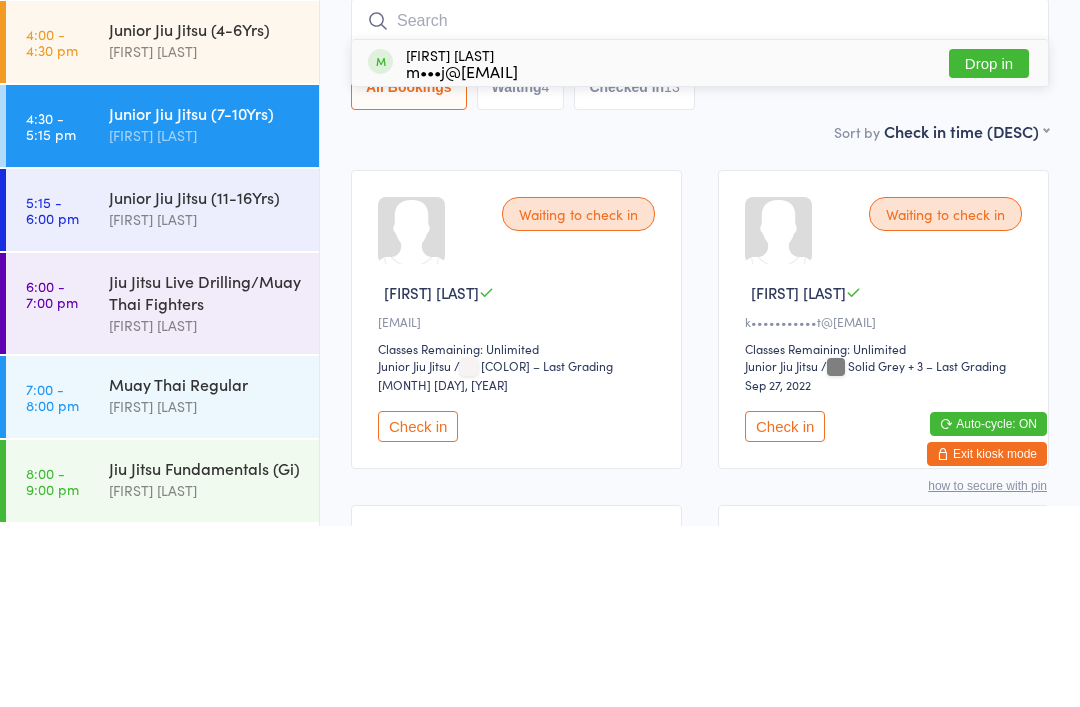 scroll, scrollTop: 181, scrollLeft: 0, axis: vertical 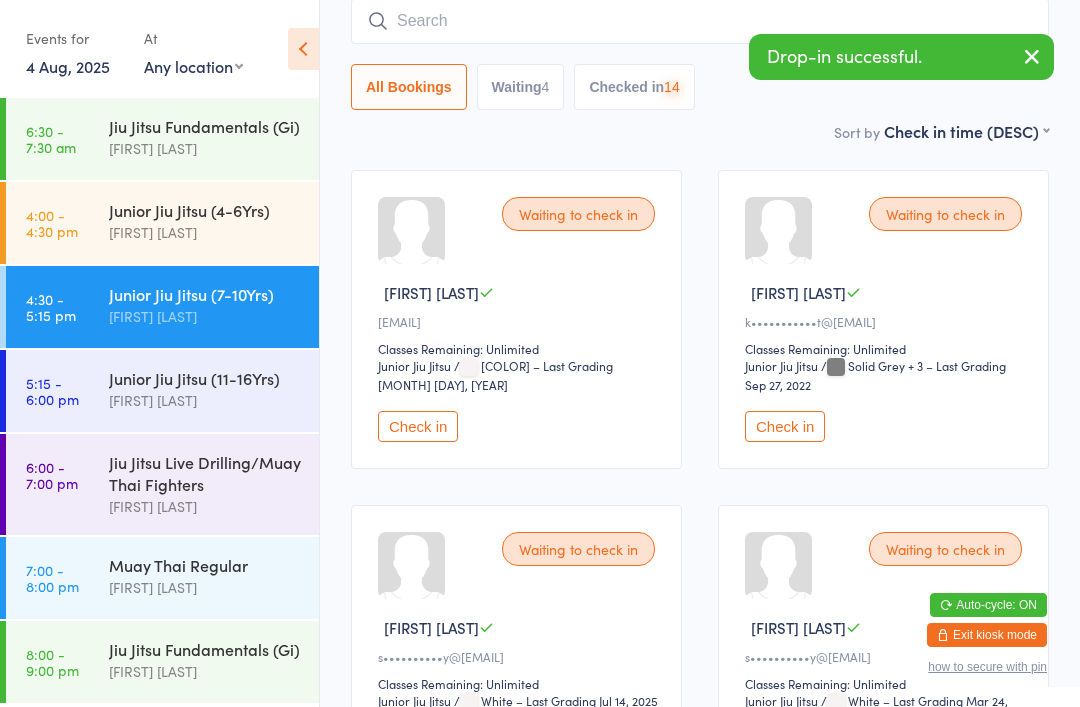click at bounding box center [700, 21] 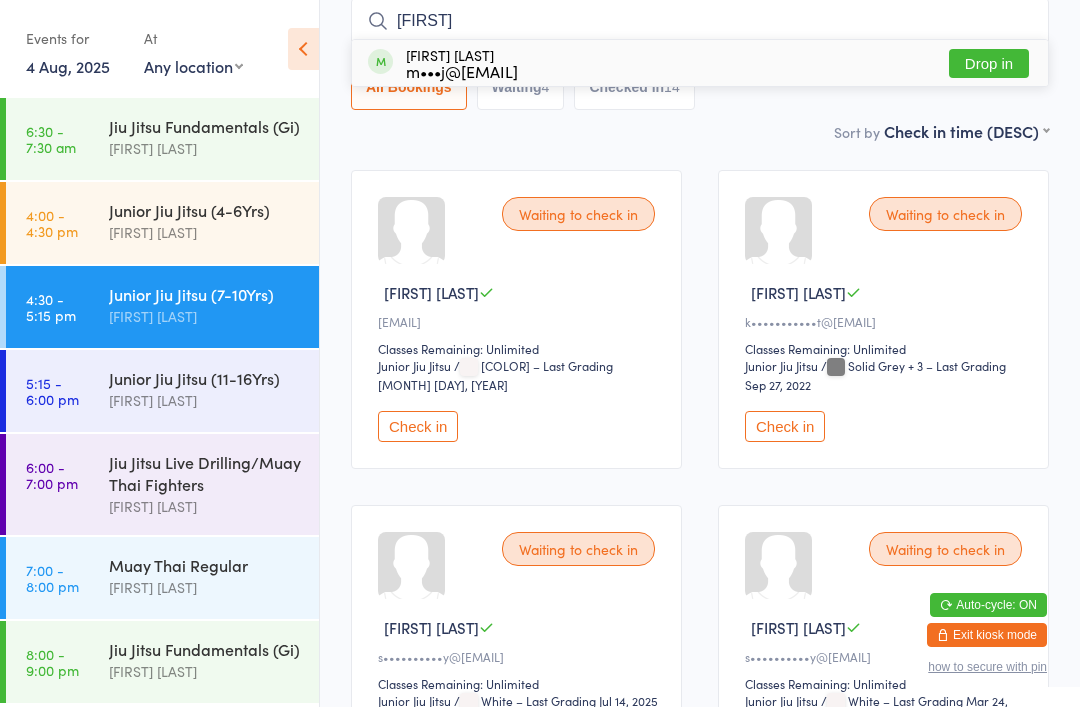 type on "Varen" 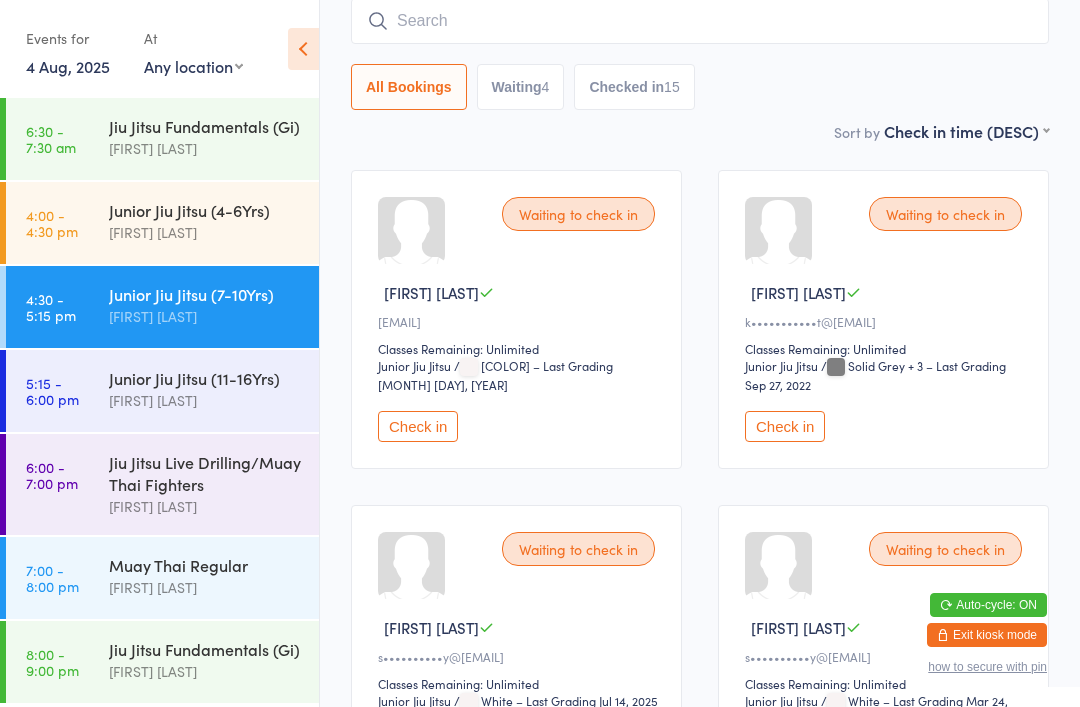 click at bounding box center [700, 21] 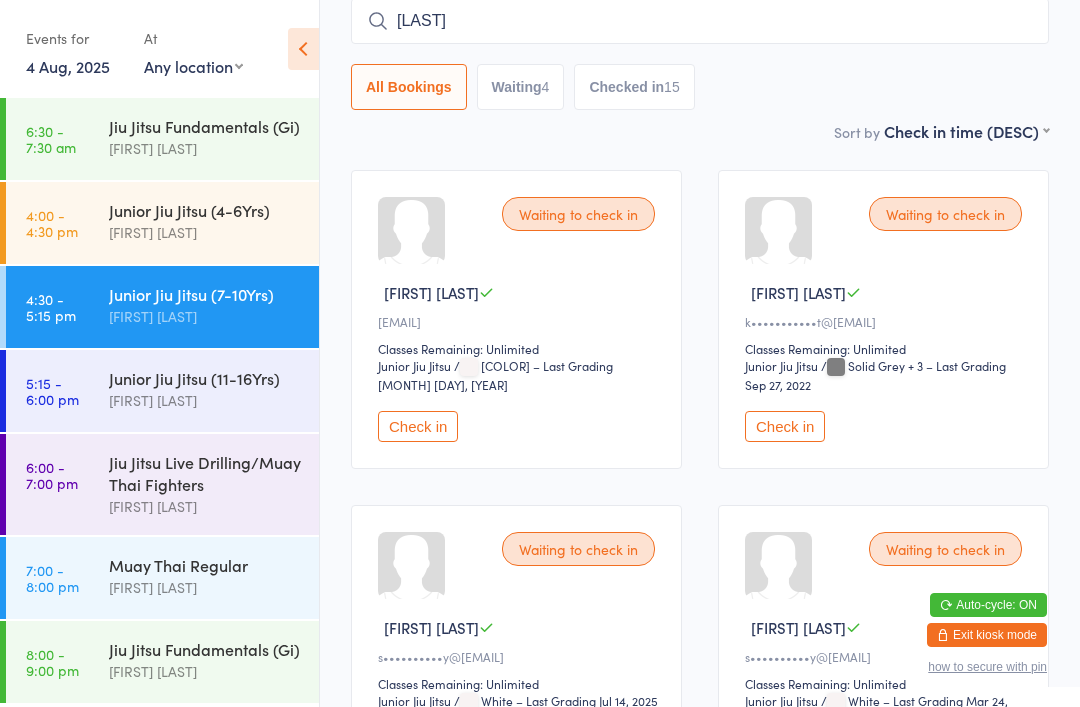 type on "Zara" 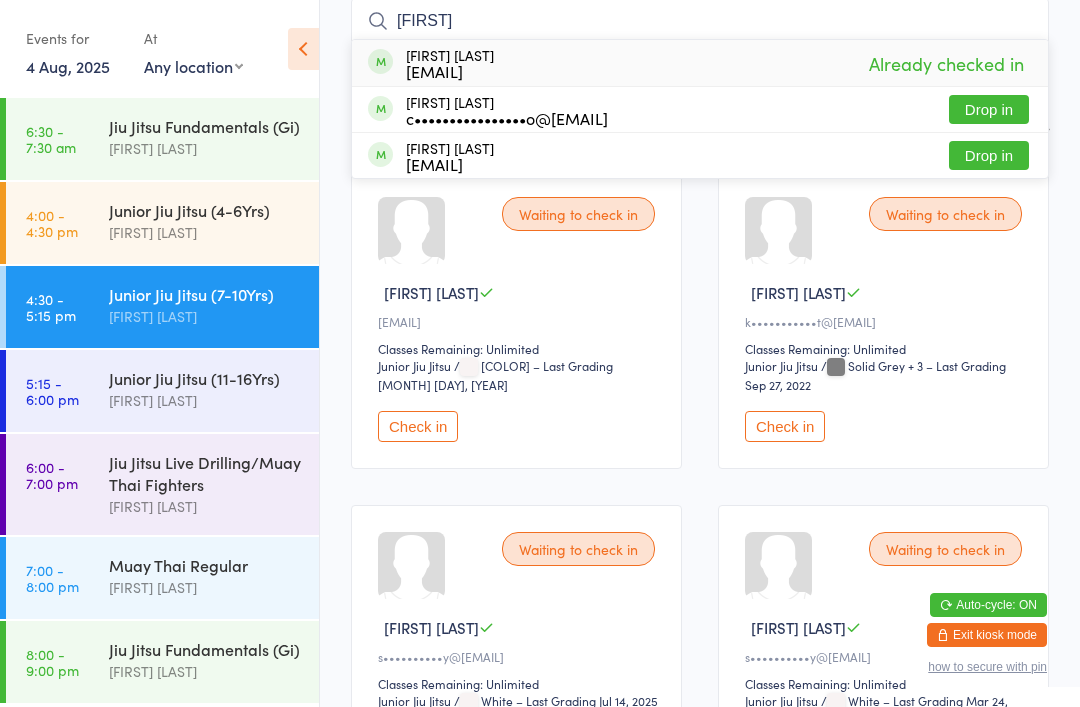 scroll, scrollTop: 2, scrollLeft: 0, axis: vertical 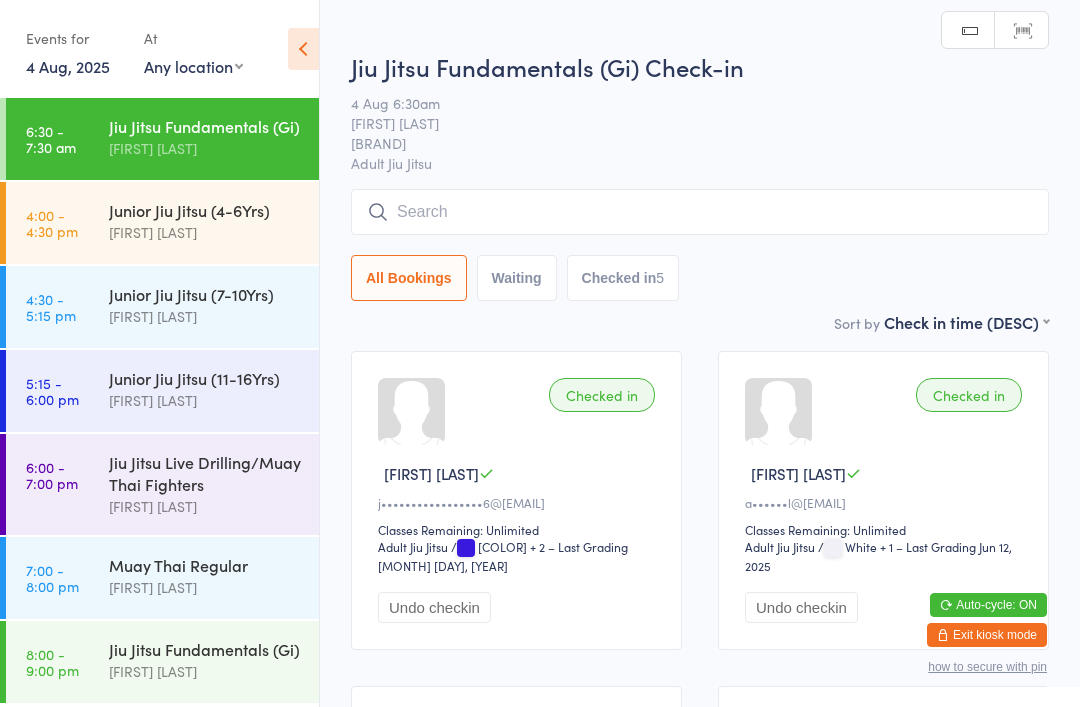 click on "Jiu Jitsu Live Drilling/Muay Thai Fighters" at bounding box center (205, 473) 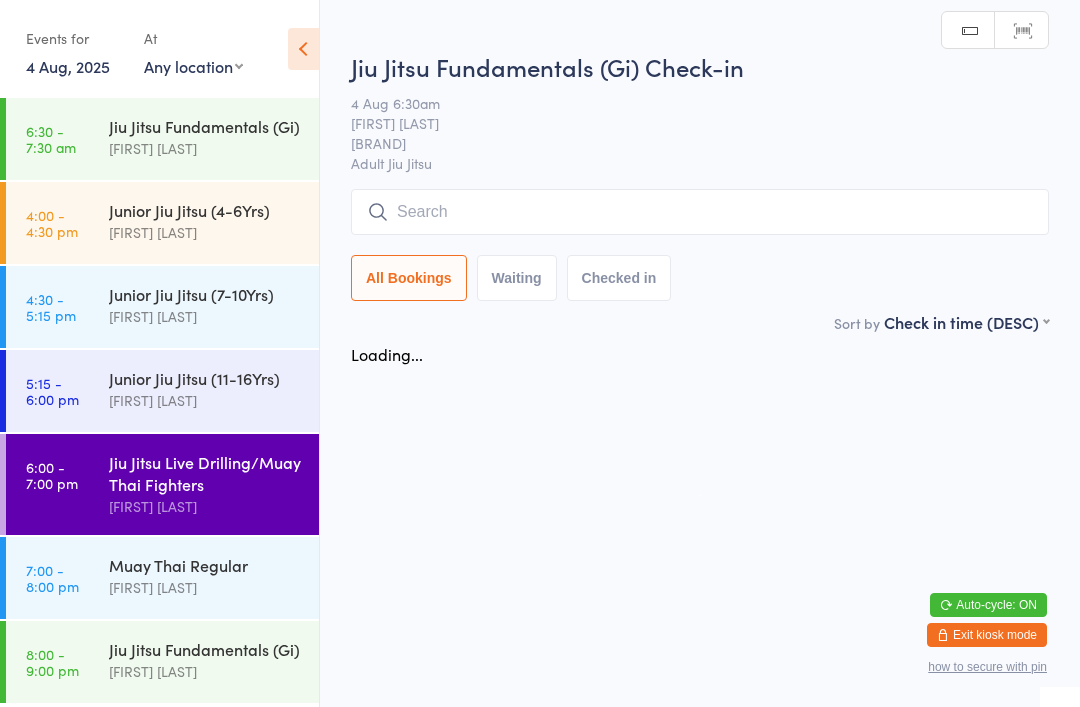 click on "Junior Jiu Jitsu (11-16Yrs) Megan Skidmore" at bounding box center [214, 389] 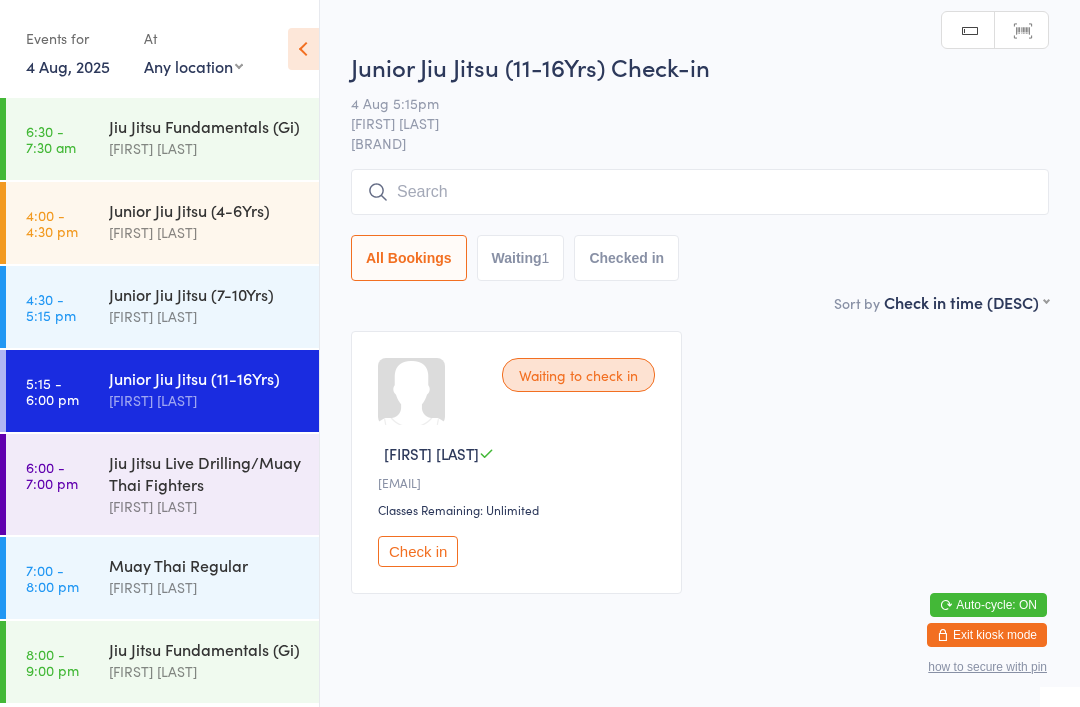 click on "LIMITLESS [CITY]" at bounding box center (700, 143) 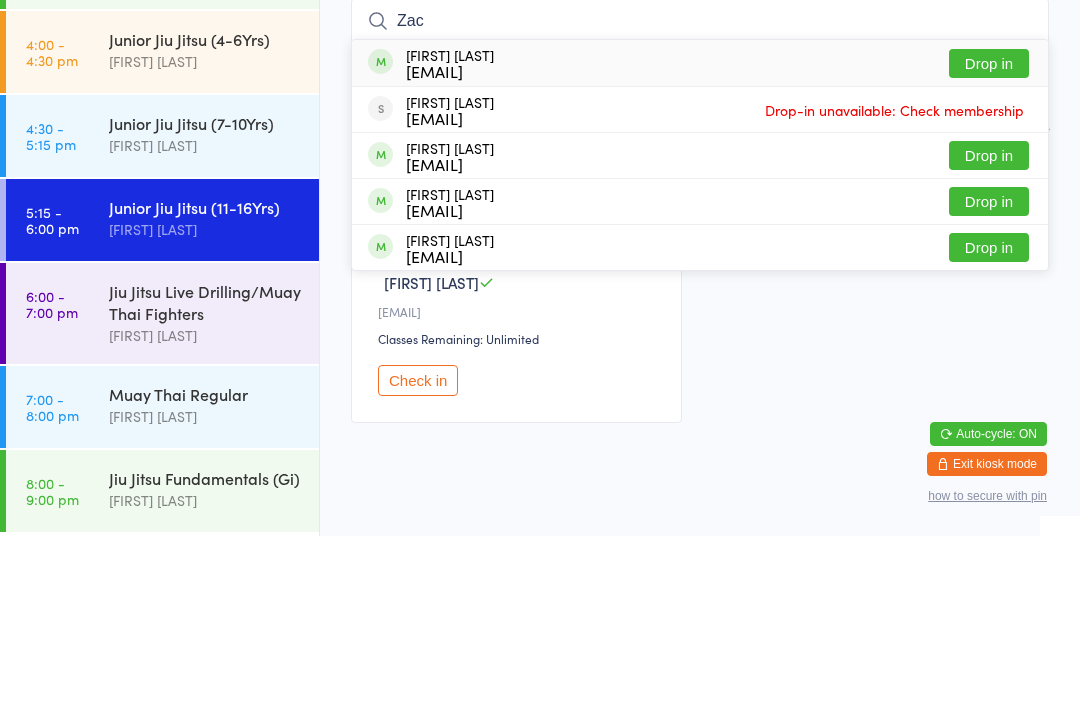 type on "Zac" 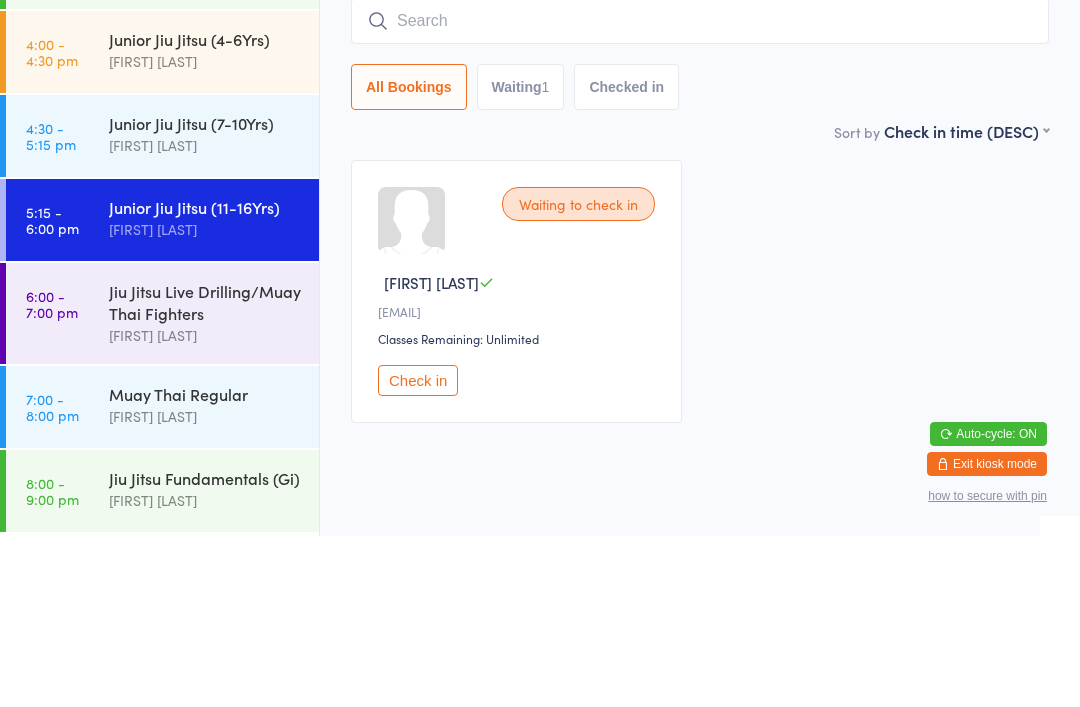 scroll, scrollTop: 51, scrollLeft: 0, axis: vertical 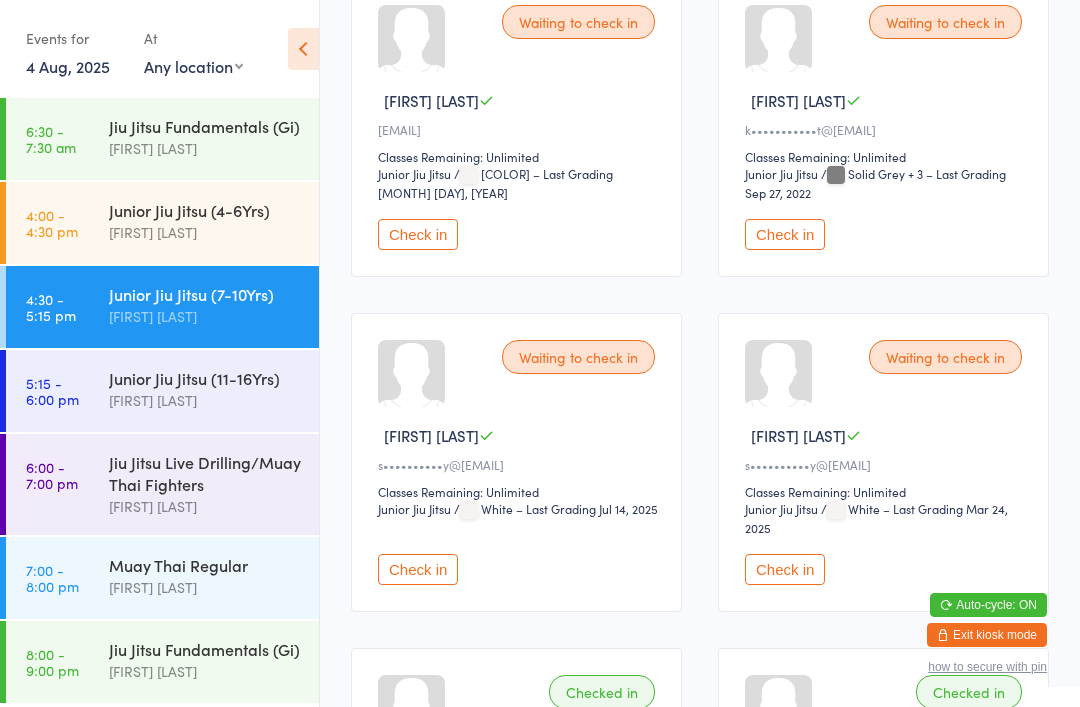 click on "Check in" at bounding box center [418, 569] 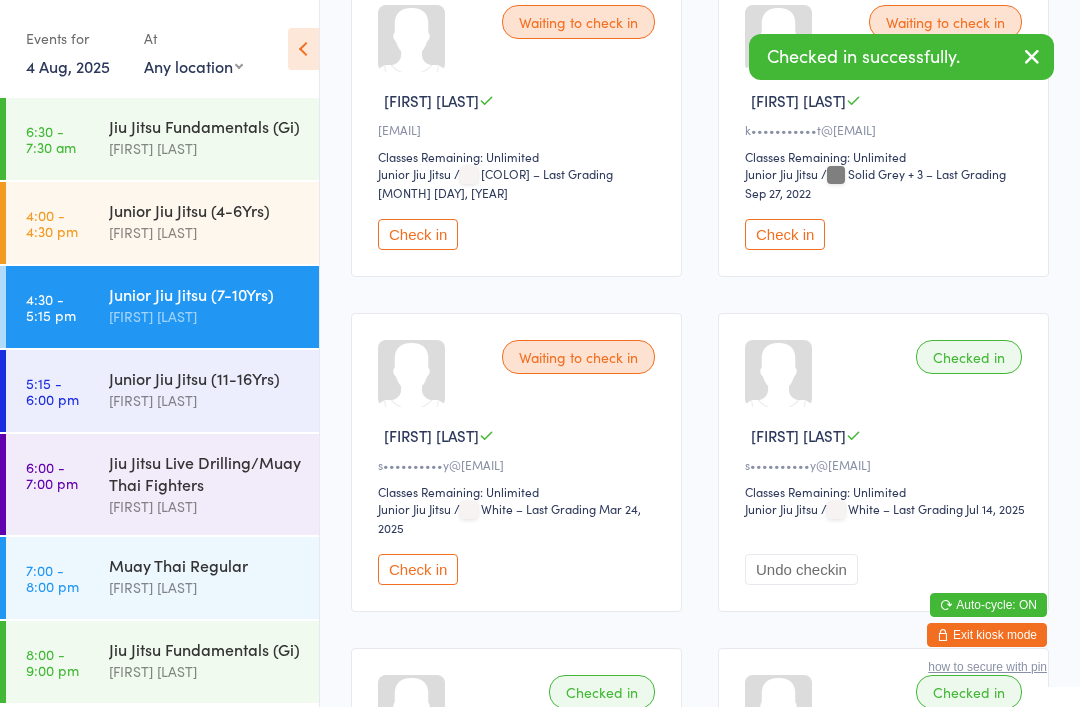 click on "Undo checkin" at bounding box center [801, 569] 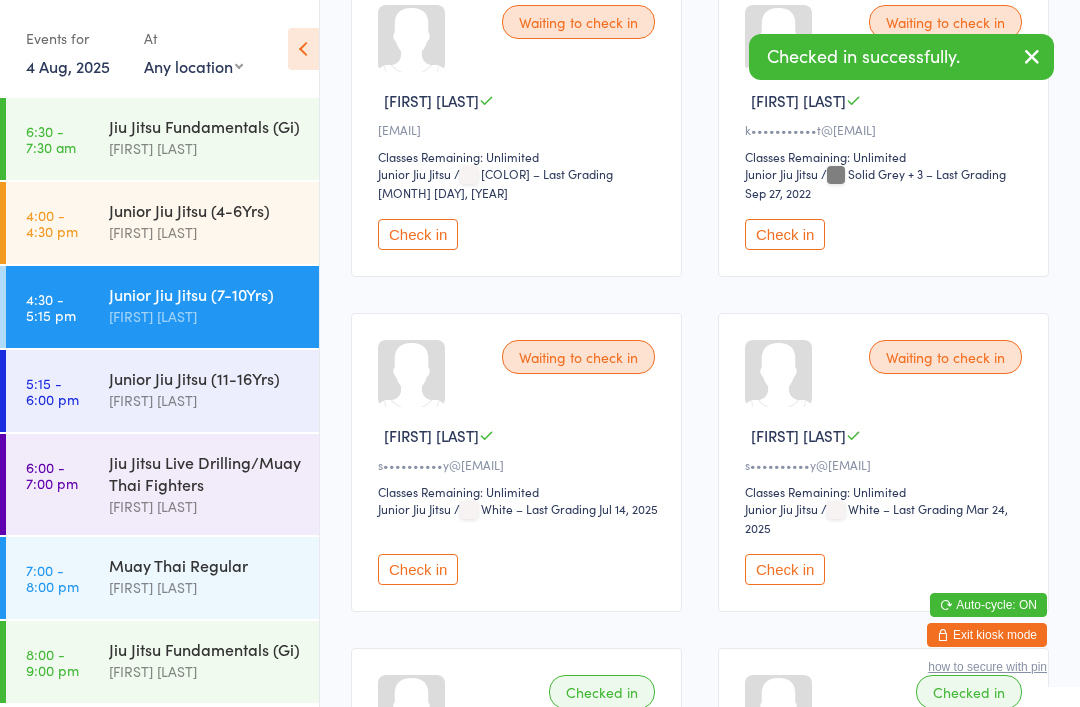 click on "Check in" at bounding box center [418, 569] 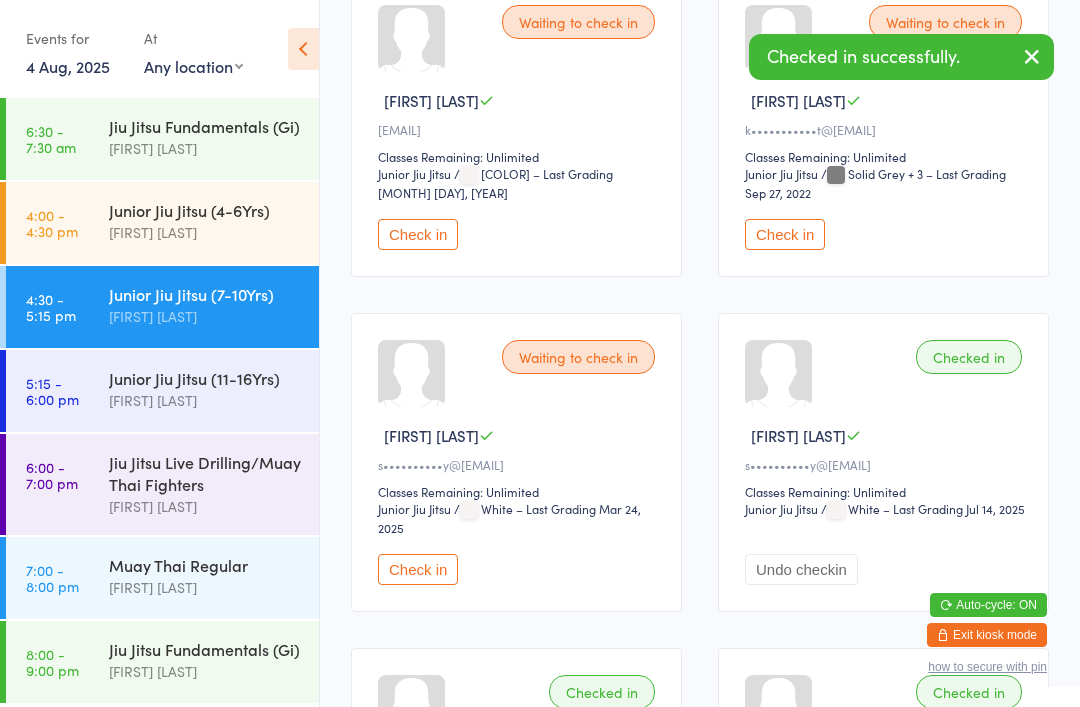 click on "Check in" at bounding box center (418, 569) 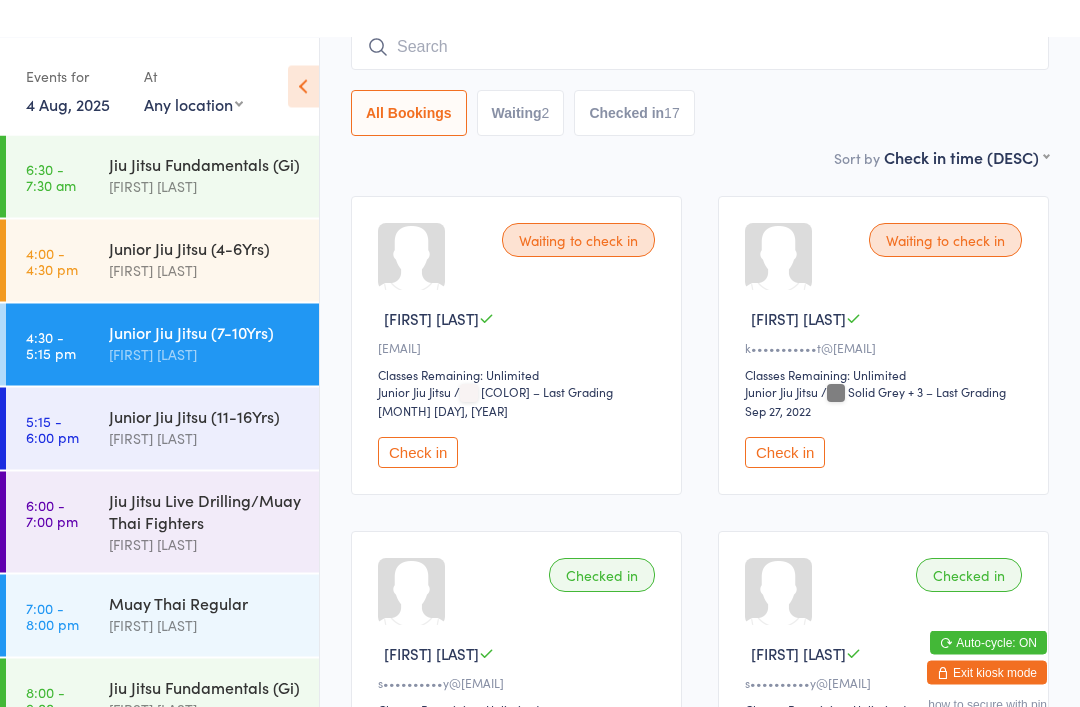 scroll, scrollTop: 0, scrollLeft: 0, axis: both 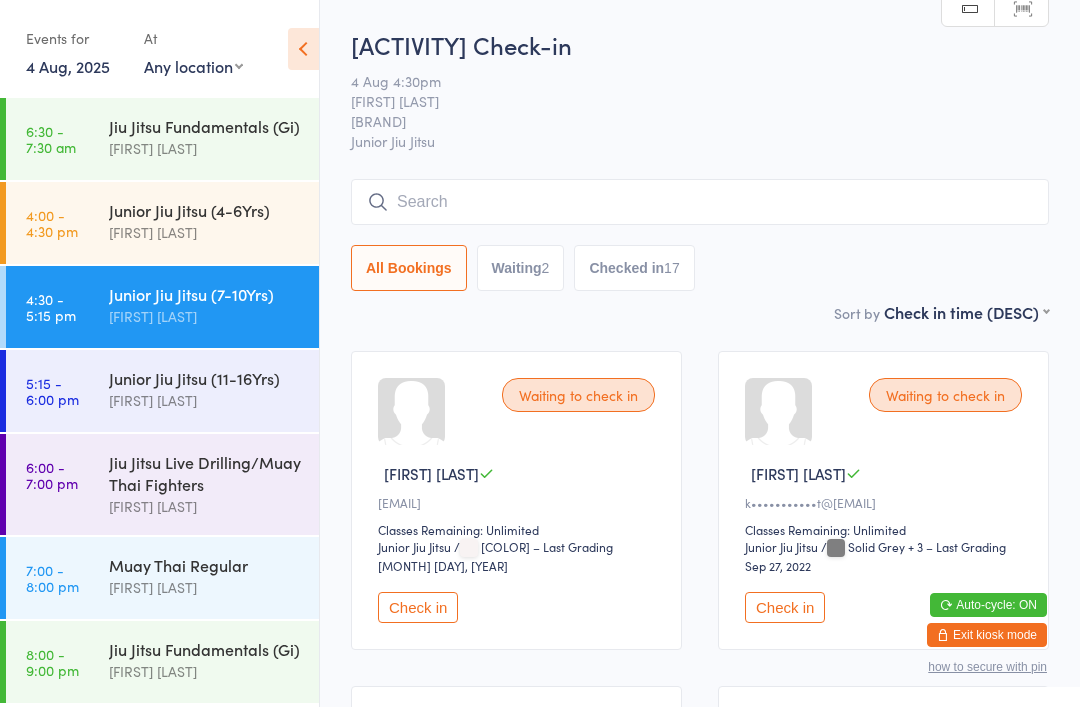 click at bounding box center (700, 202) 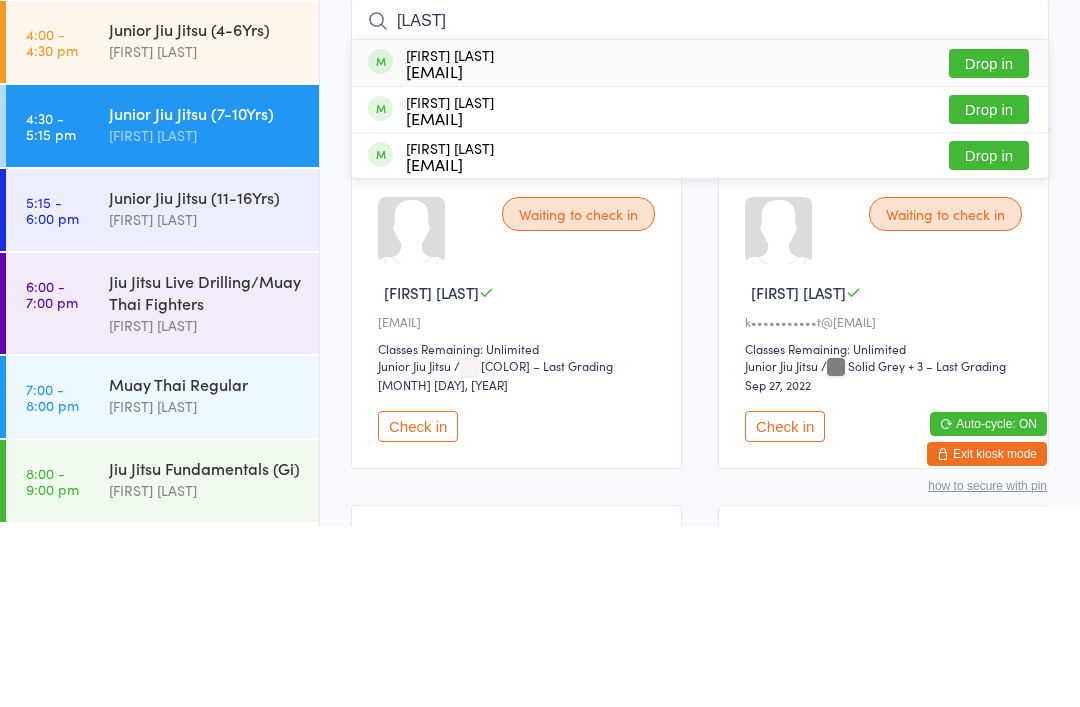 type on "Lapining" 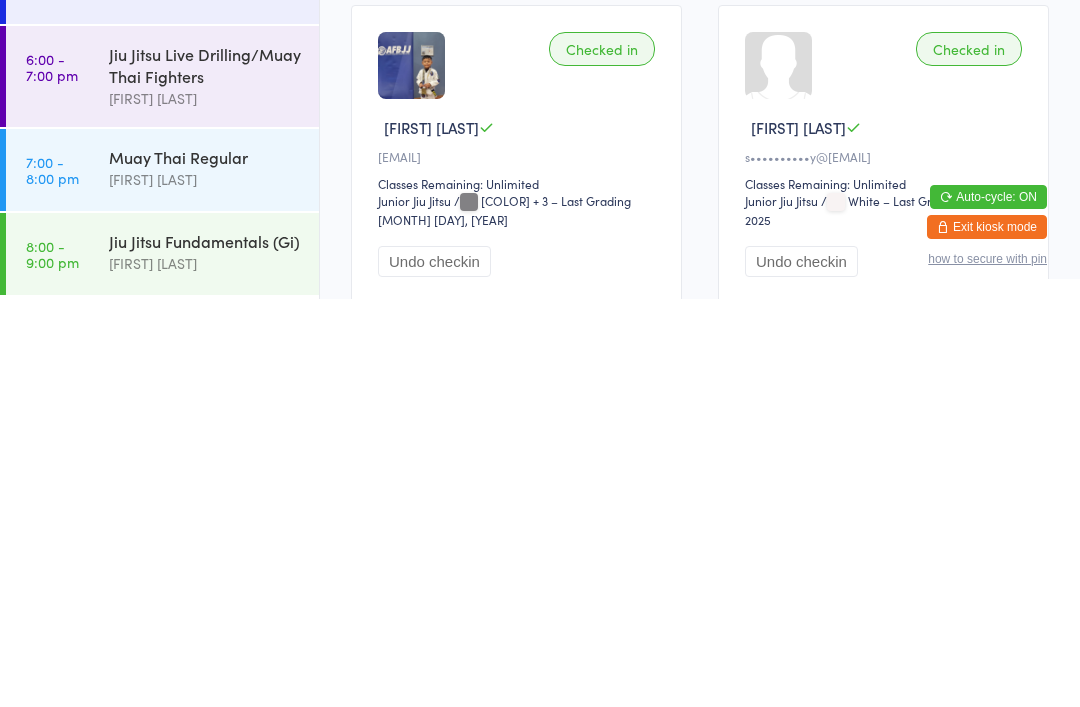 click on "Checked in" at bounding box center [602, 457] 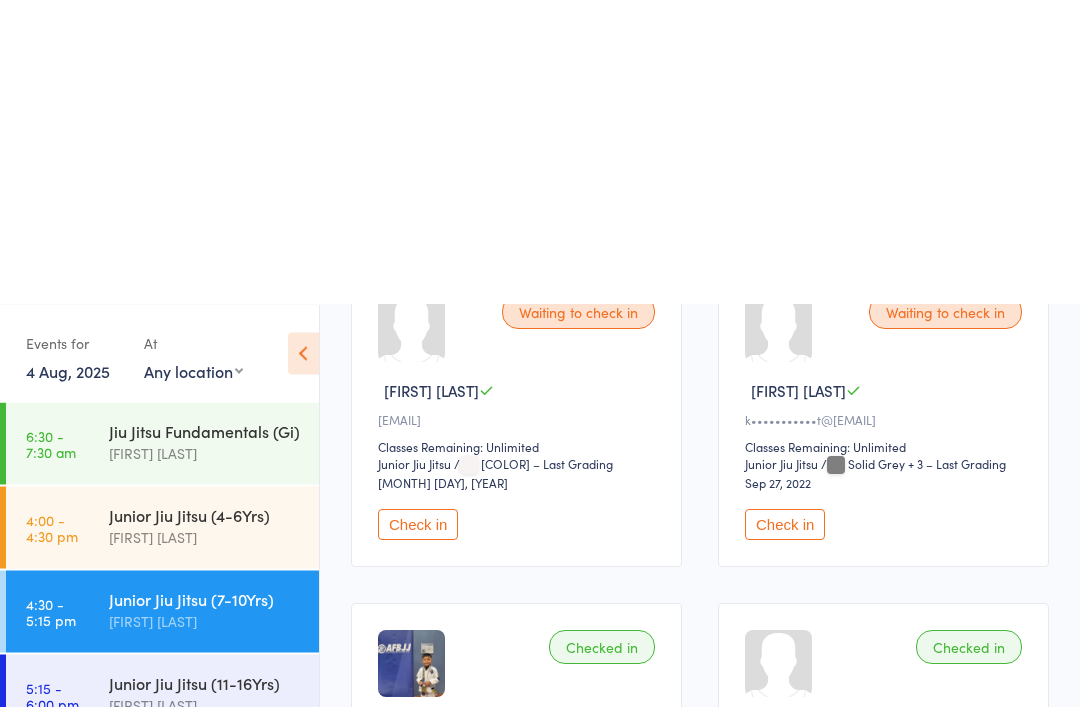 scroll, scrollTop: 0, scrollLeft: 0, axis: both 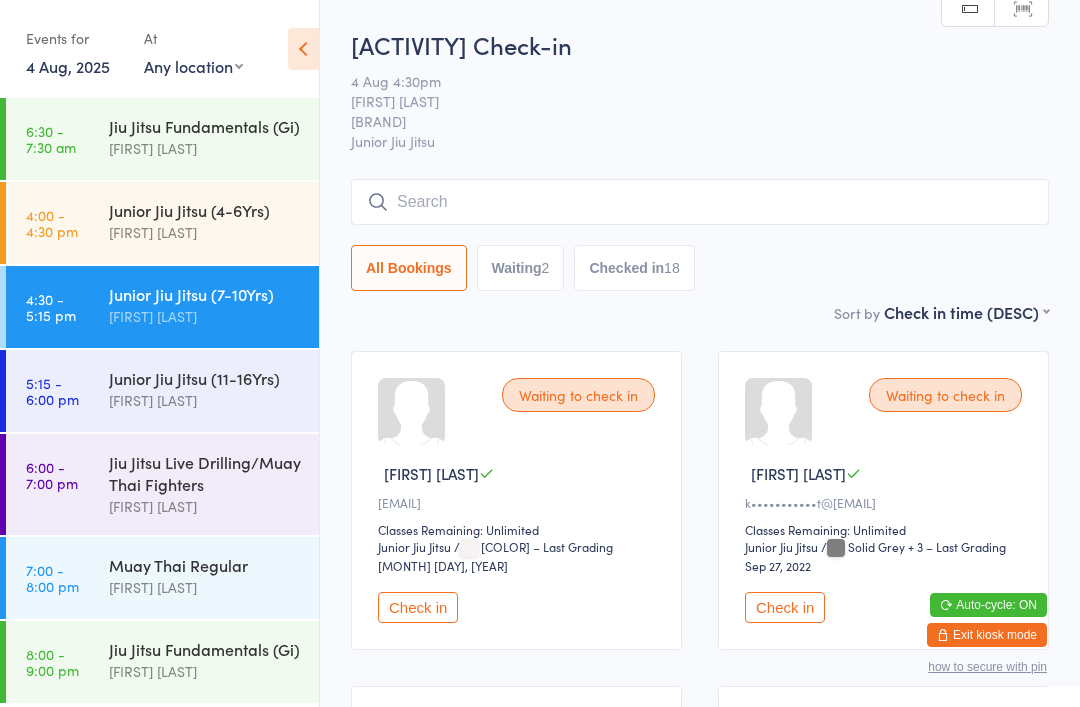 click at bounding box center (700, 202) 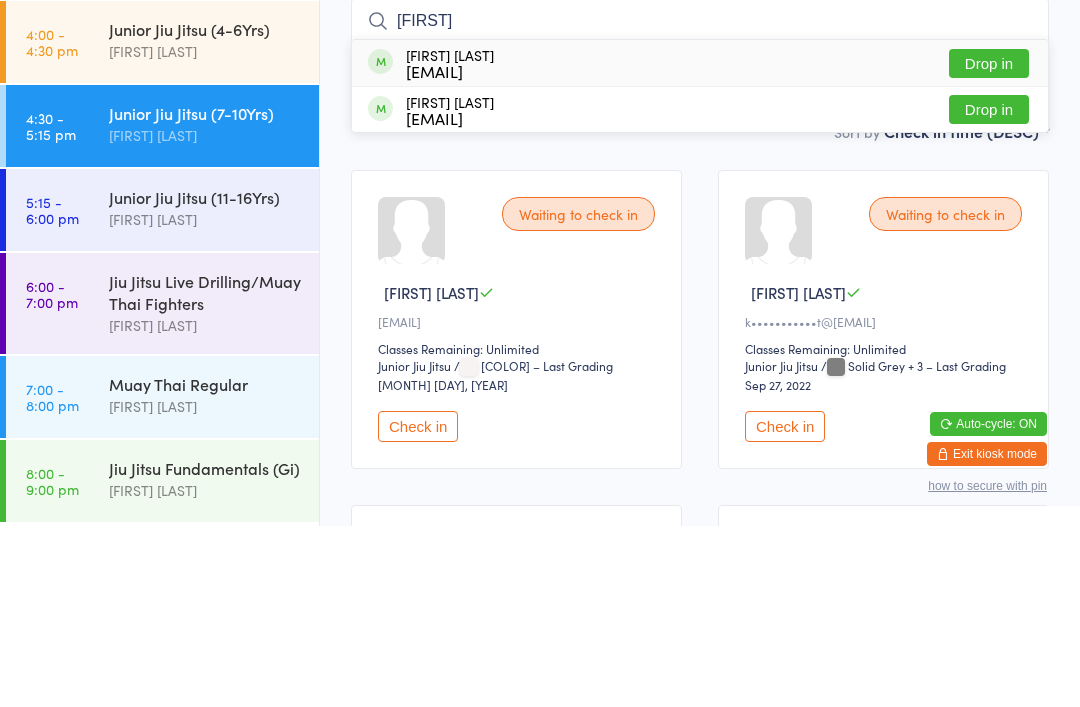 type on "Remy" 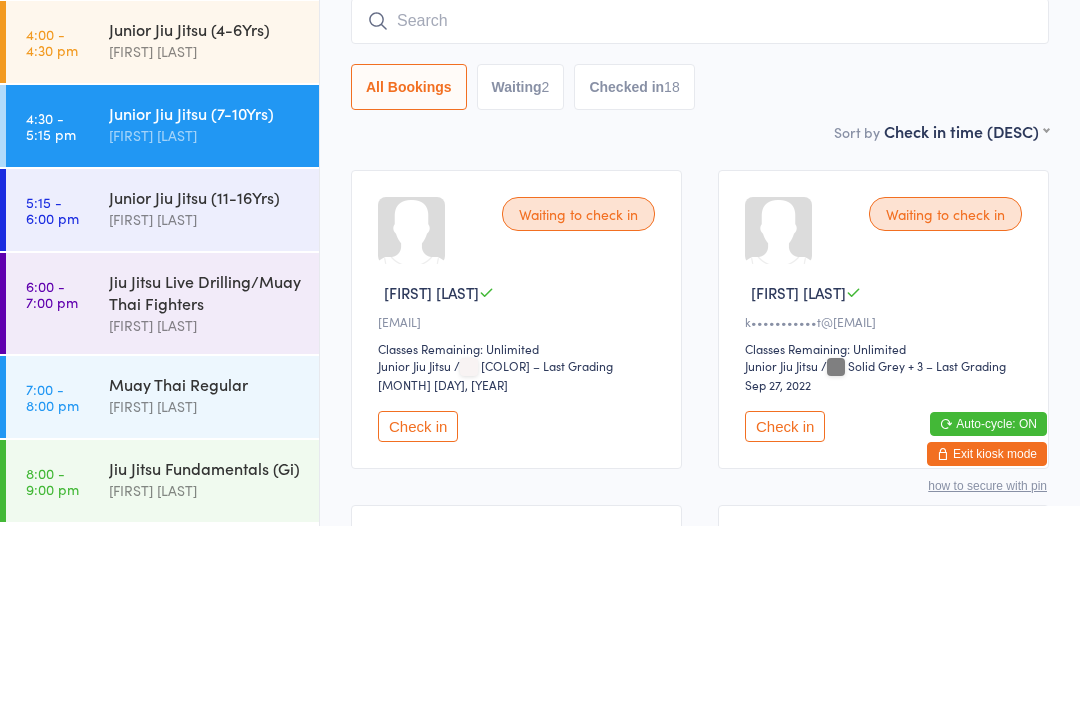 scroll, scrollTop: 181, scrollLeft: 0, axis: vertical 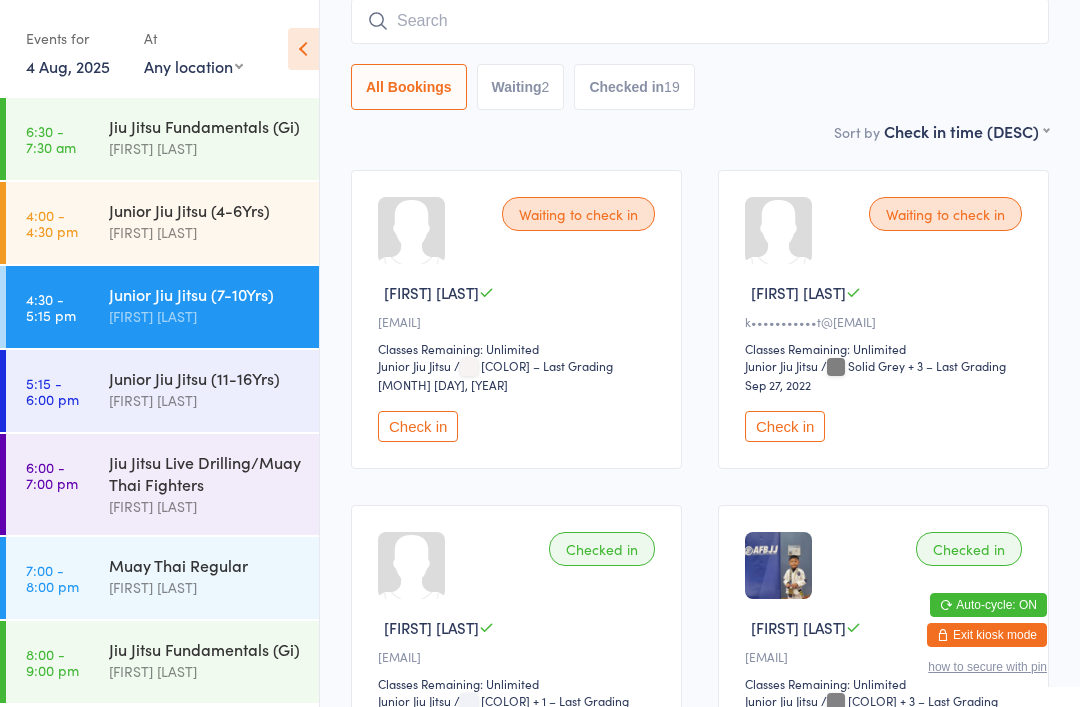 click at bounding box center [700, 21] 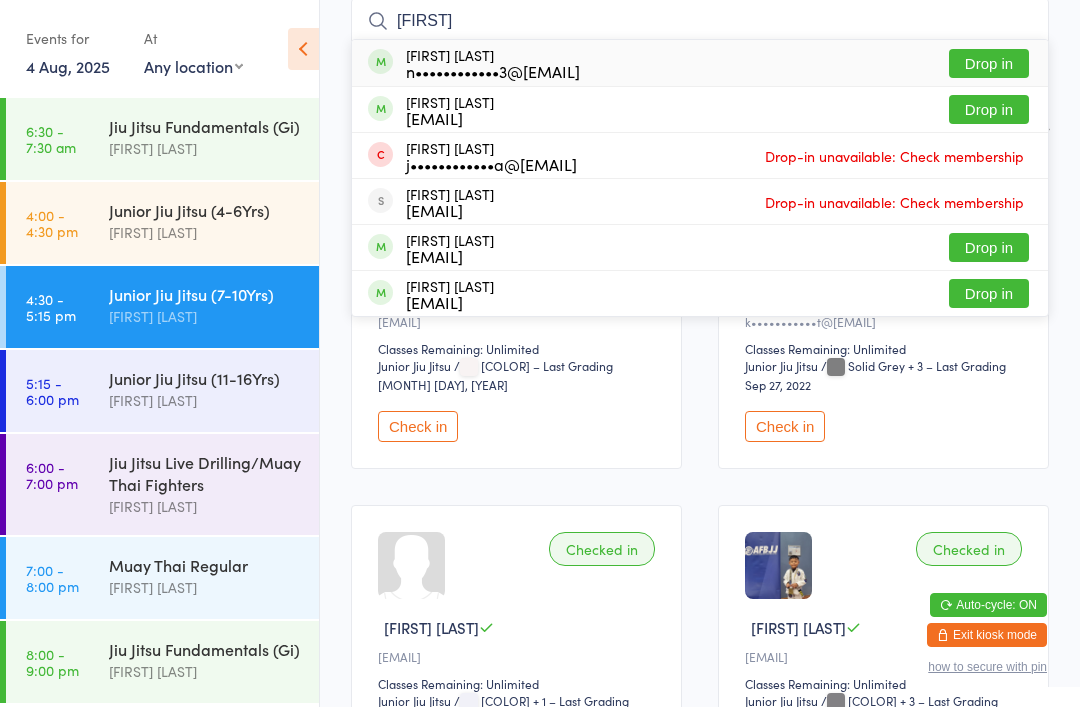 type on "Josey" 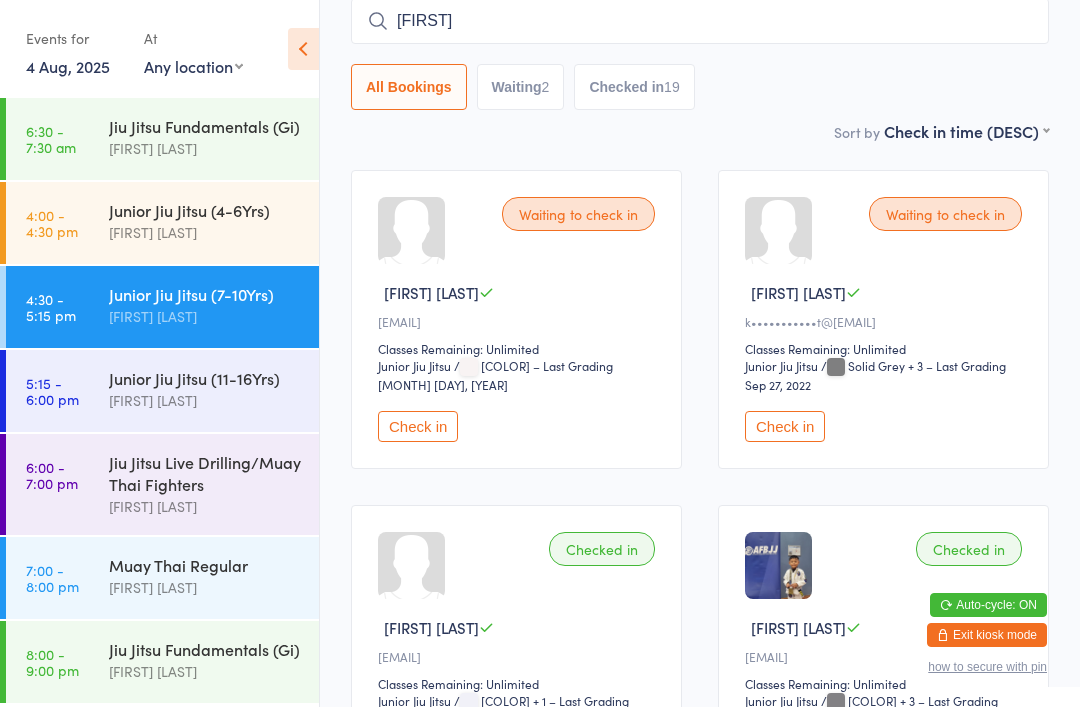type 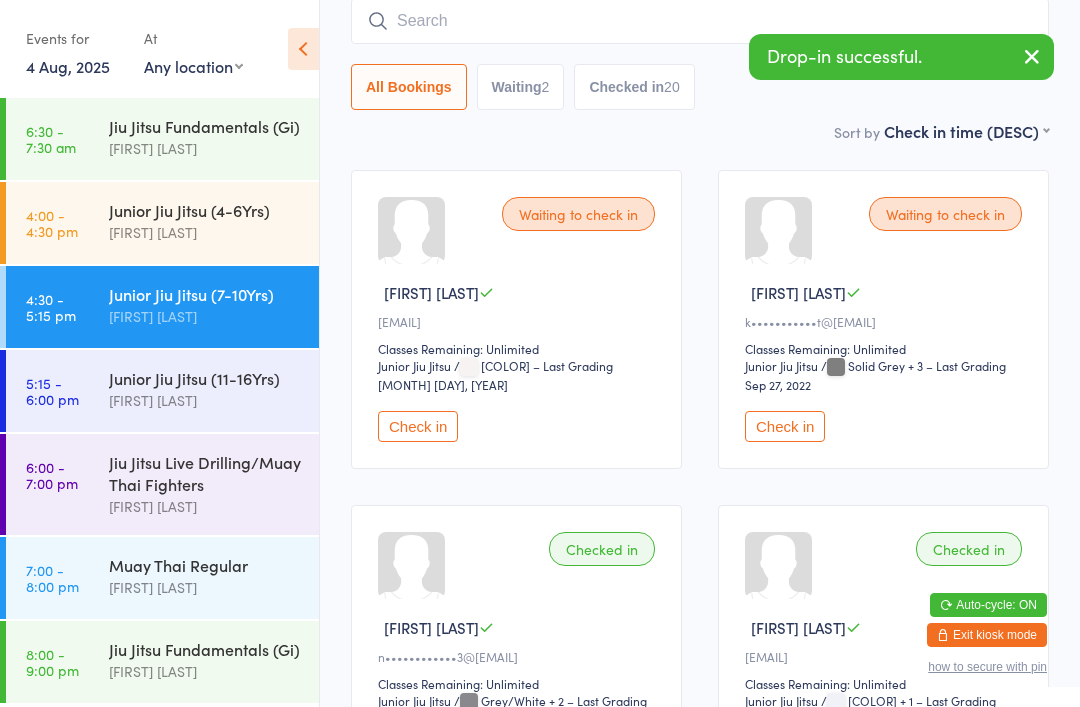 click on "Drop-in successful." at bounding box center (901, 57) 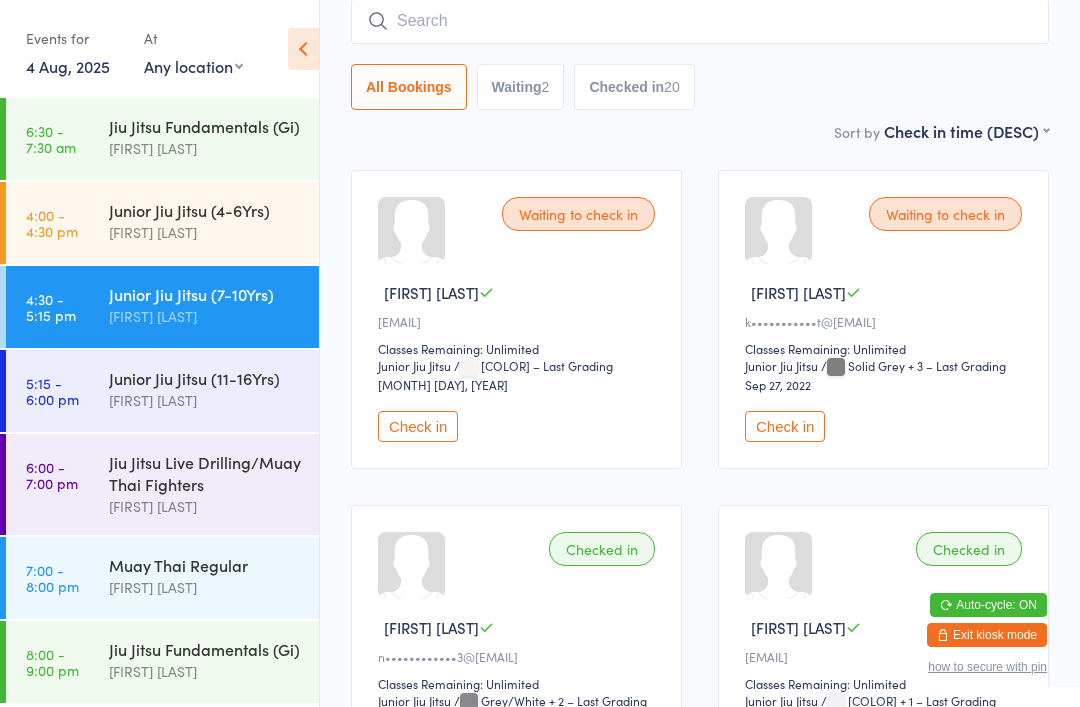 click on "Junior Jiu Jitsu (11-16Yrs) Megan Skidmore" at bounding box center (214, 389) 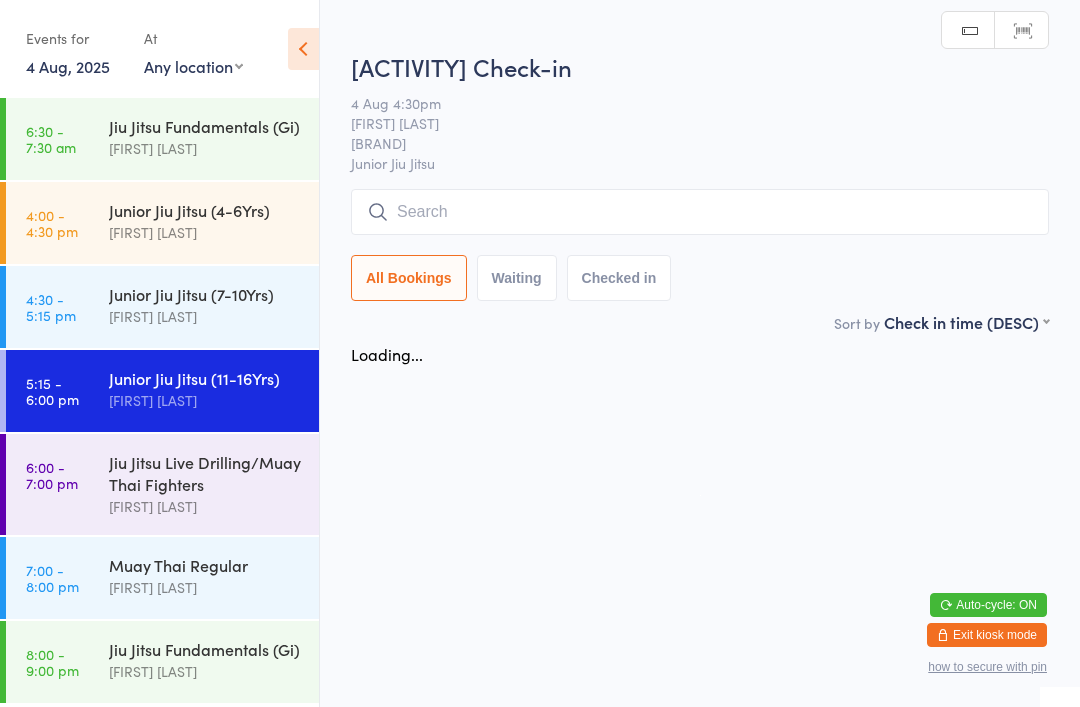 scroll, scrollTop: 0, scrollLeft: 0, axis: both 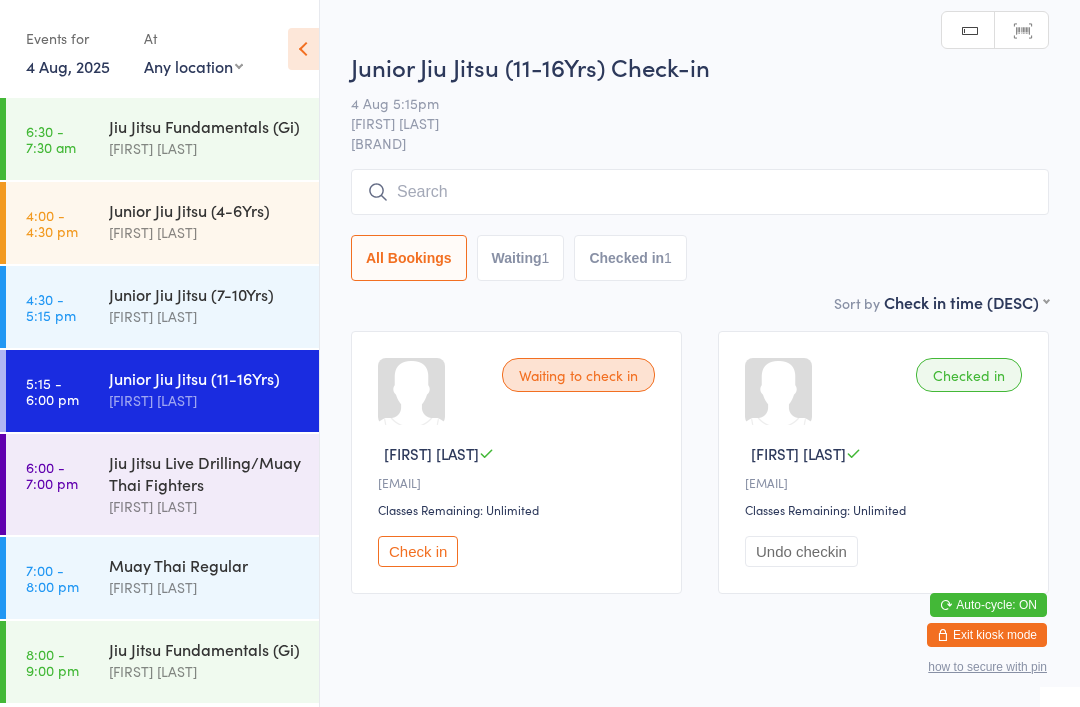 click at bounding box center [700, 192] 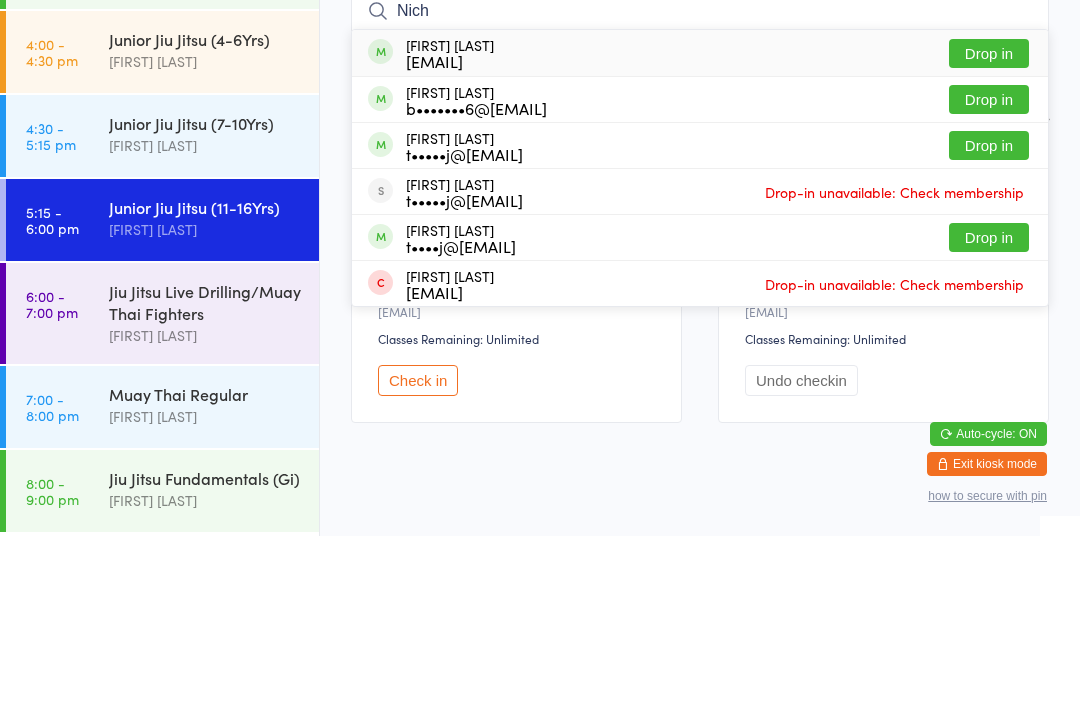 type on "Nich" 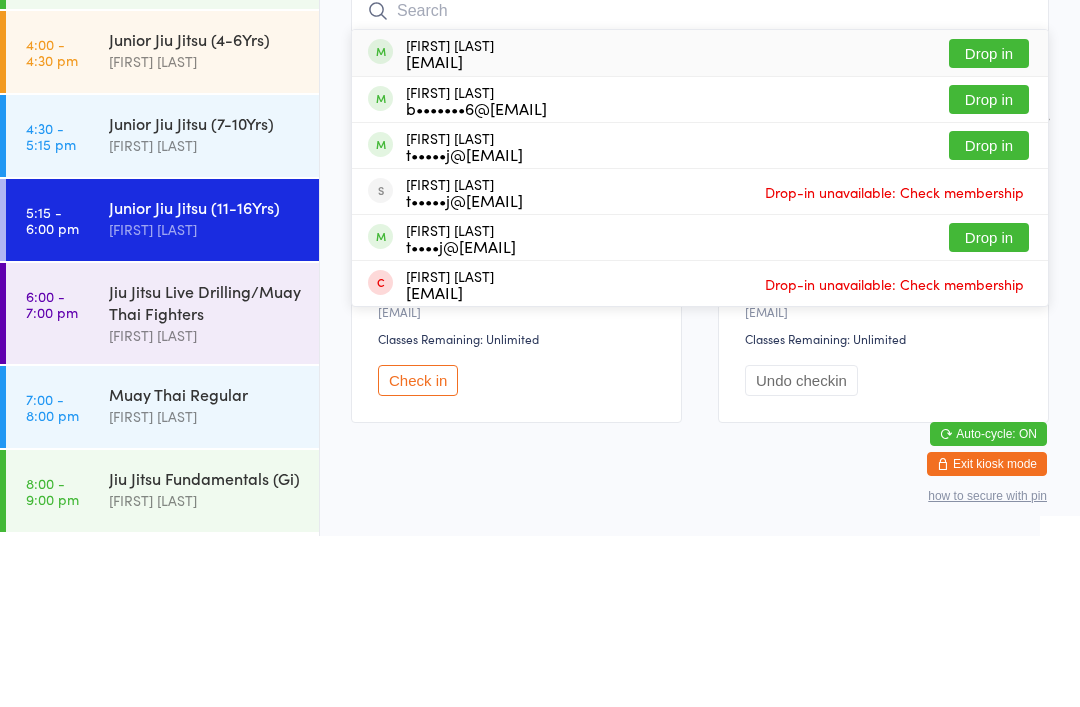 scroll, scrollTop: 51, scrollLeft: 0, axis: vertical 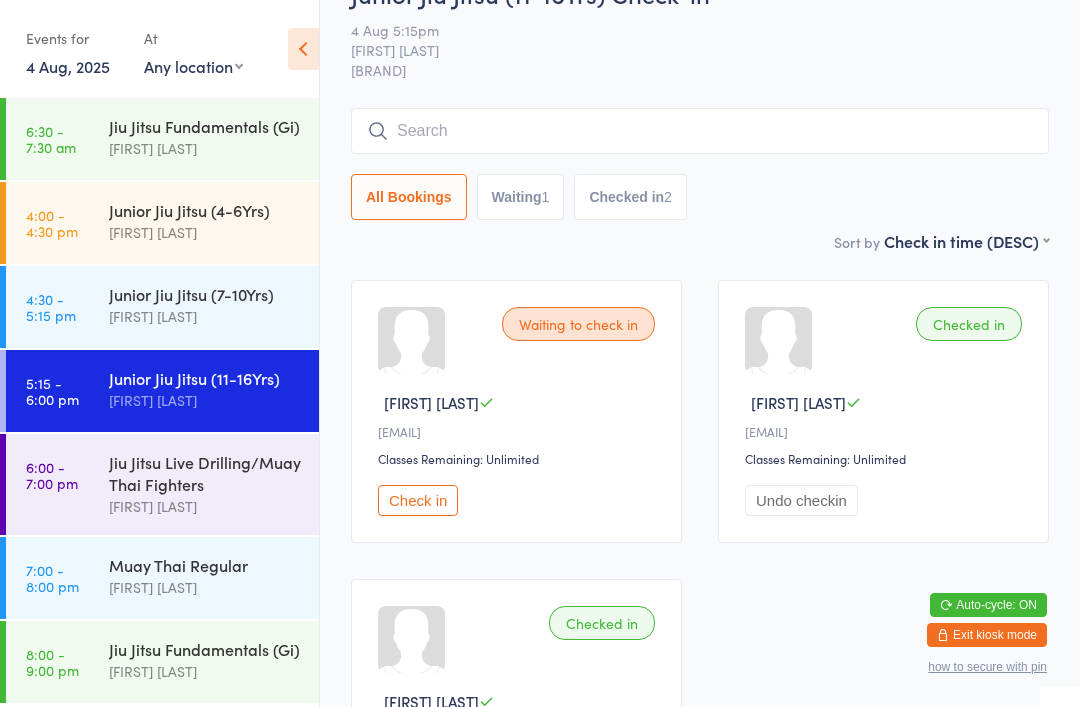 click at bounding box center (700, 131) 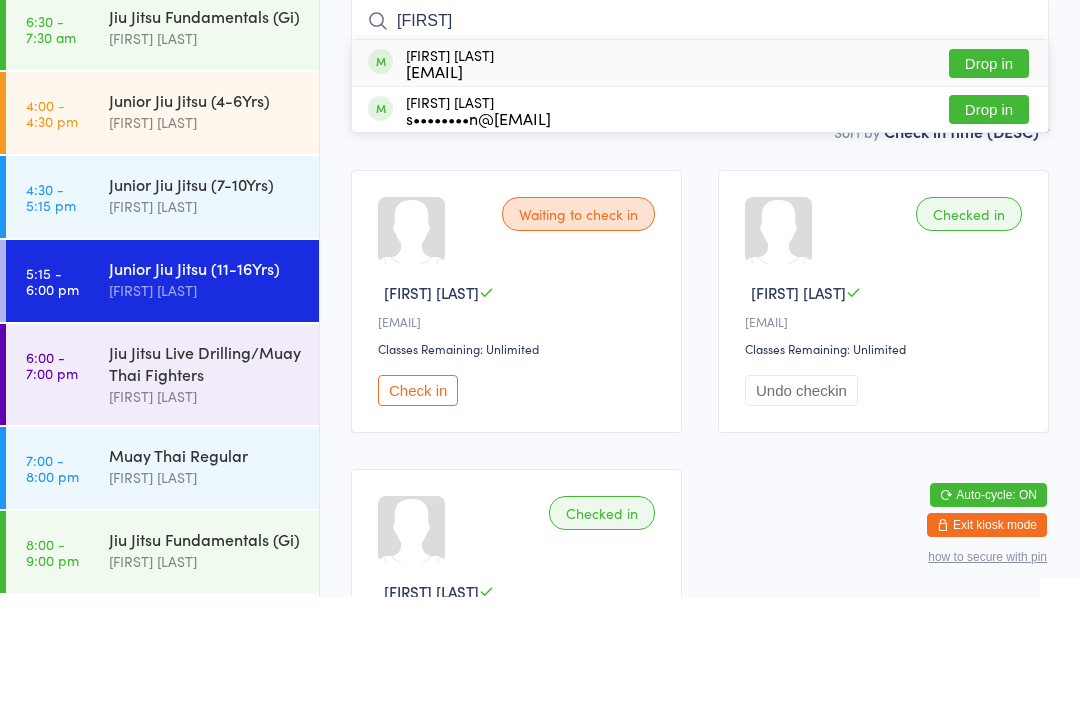 type on "Sas" 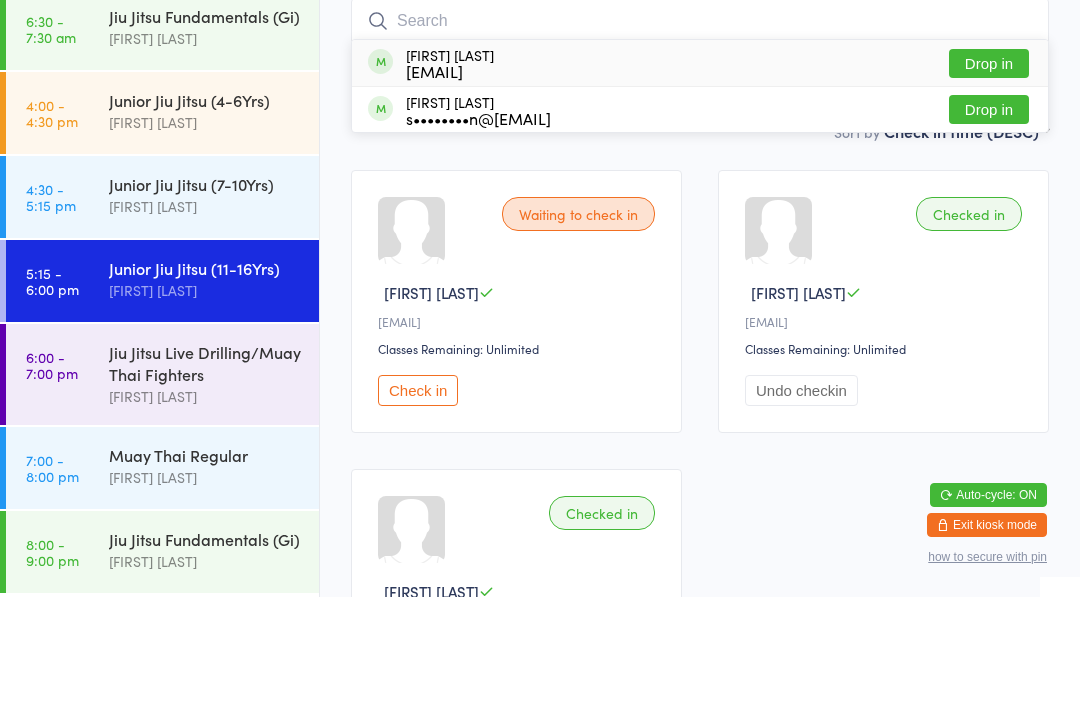 scroll, scrollTop: 161, scrollLeft: 0, axis: vertical 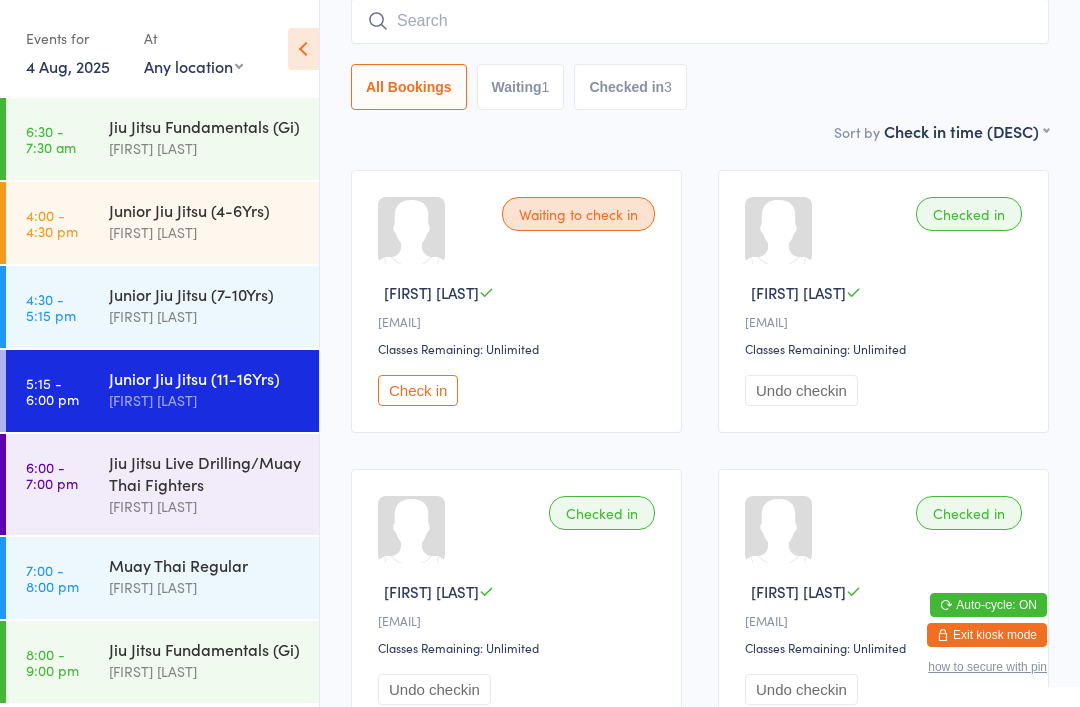 click at bounding box center [700, 21] 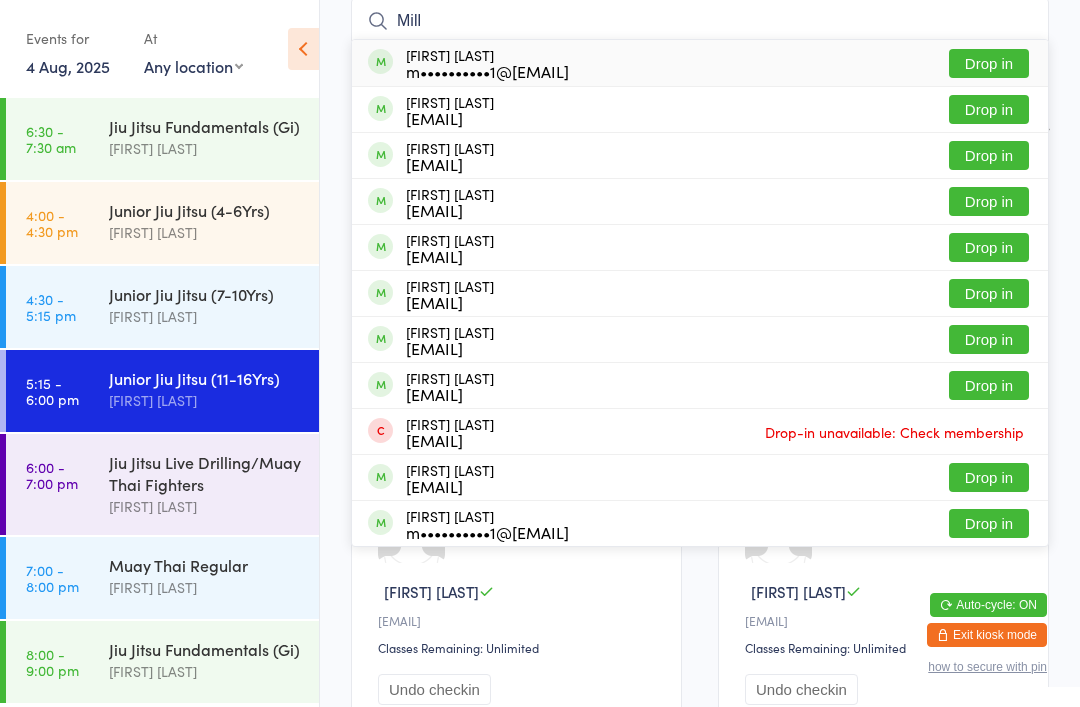 type on "Mill" 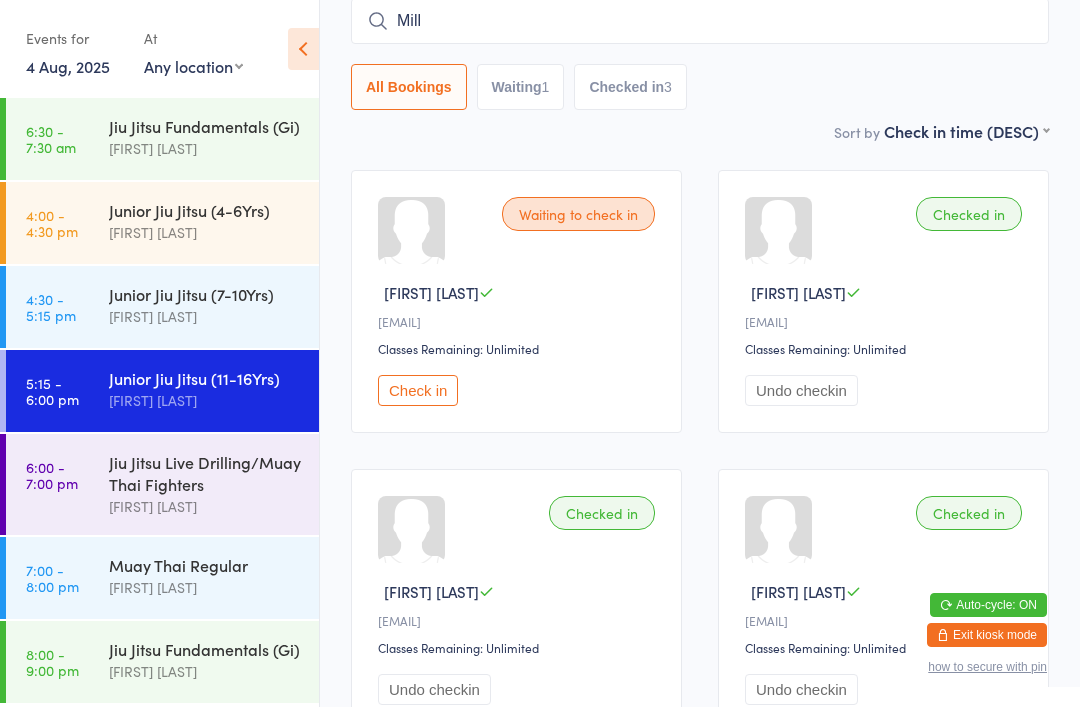 type 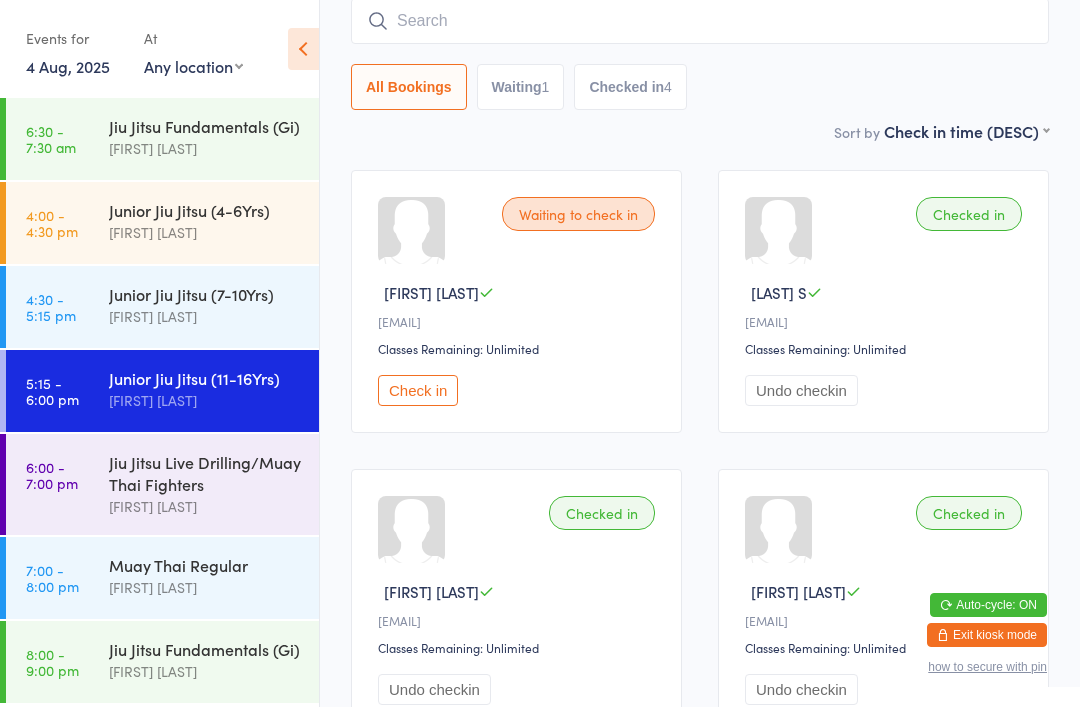 click on "Jiu Jitsu Live Drilling/Muay Thai Fighters" at bounding box center (205, 473) 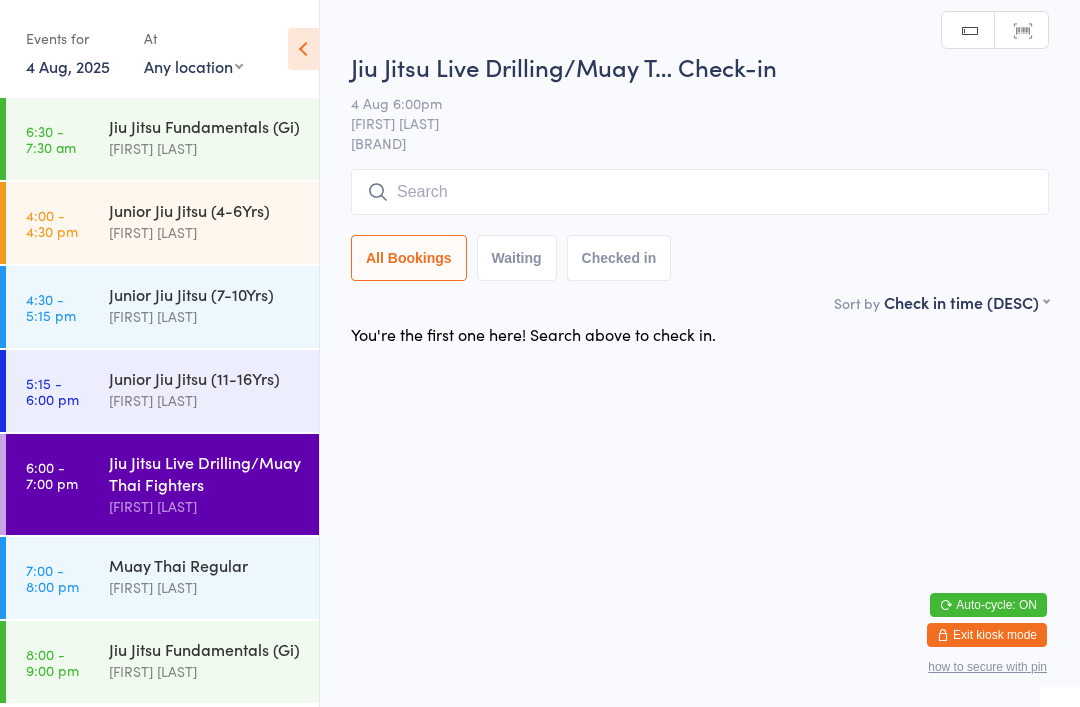 click at bounding box center [700, 192] 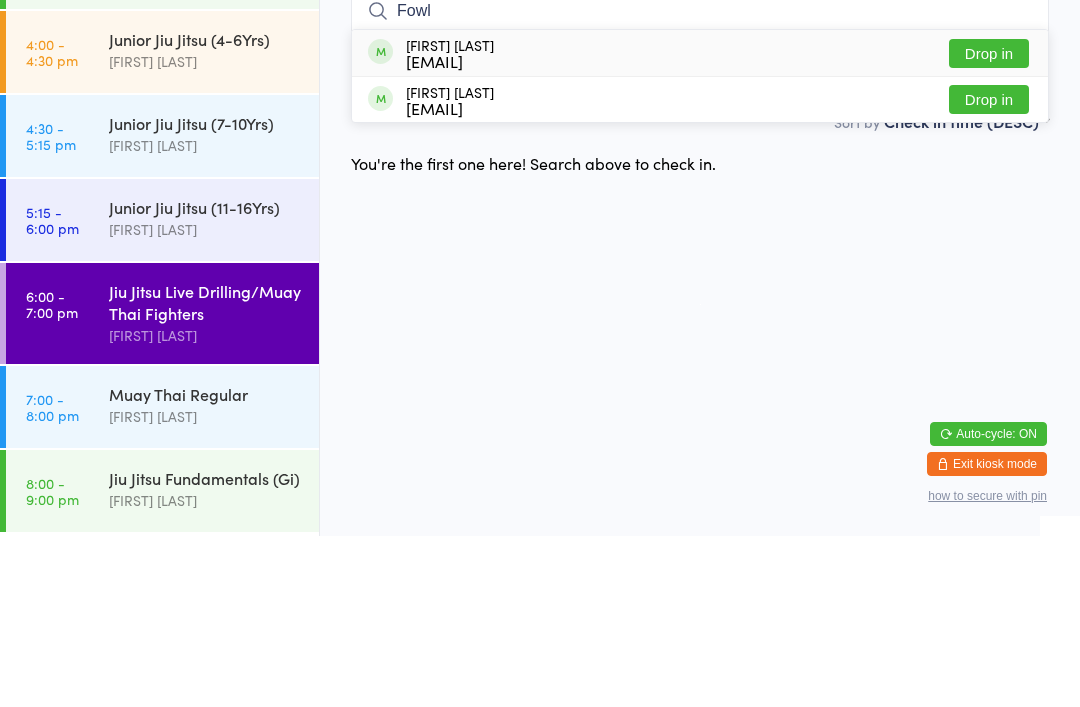 type on "Fowl" 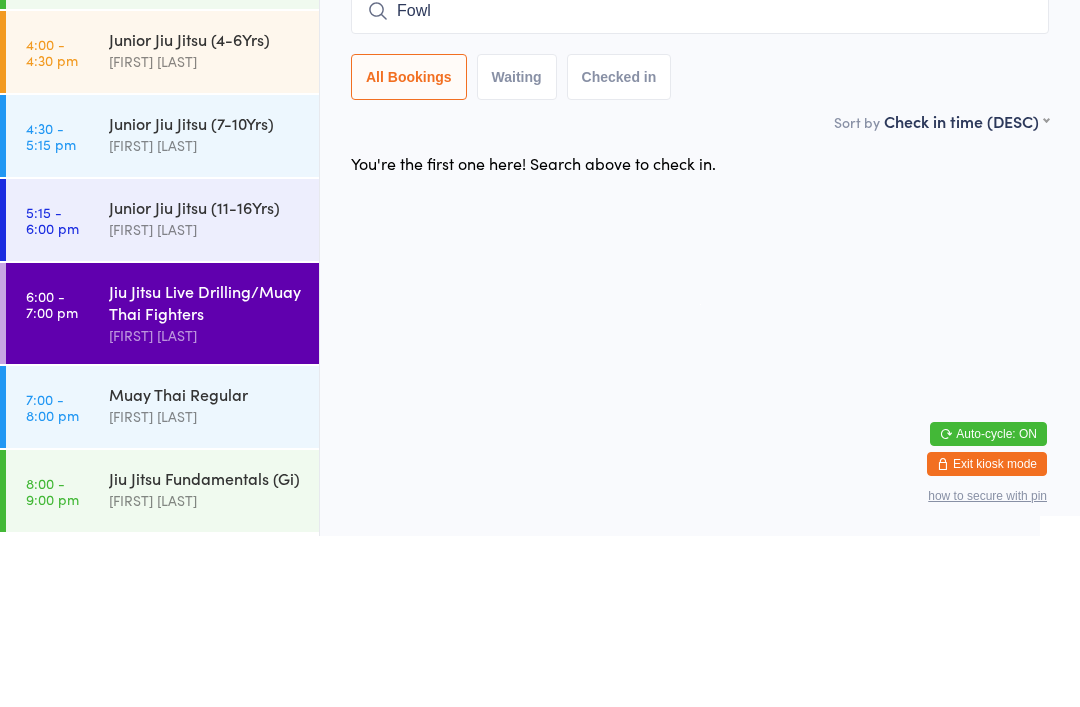 type 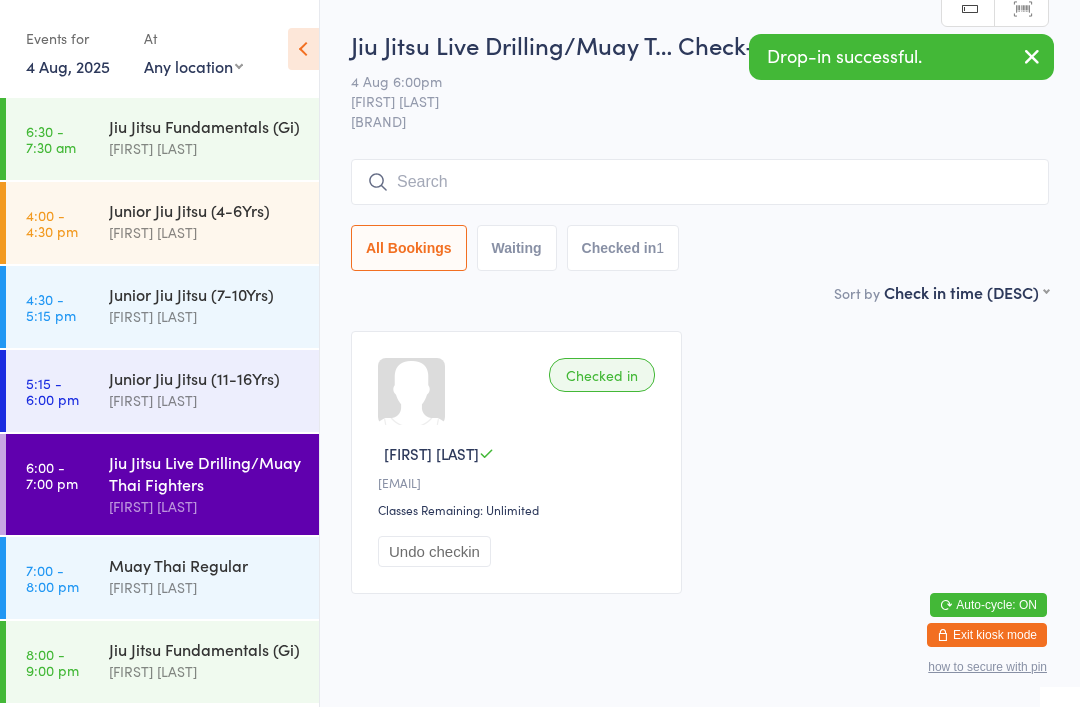 click on "Junior Jiu Jitsu (11-16Yrs)" at bounding box center (205, 378) 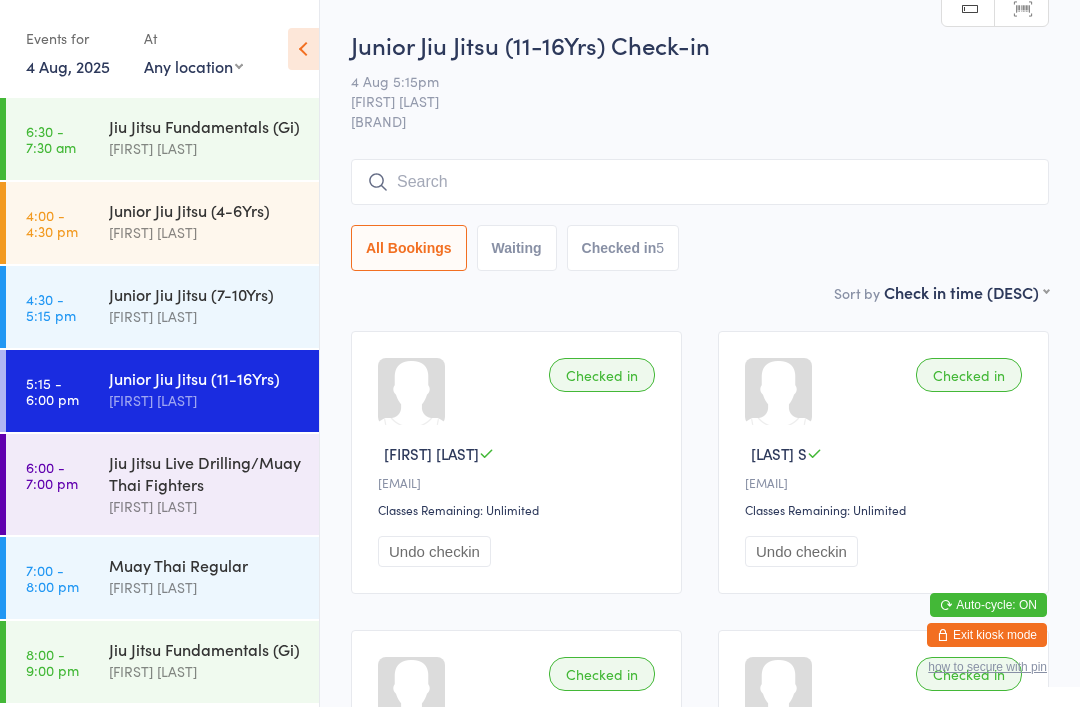 click at bounding box center (700, 182) 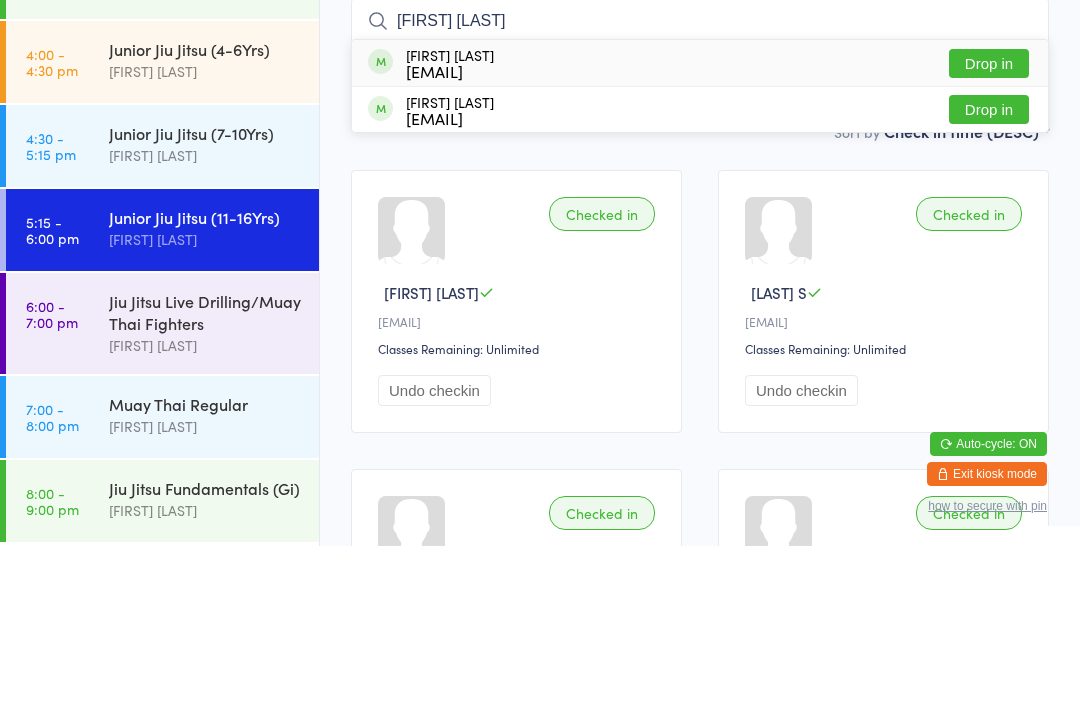 type on "Levi lovett" 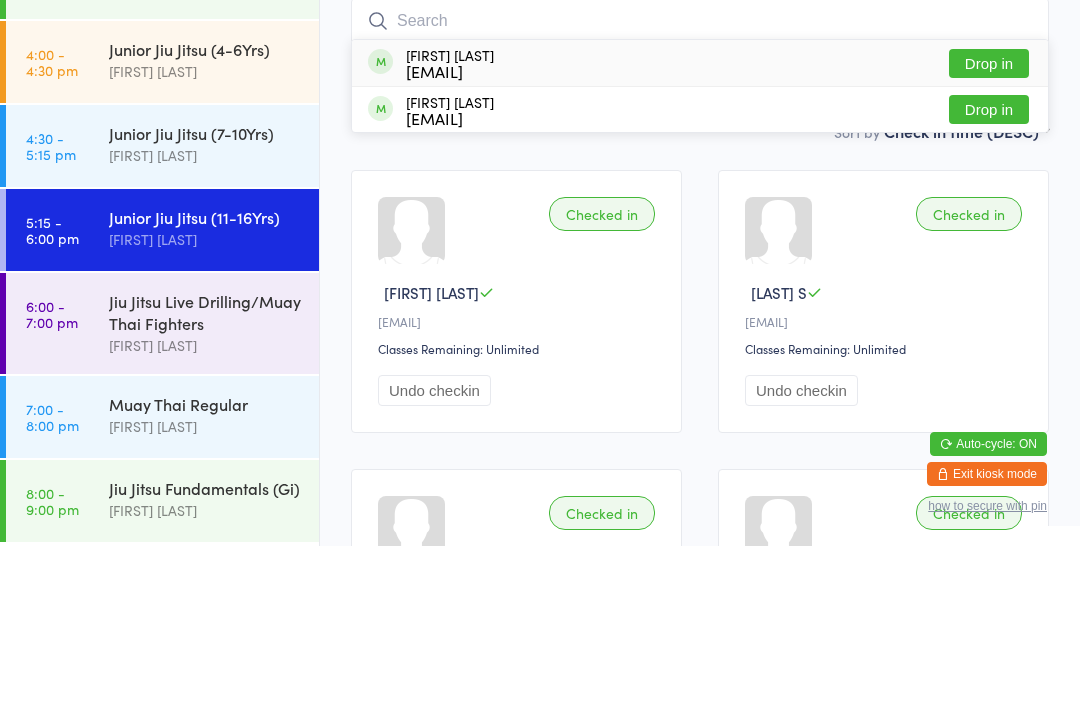 scroll, scrollTop: 161, scrollLeft: 0, axis: vertical 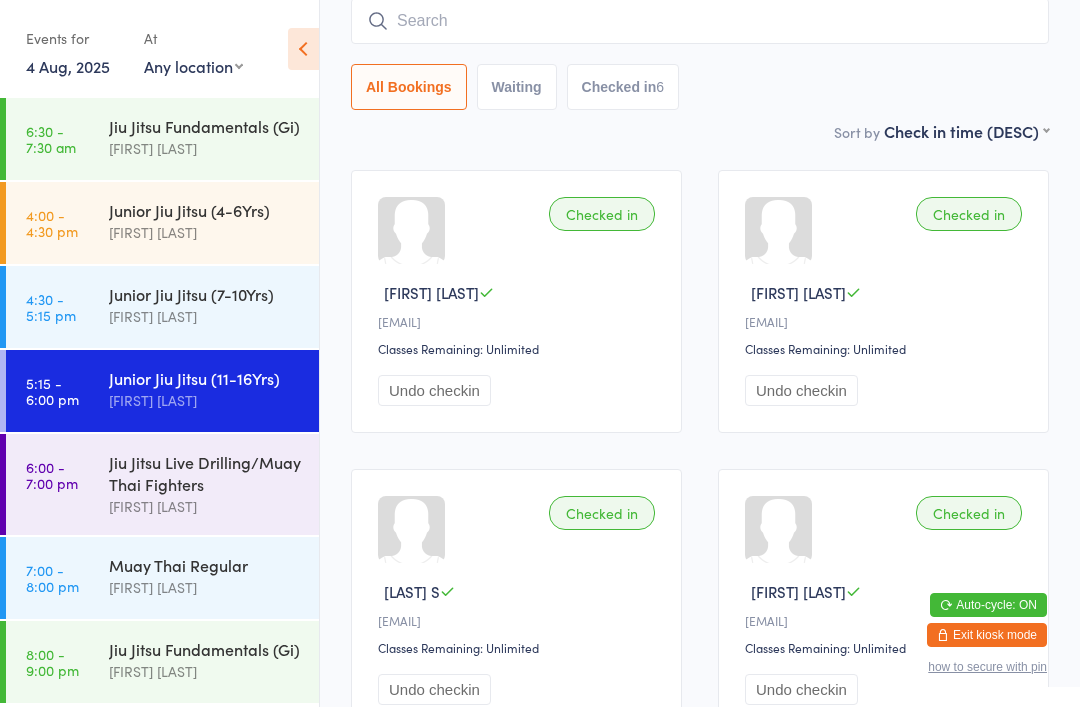 click at bounding box center (700, 21) 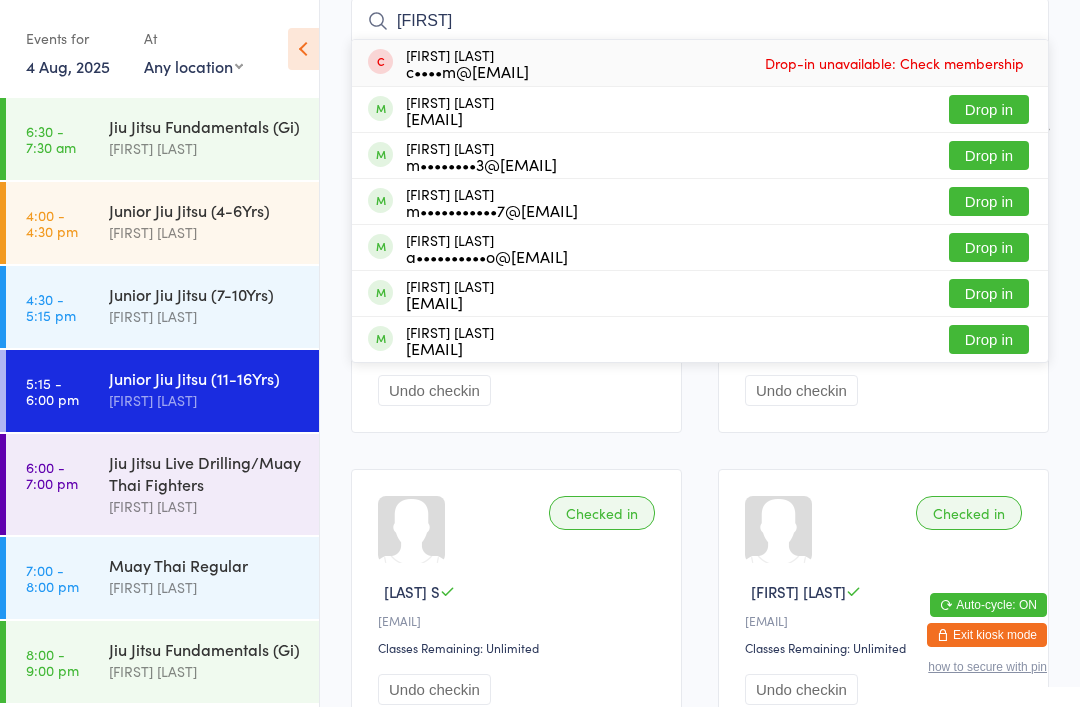 type on "Marco" 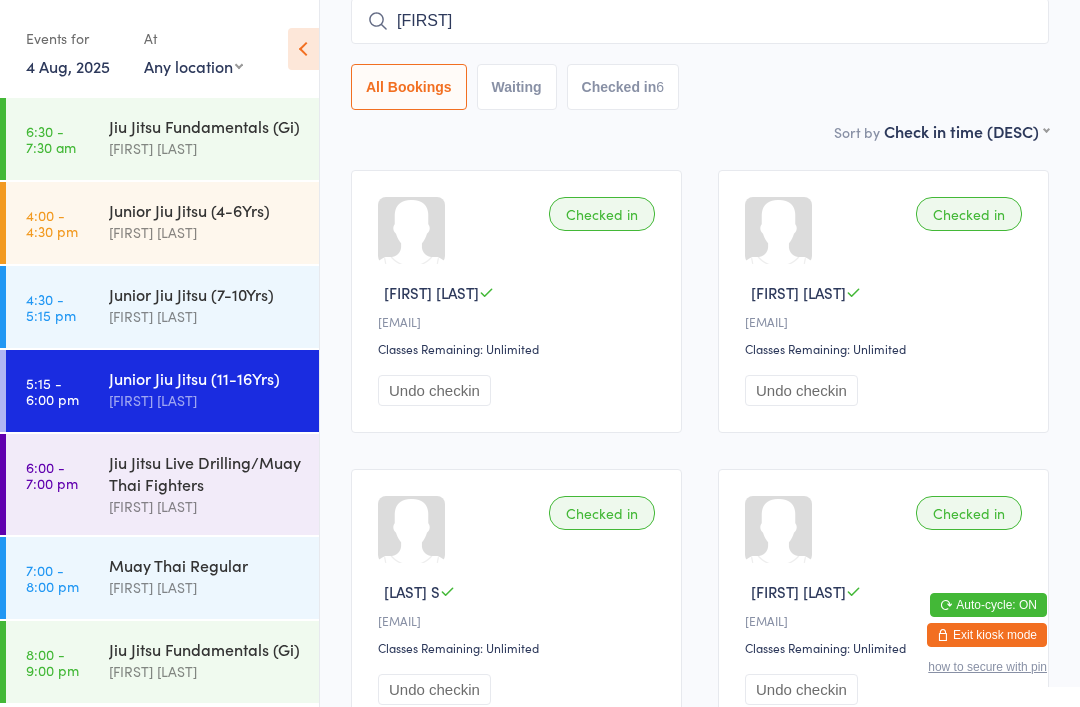 type 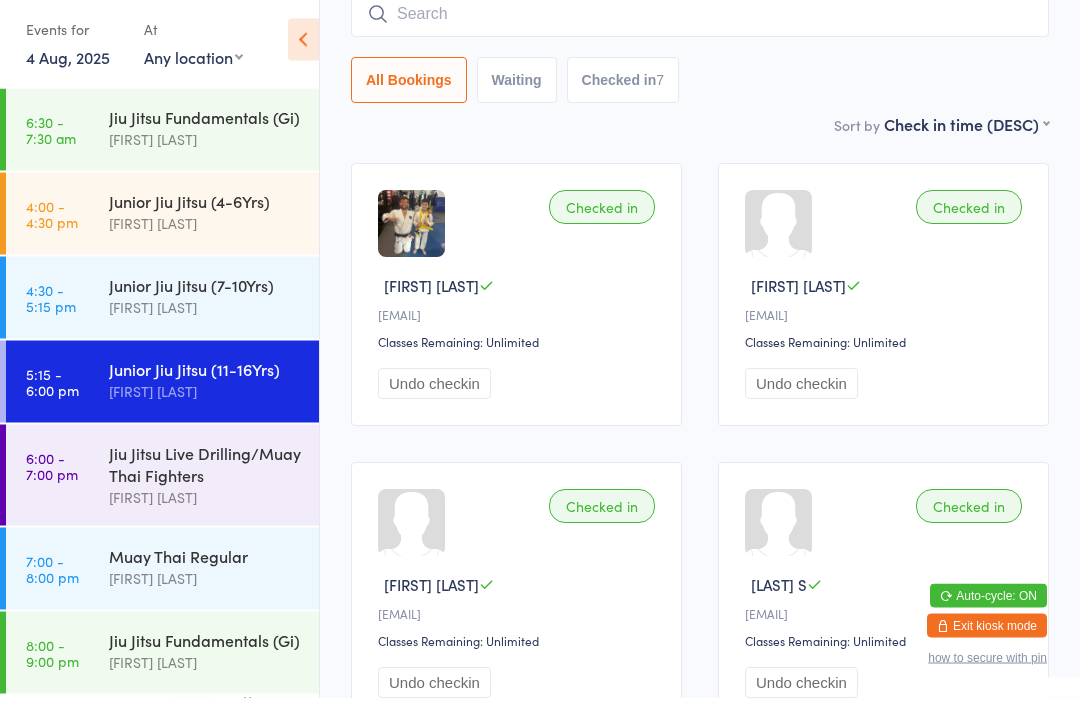 scroll, scrollTop: 120, scrollLeft: 0, axis: vertical 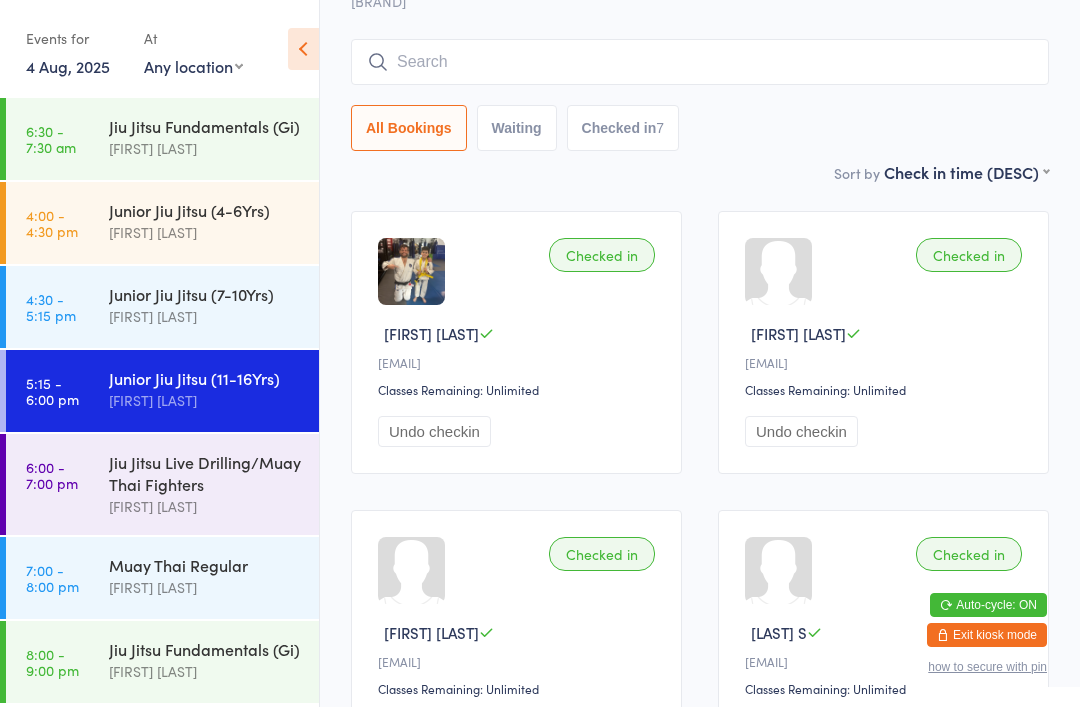 click on "Jiu Jitsu Live Drilling/Muay Thai Fighters" at bounding box center (205, 473) 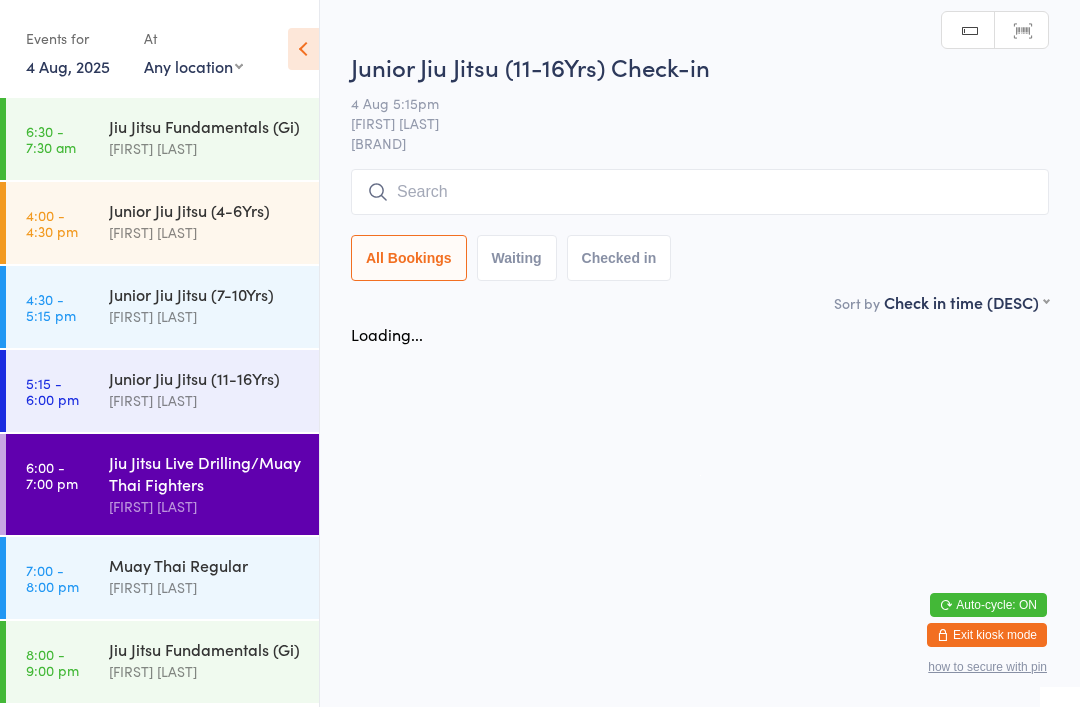 scroll, scrollTop: 0, scrollLeft: 0, axis: both 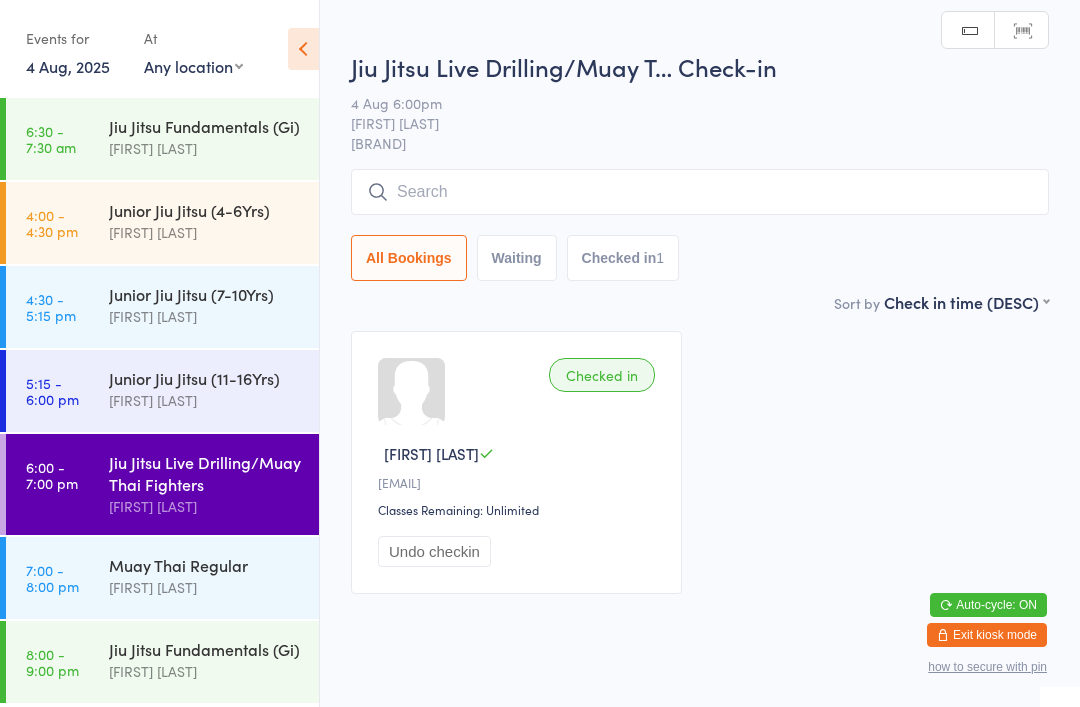 click at bounding box center [700, 192] 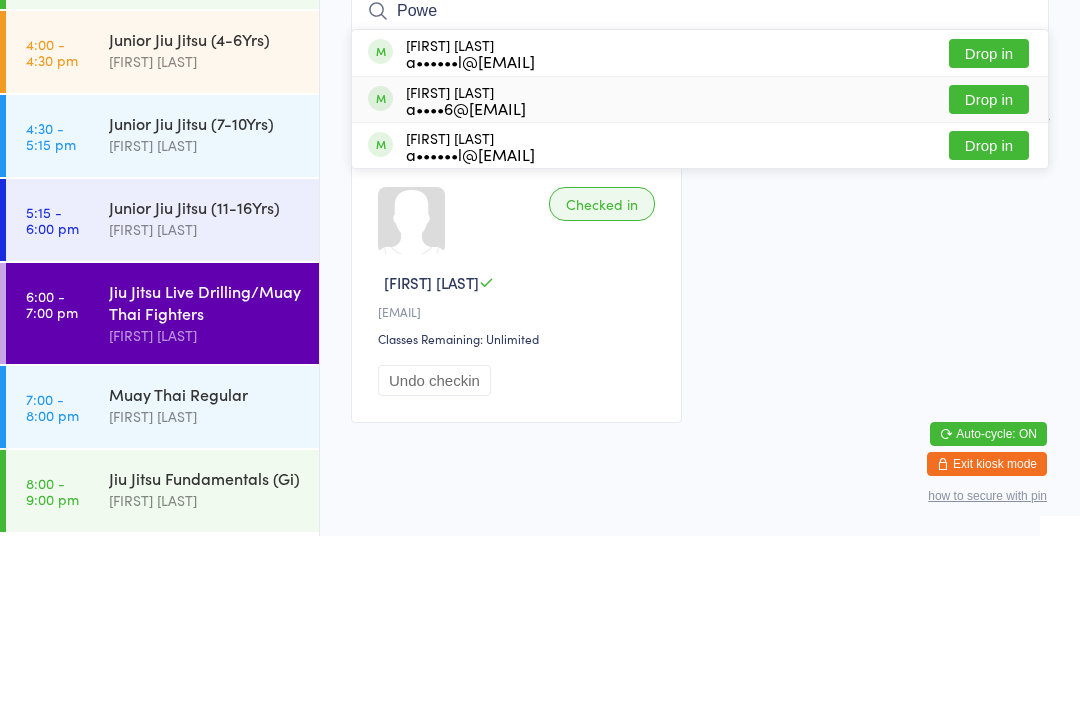 type on "Powe" 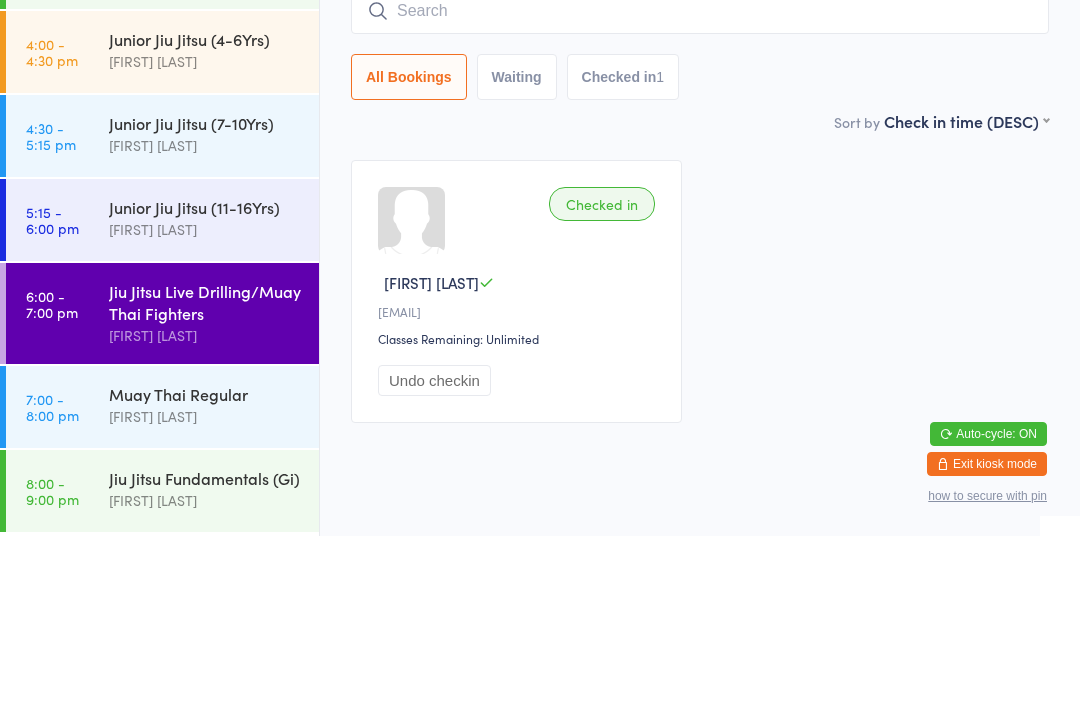 scroll, scrollTop: 51, scrollLeft: 0, axis: vertical 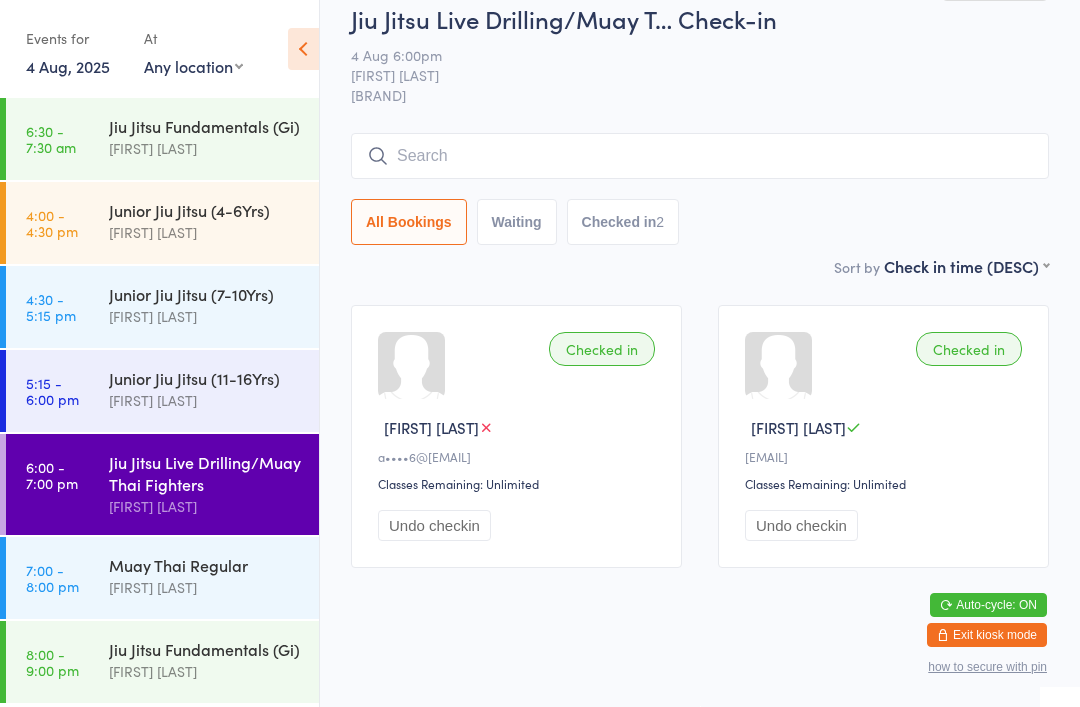 click on "Checked in Andrew P  a••••6@hotmail.com Classes Remaining: Unlimited   Undo checkin" at bounding box center [516, 436] 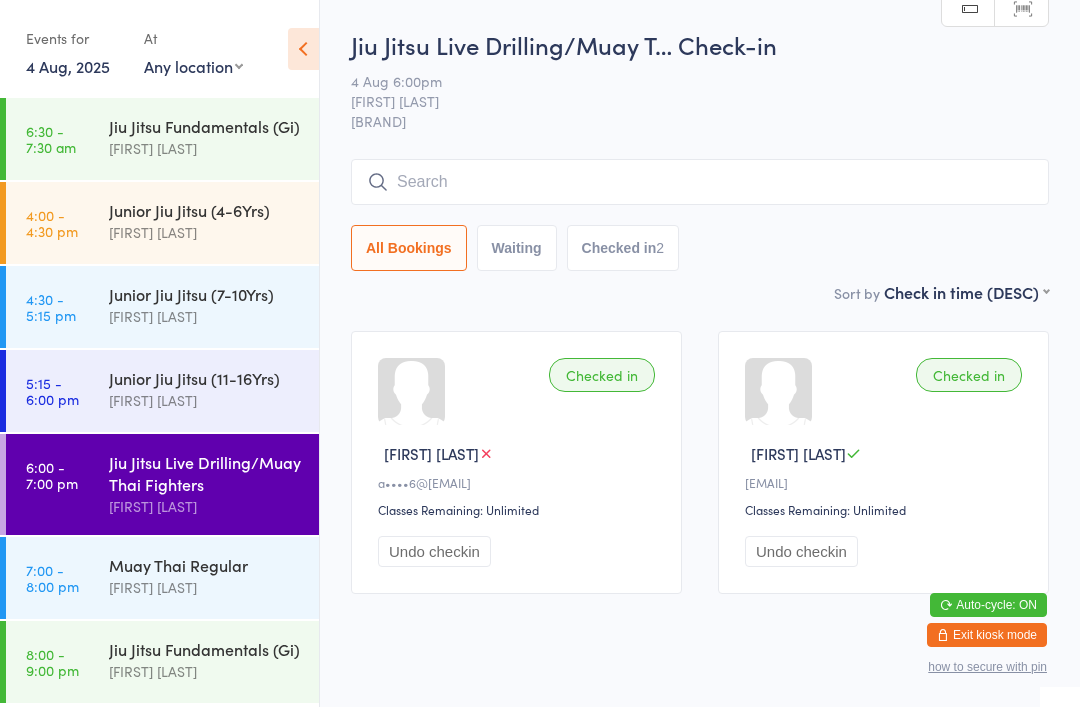 click at bounding box center [700, 182] 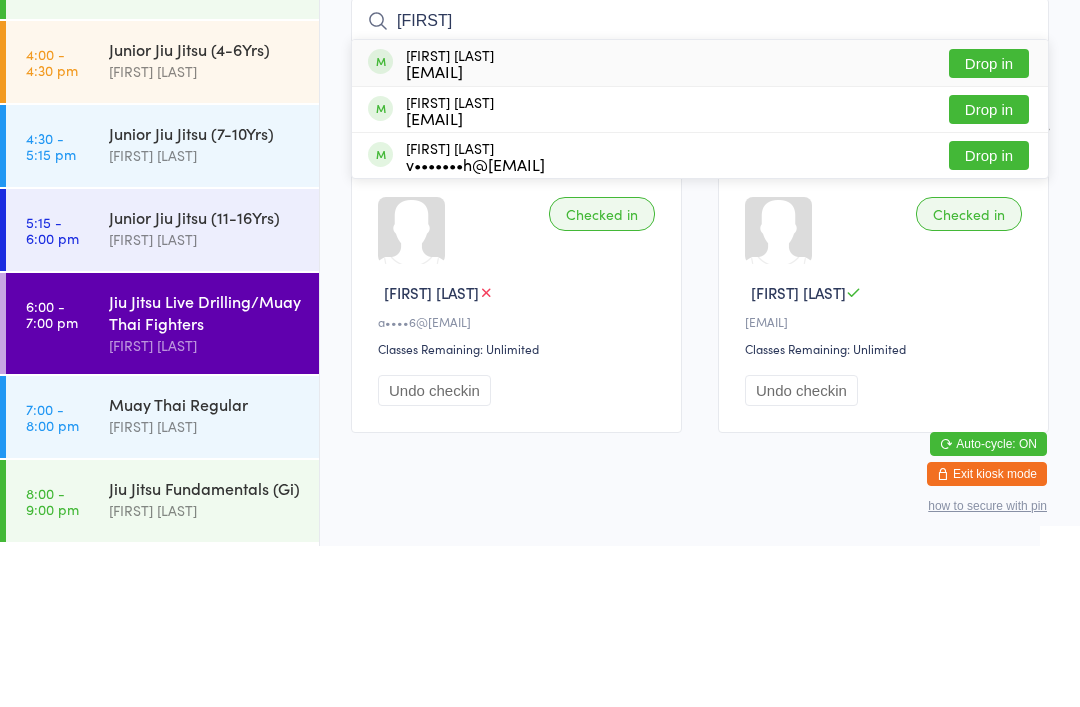 type on "Aidan" 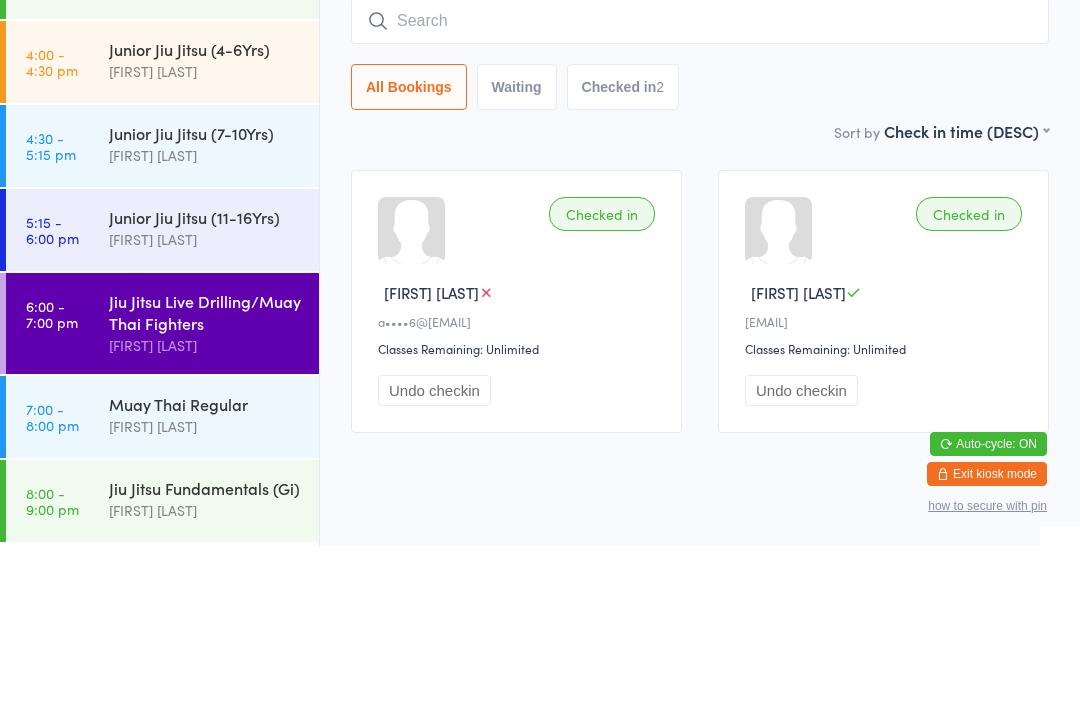 scroll, scrollTop: 51, scrollLeft: 0, axis: vertical 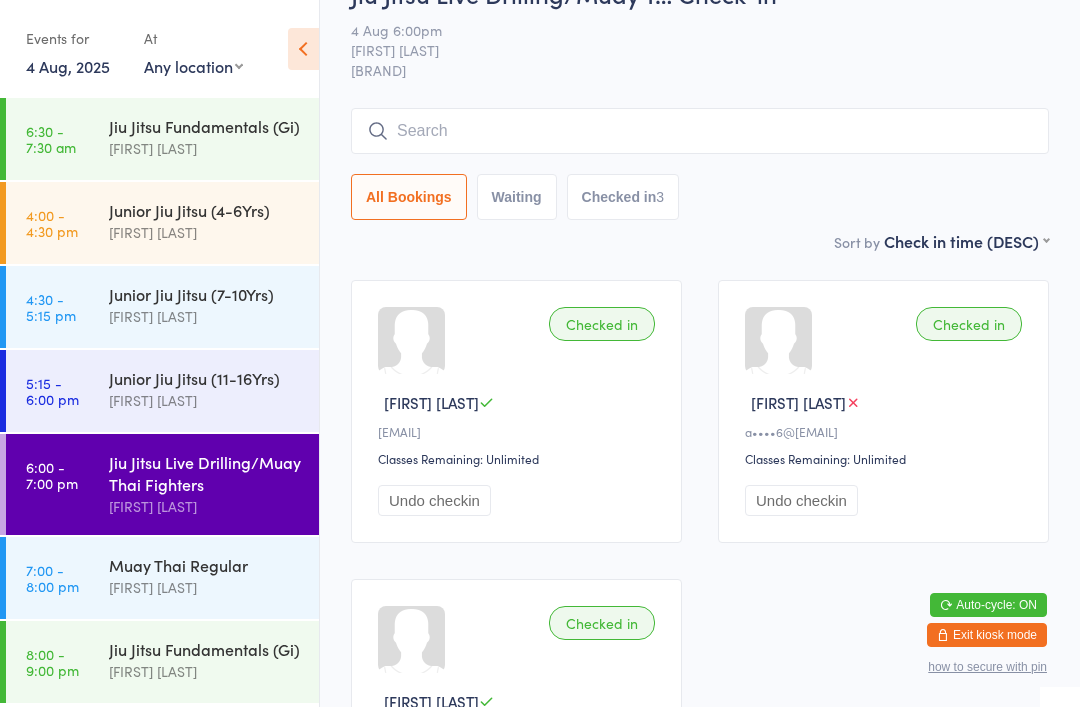 click on "Jiu Jitsu Live Drilling/Muay T… Check-in 4 Aug 6:00pm  Megan Skidmore  LIMITLESS SUNBURY  Manual search Scanner input All Bookings Waiting  Checked in  3" at bounding box center [700, 103] 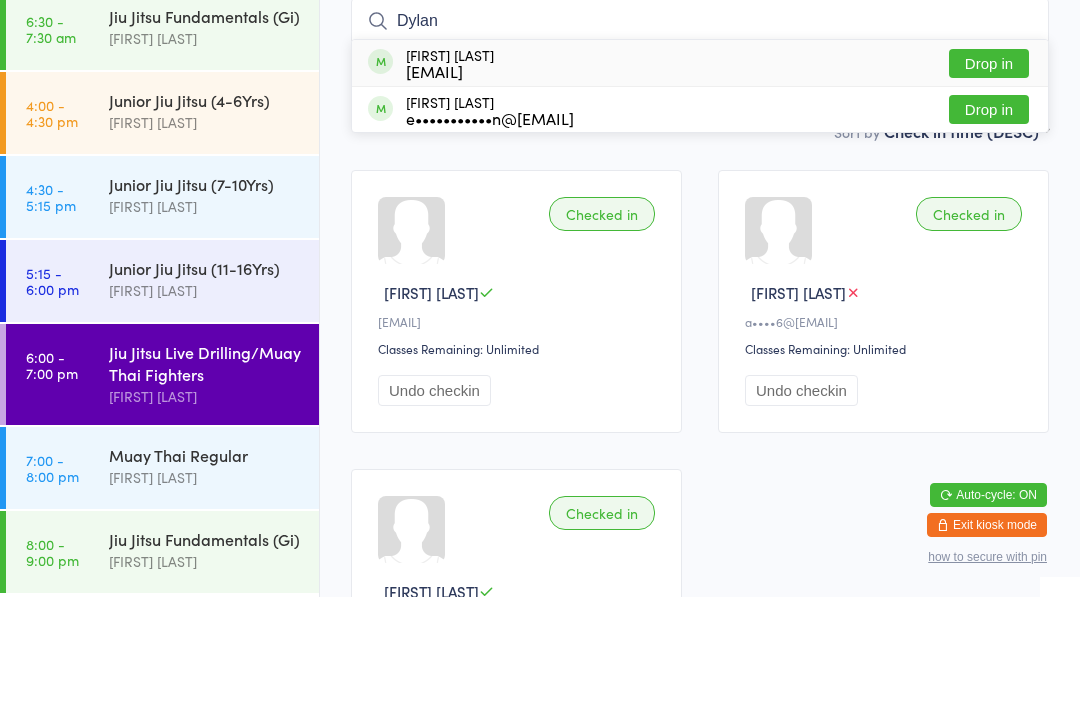 type on "Dylan" 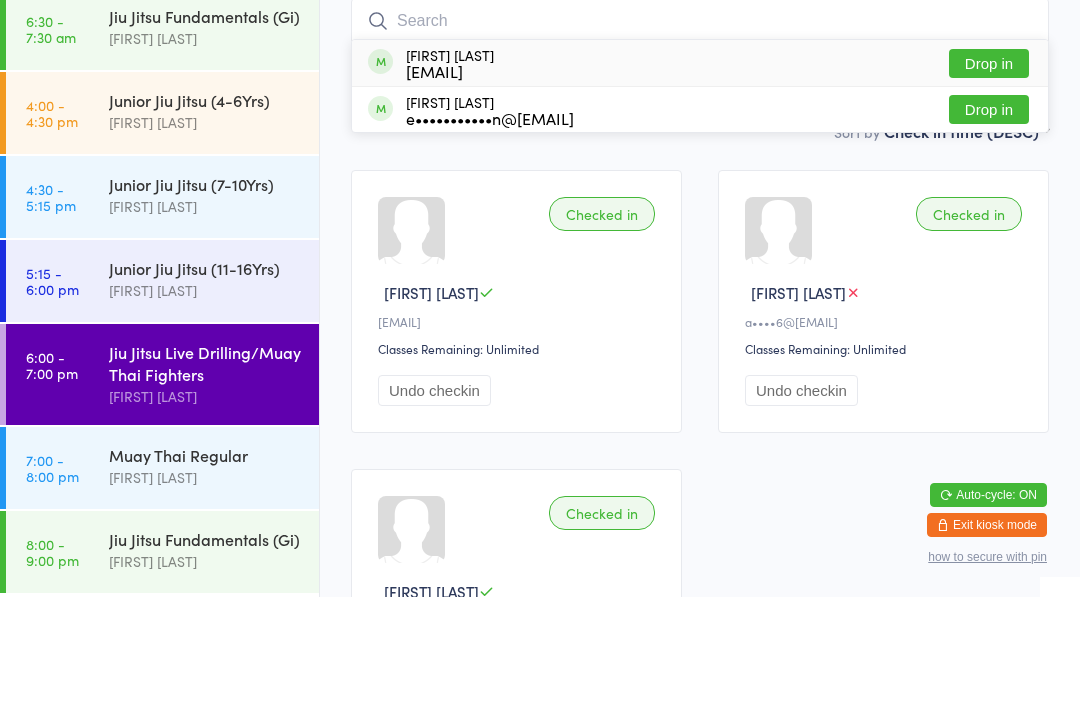 scroll, scrollTop: 161, scrollLeft: 0, axis: vertical 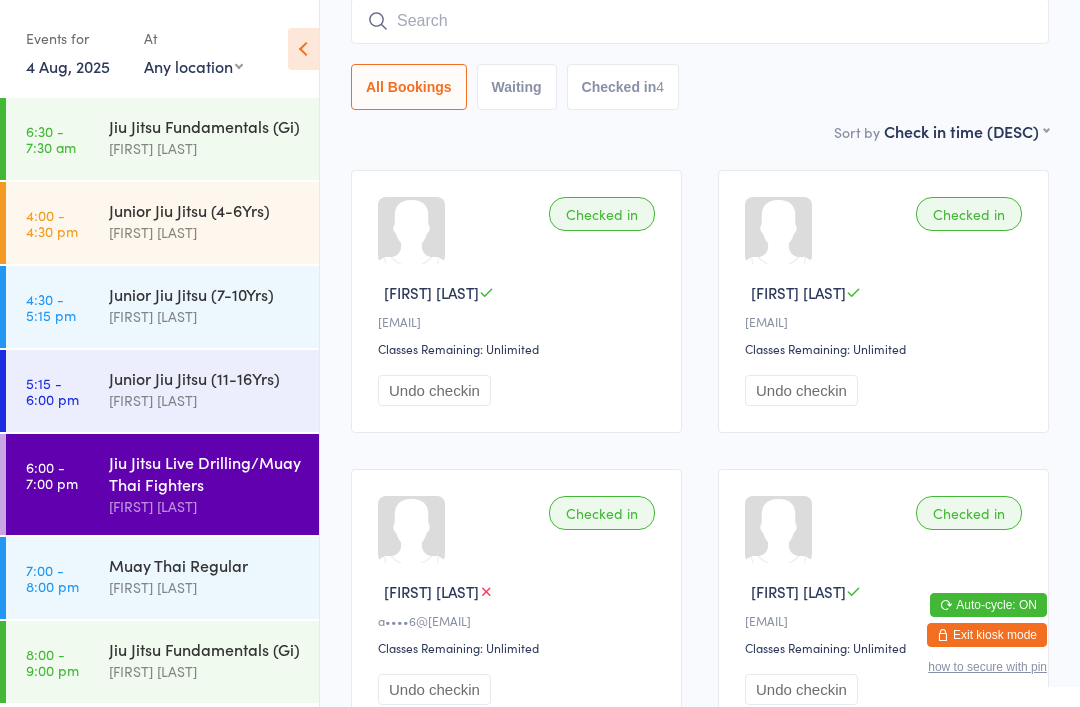 click at bounding box center (700, 21) 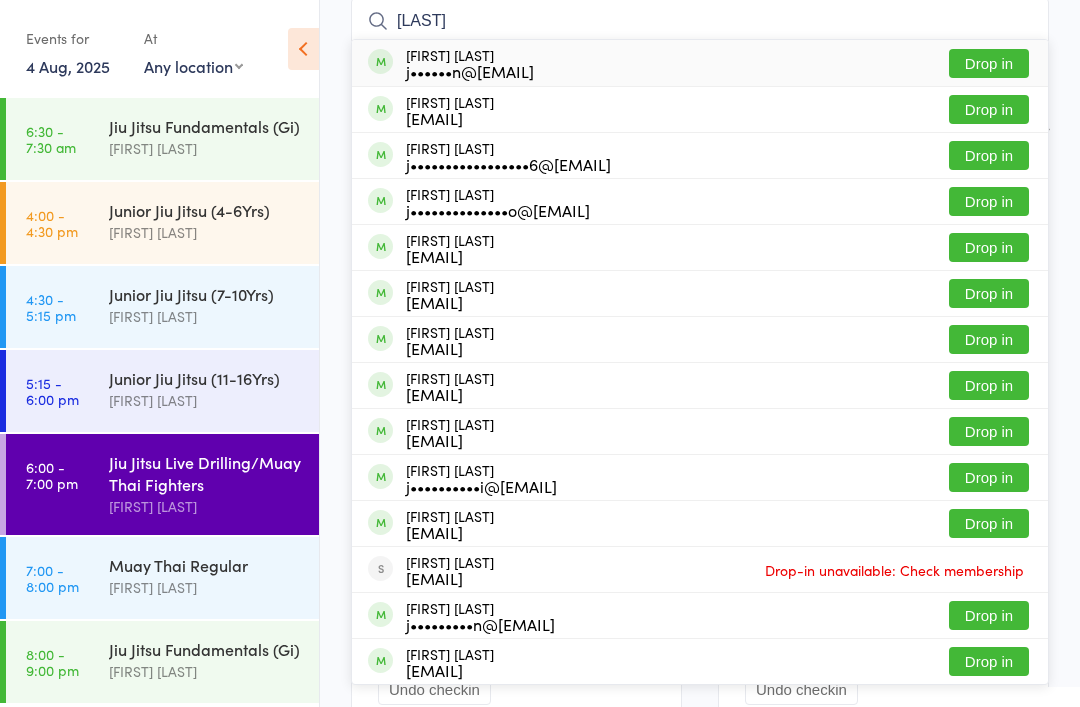 type on "Jackson" 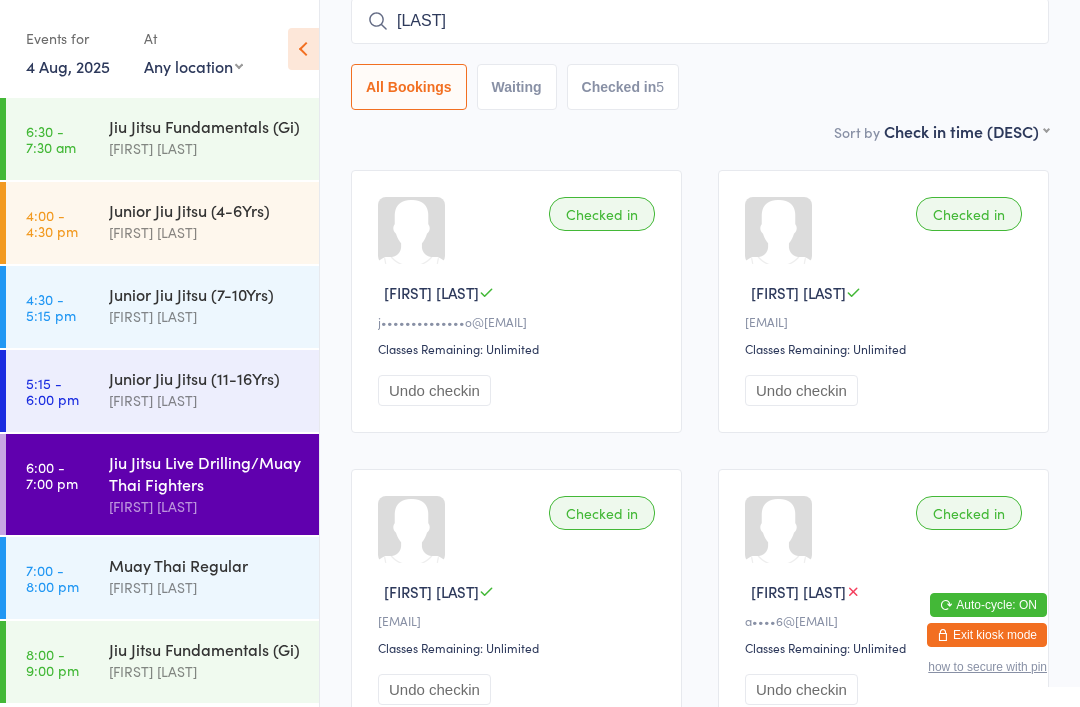 type on "mills" 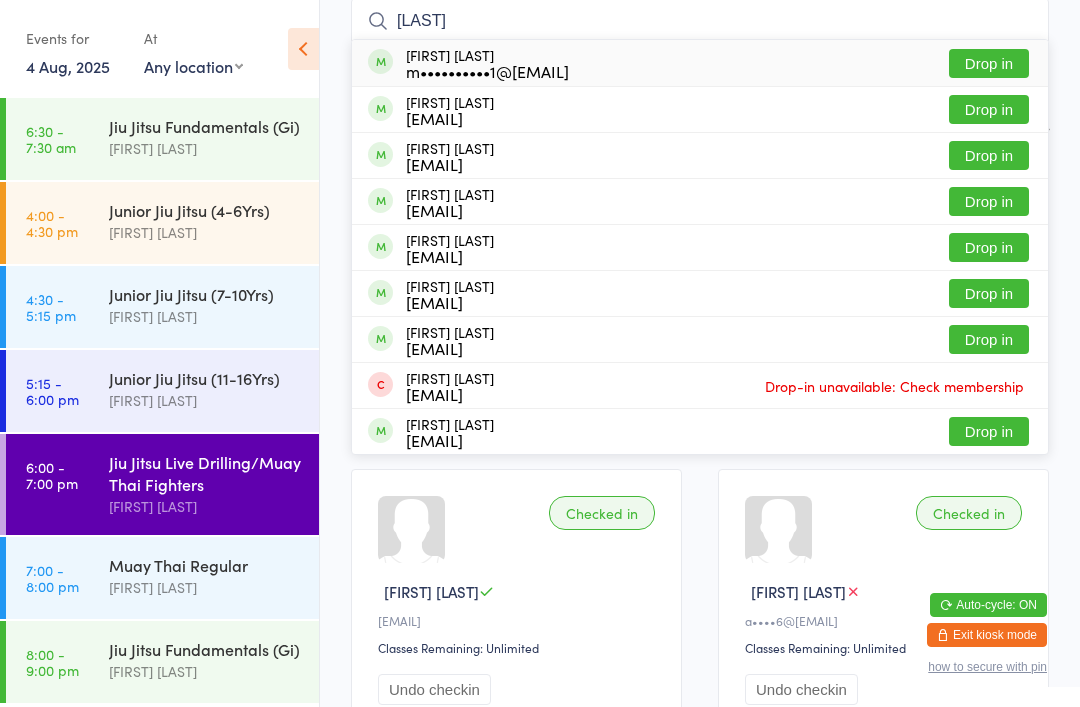 click on "Drop in" at bounding box center [989, 109] 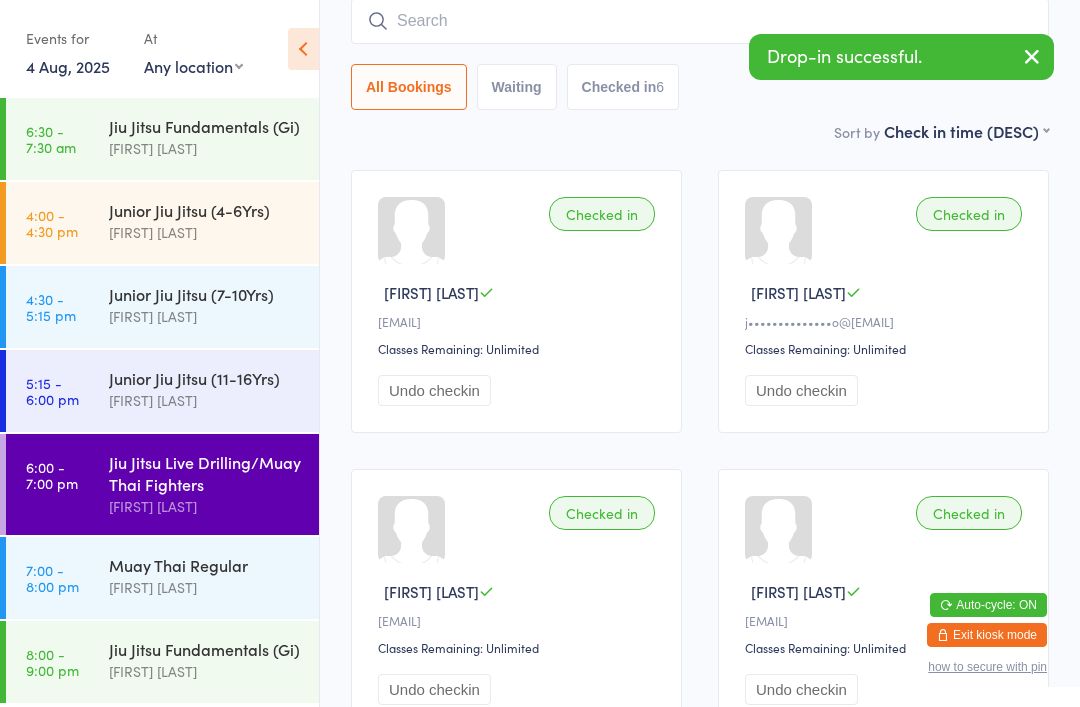 click on "All Bookings" at bounding box center (409, 87) 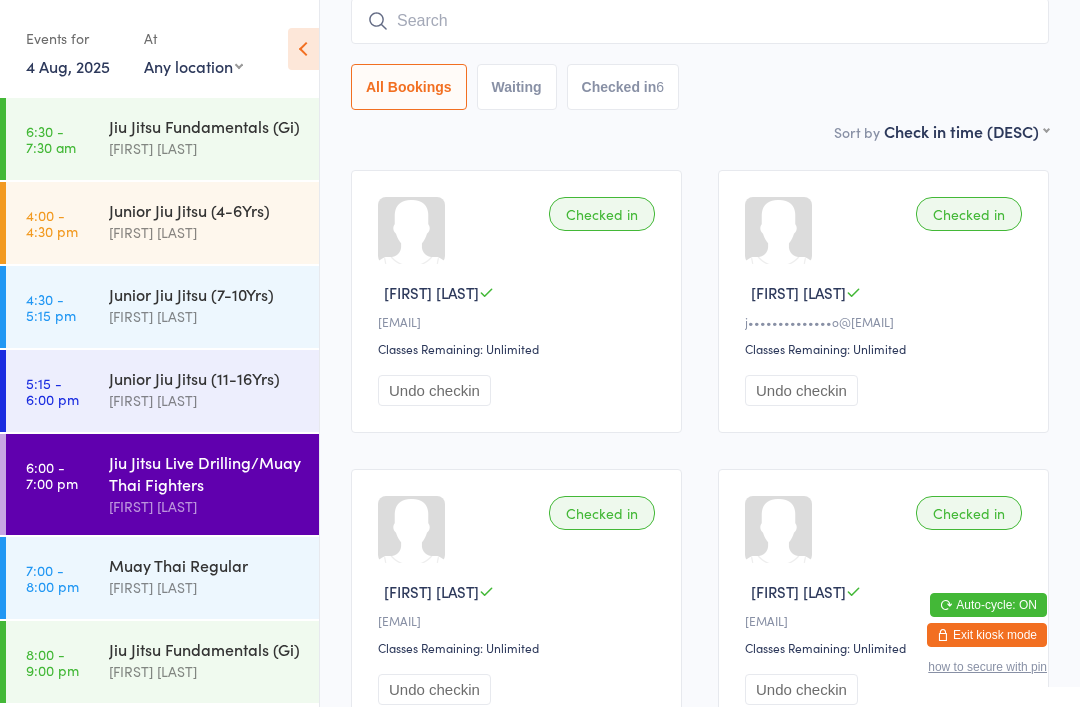 click on "[FIRST] [LAST]" at bounding box center (205, 587) 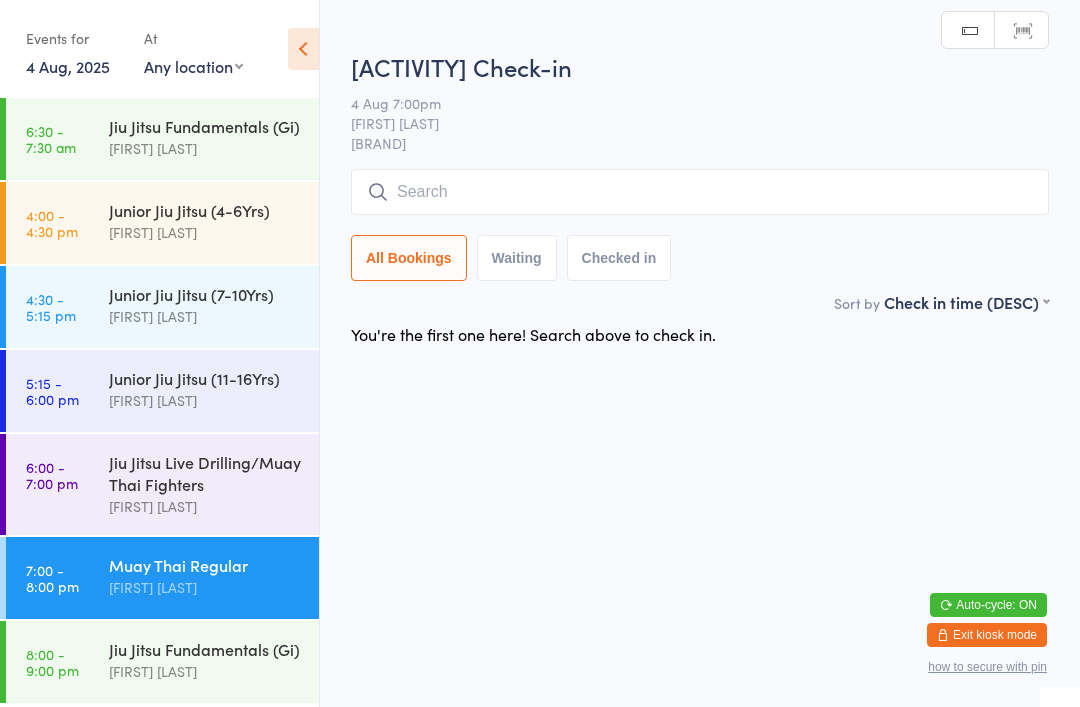 click on "Jiu Jitsu Live Drilling/Muay Thai Fighters" at bounding box center (205, 473) 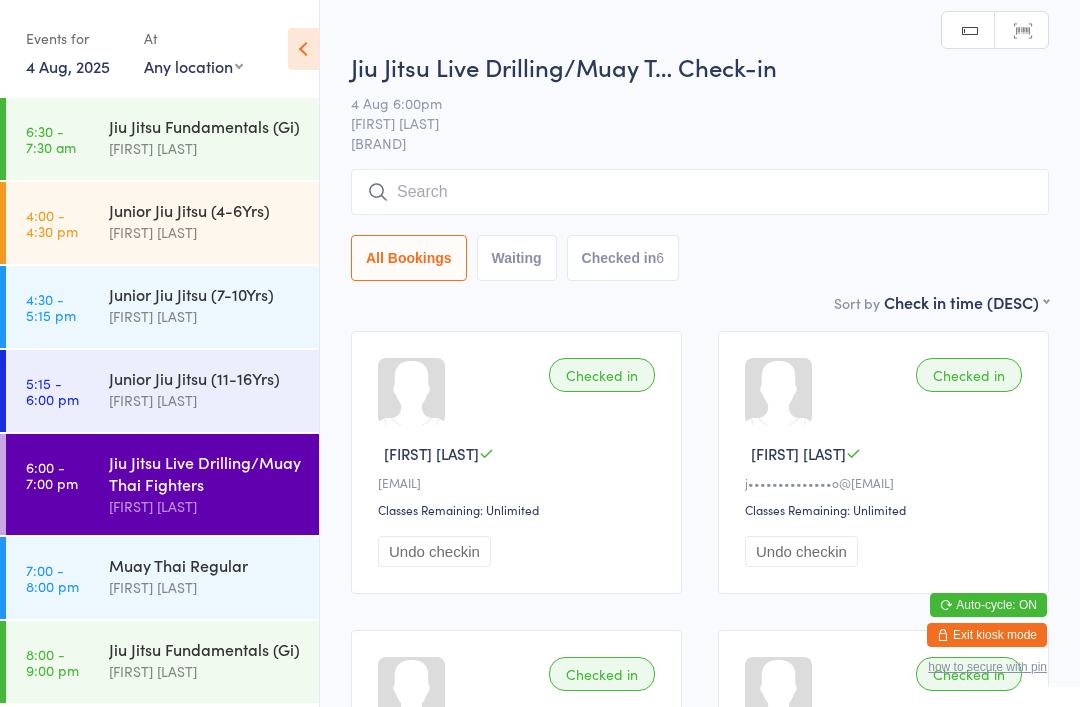 click at bounding box center (700, 192) 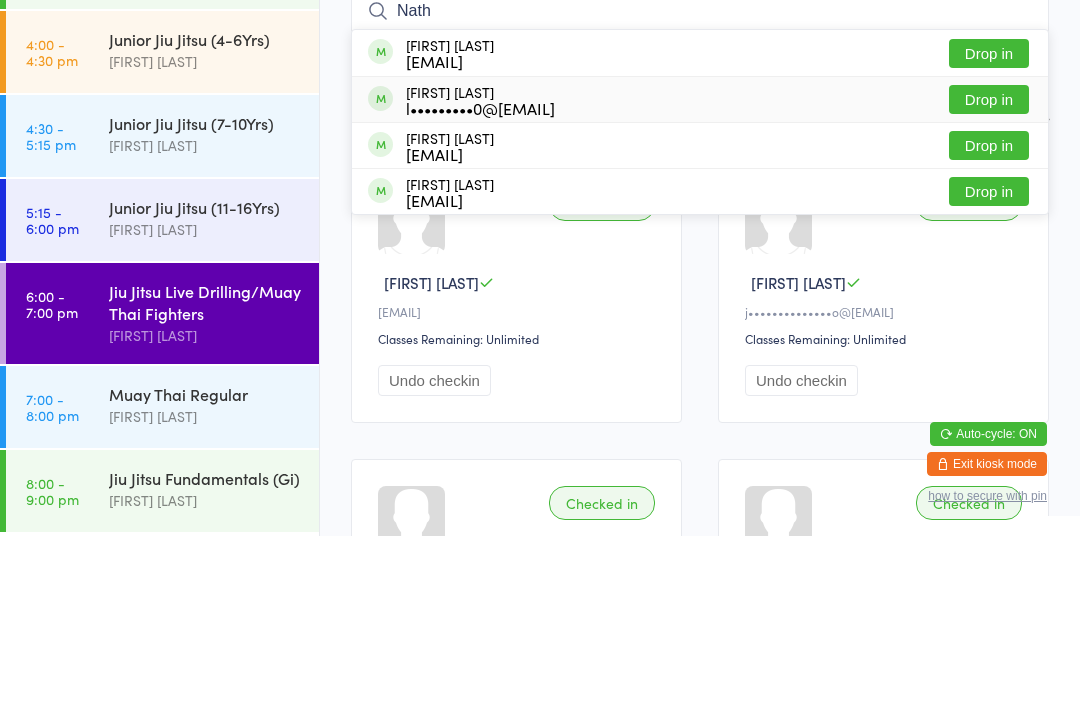 type on "Nath" 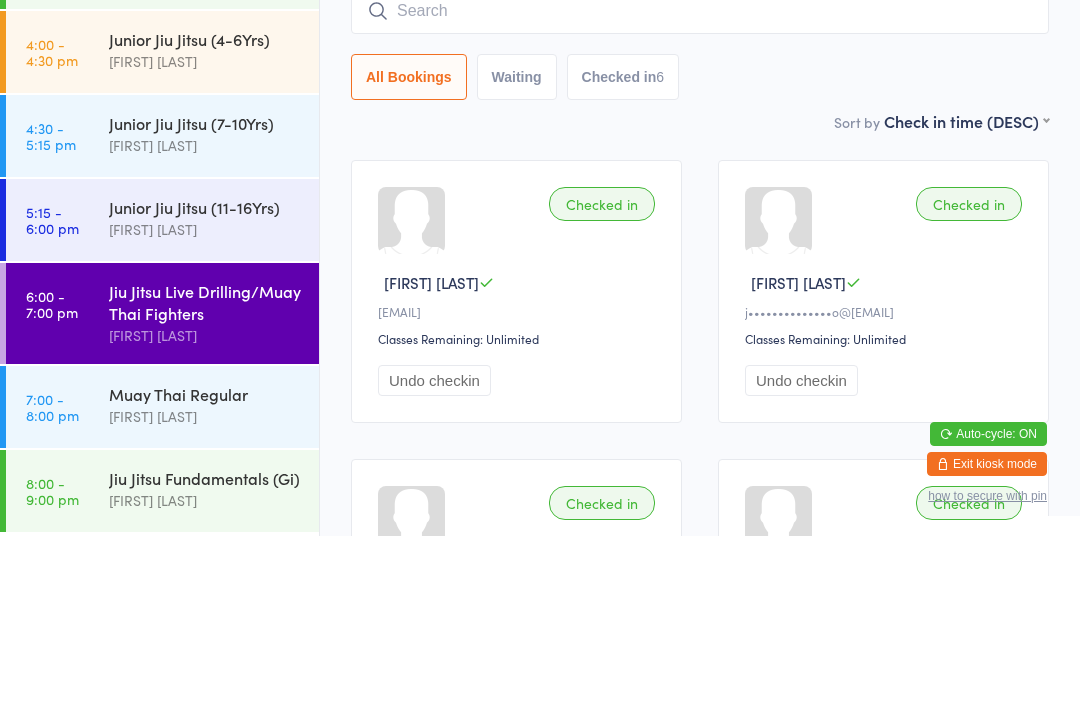 scroll, scrollTop: 171, scrollLeft: 0, axis: vertical 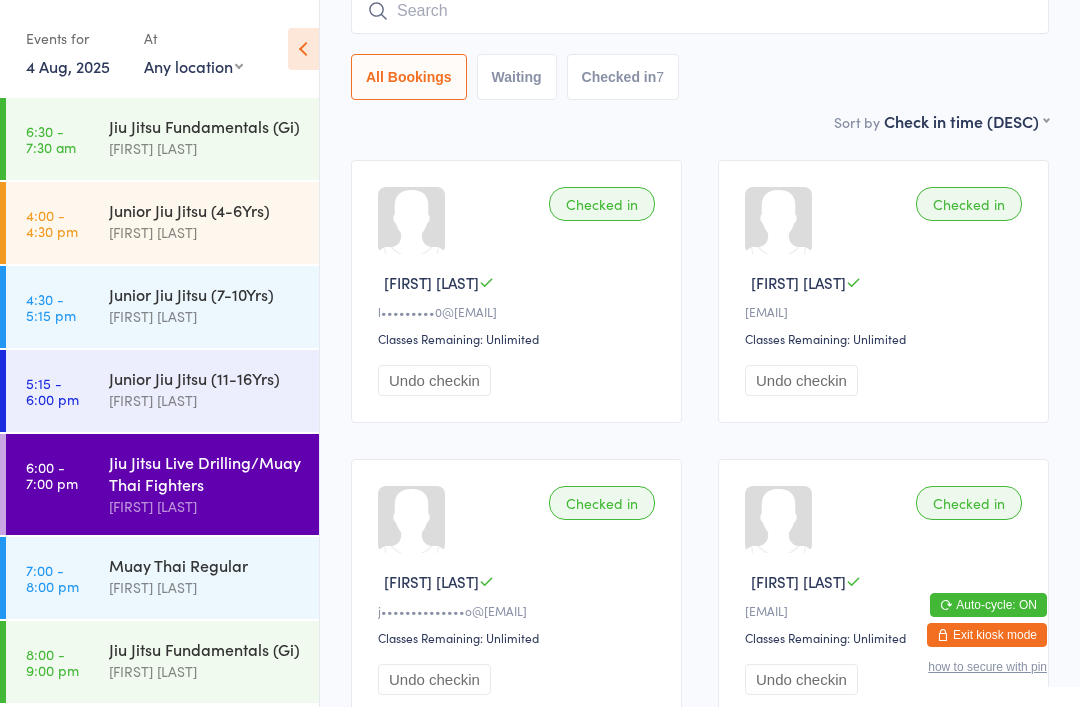 click on "Muay Thai Regular Megan Skidmore" at bounding box center (214, 576) 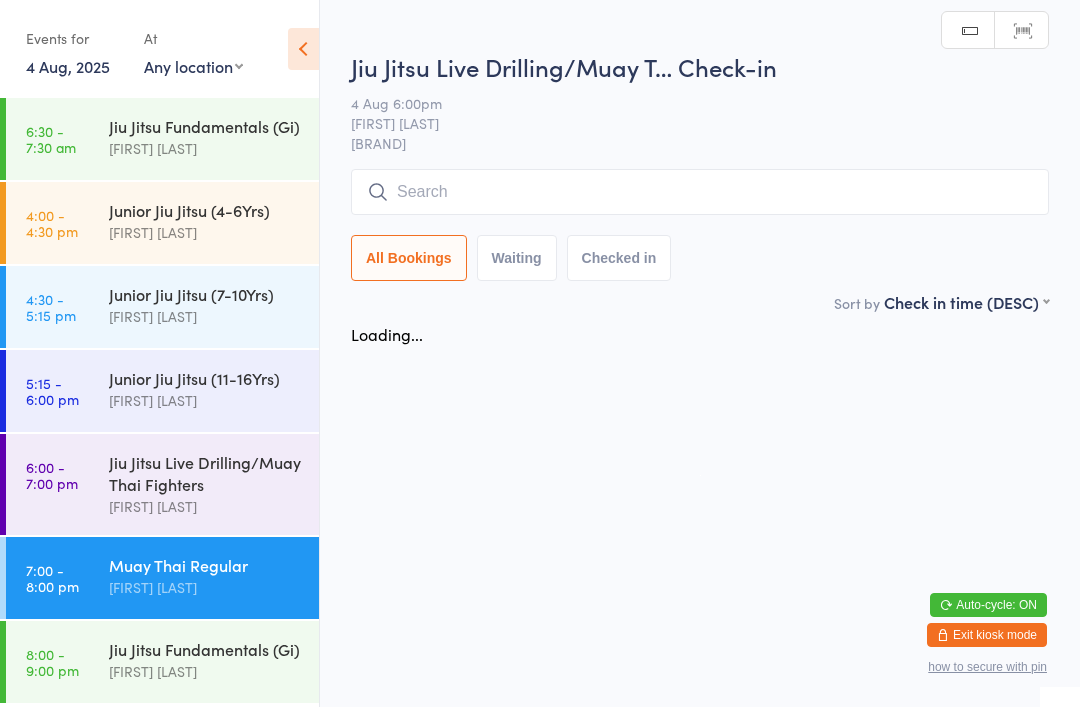 scroll, scrollTop: 0, scrollLeft: 0, axis: both 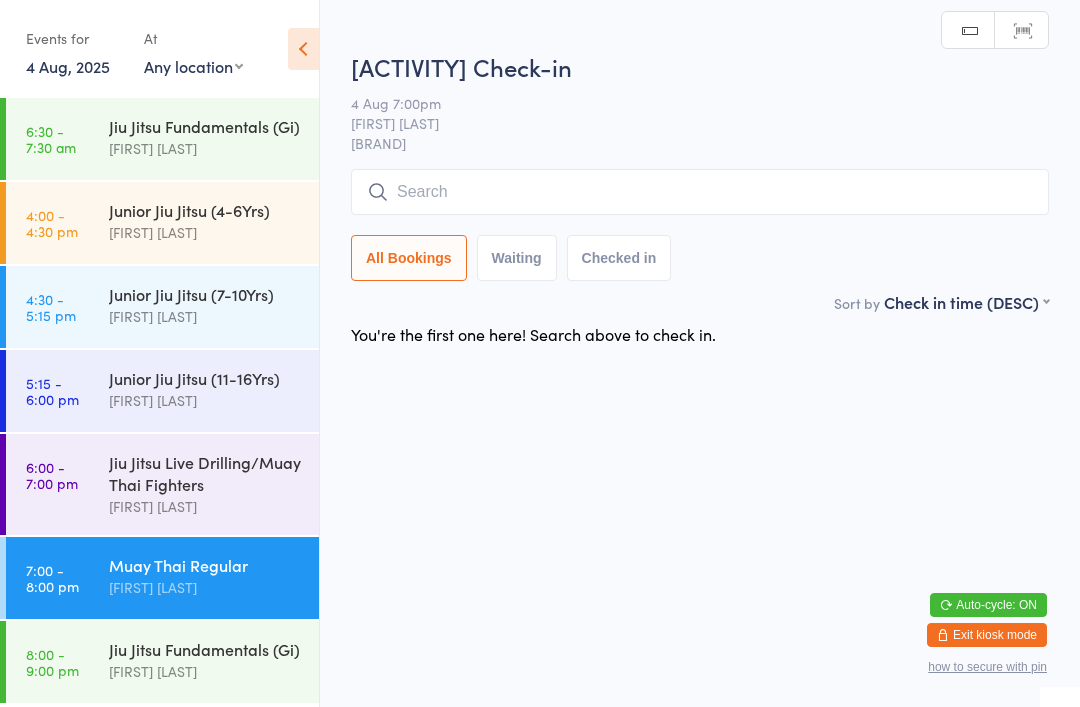 click at bounding box center [700, 192] 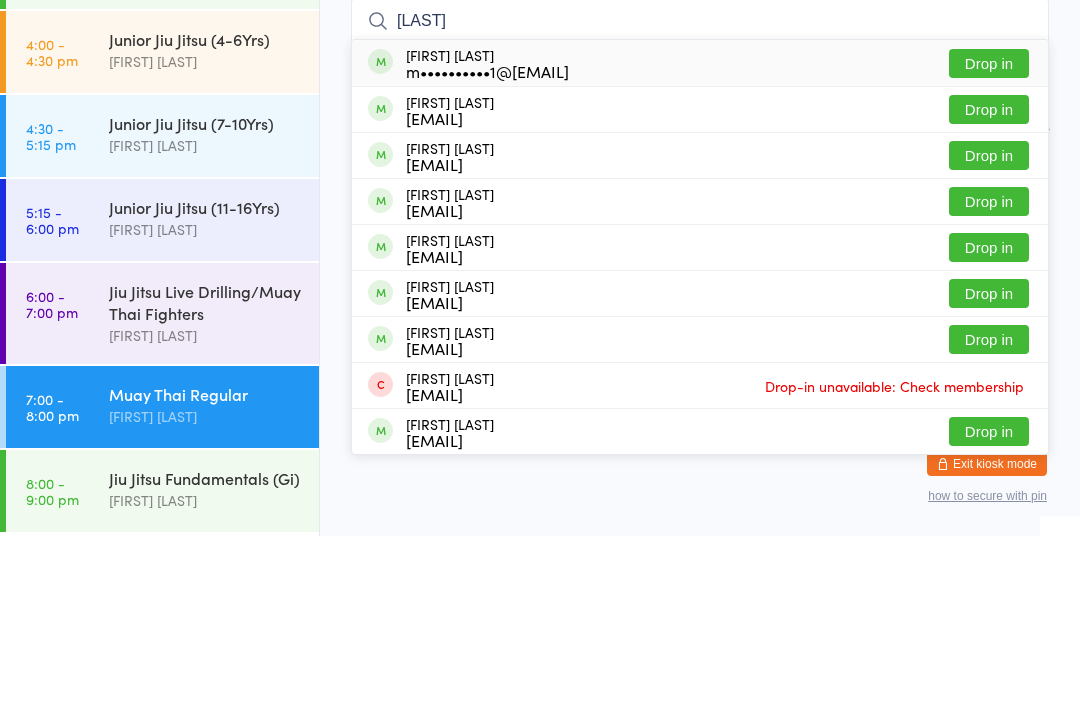 type on "Mills" 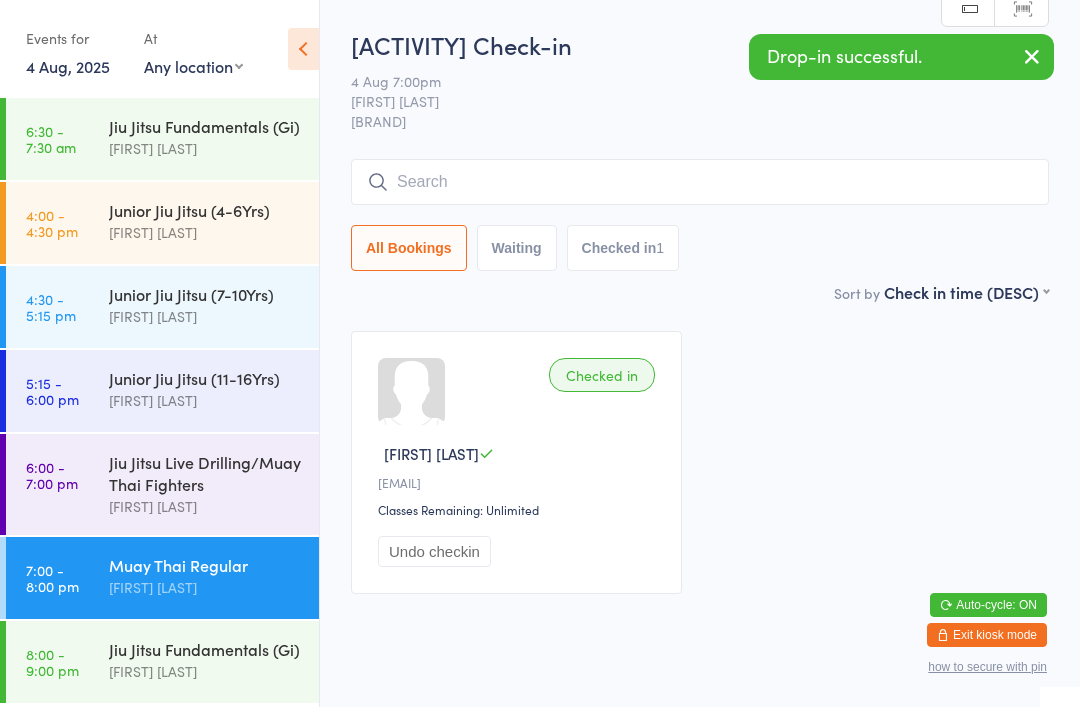 click on "Jiu Jitsu Live Drilling/Muay Thai Fighters" at bounding box center [205, 473] 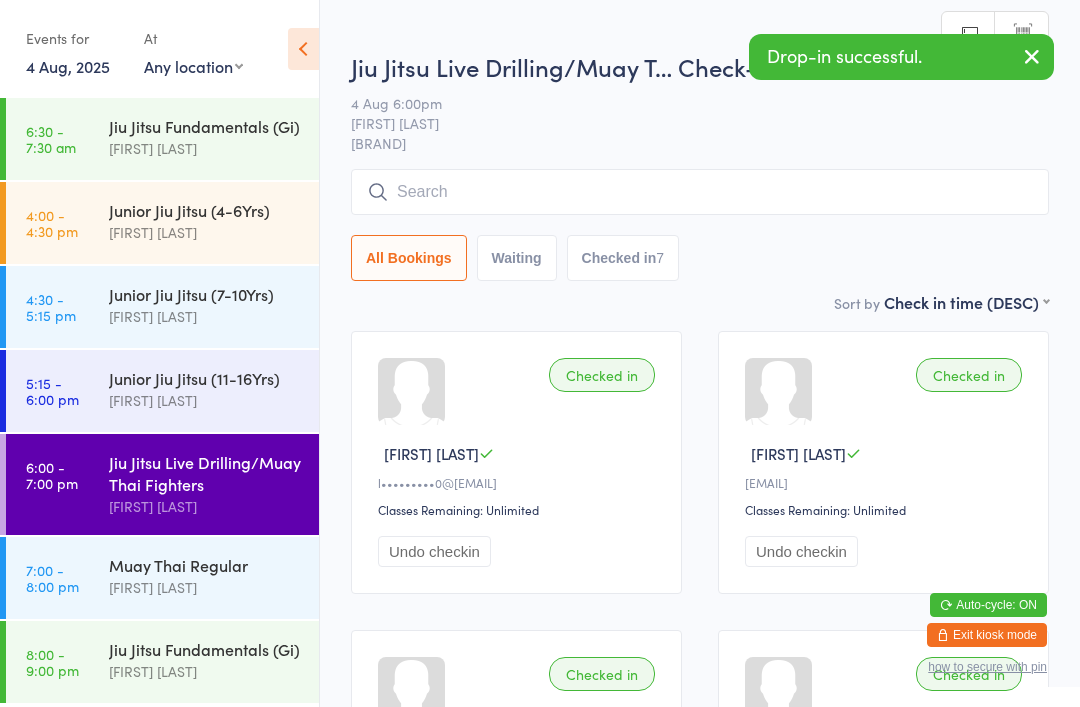 click on "[FIRST] [LAST]" at bounding box center (205, 587) 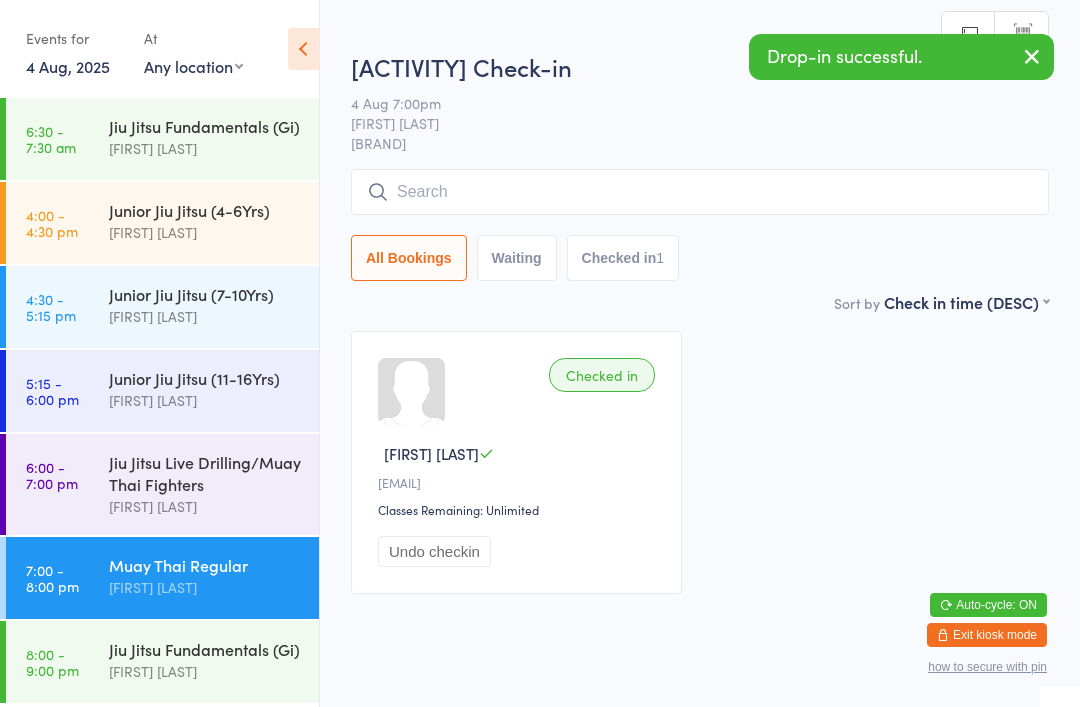 click on "Jiu Jitsu Live Drilling/Muay Thai Fighters" at bounding box center [205, 473] 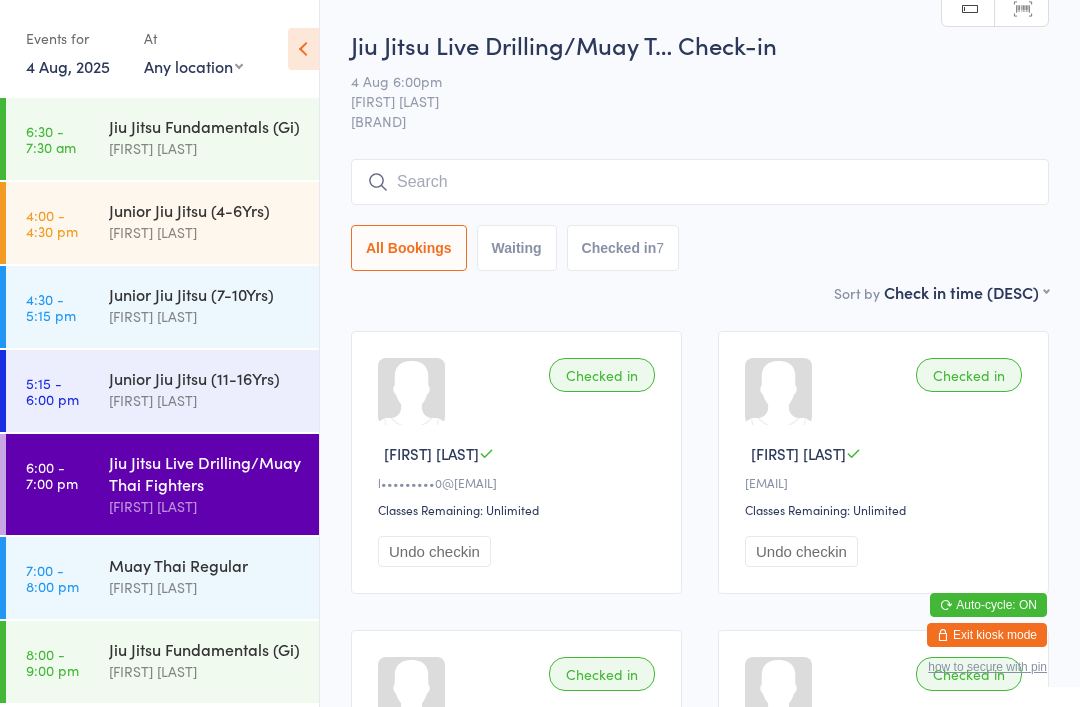 click at bounding box center (700, 182) 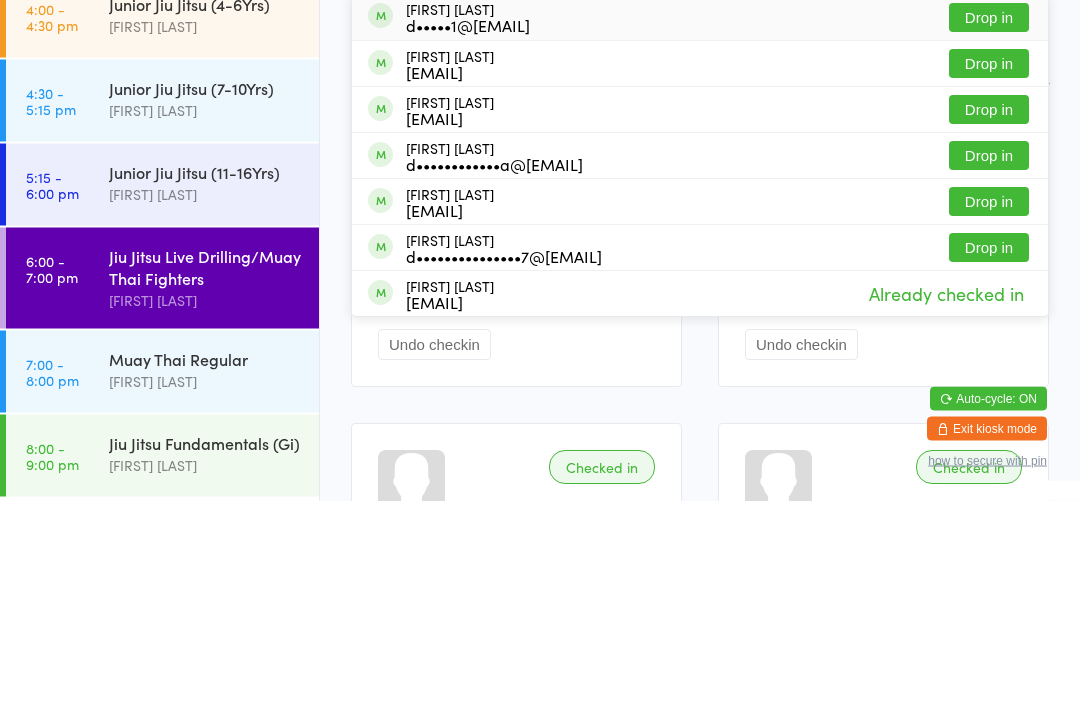 type on "Danie" 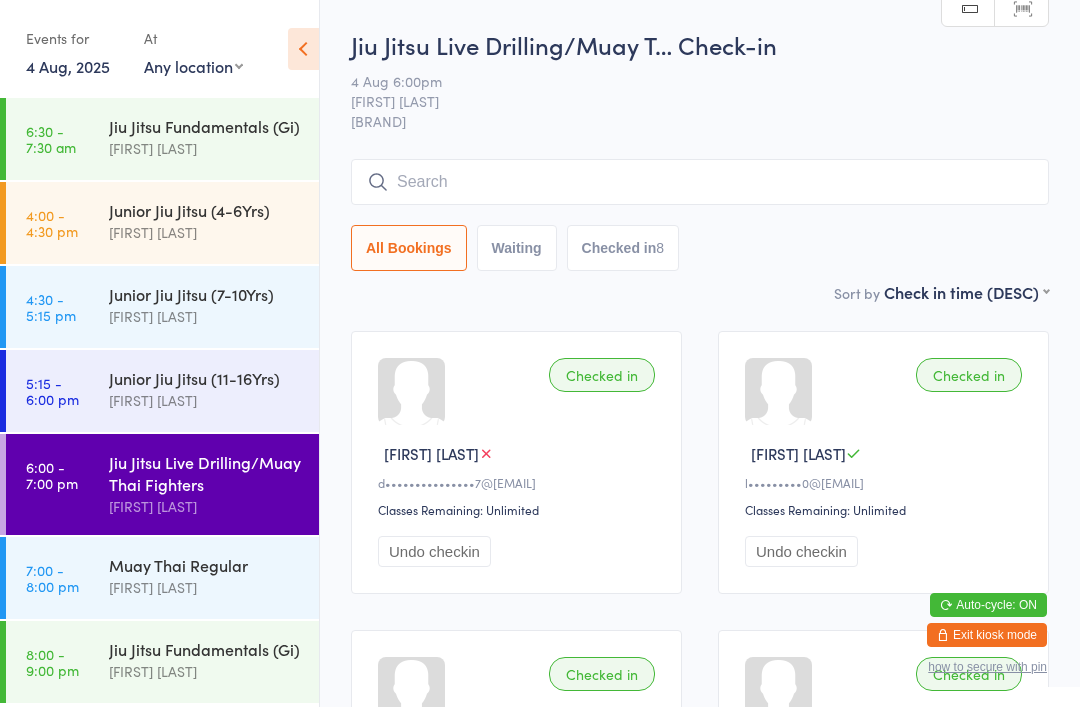 type on "o" 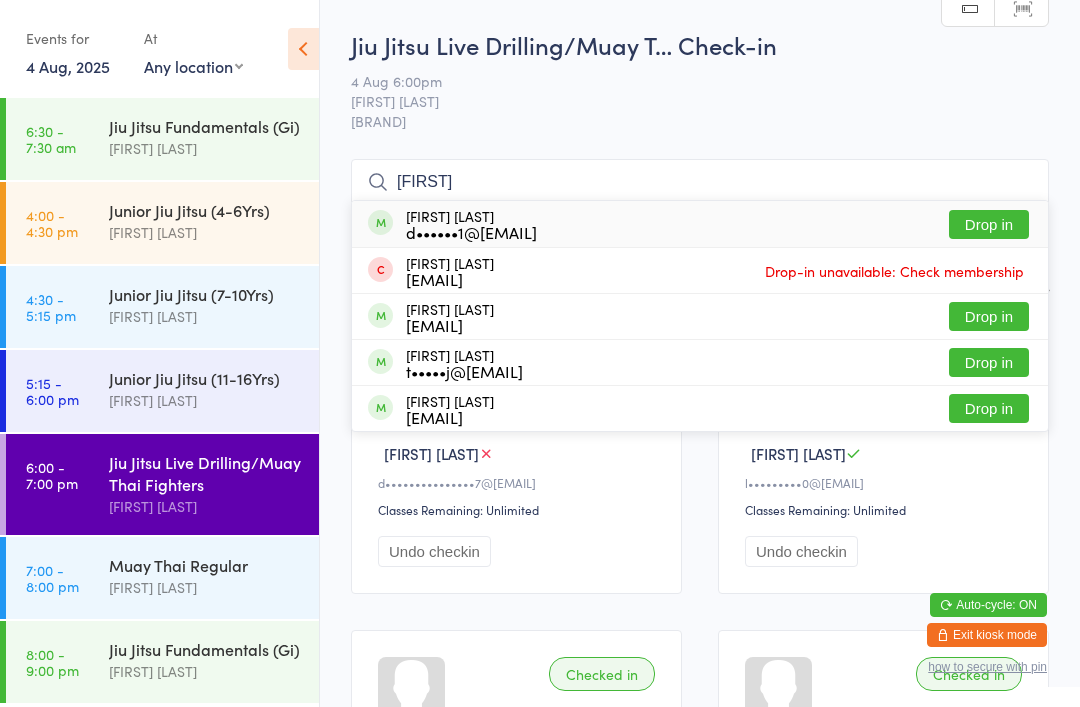 type on "Isa" 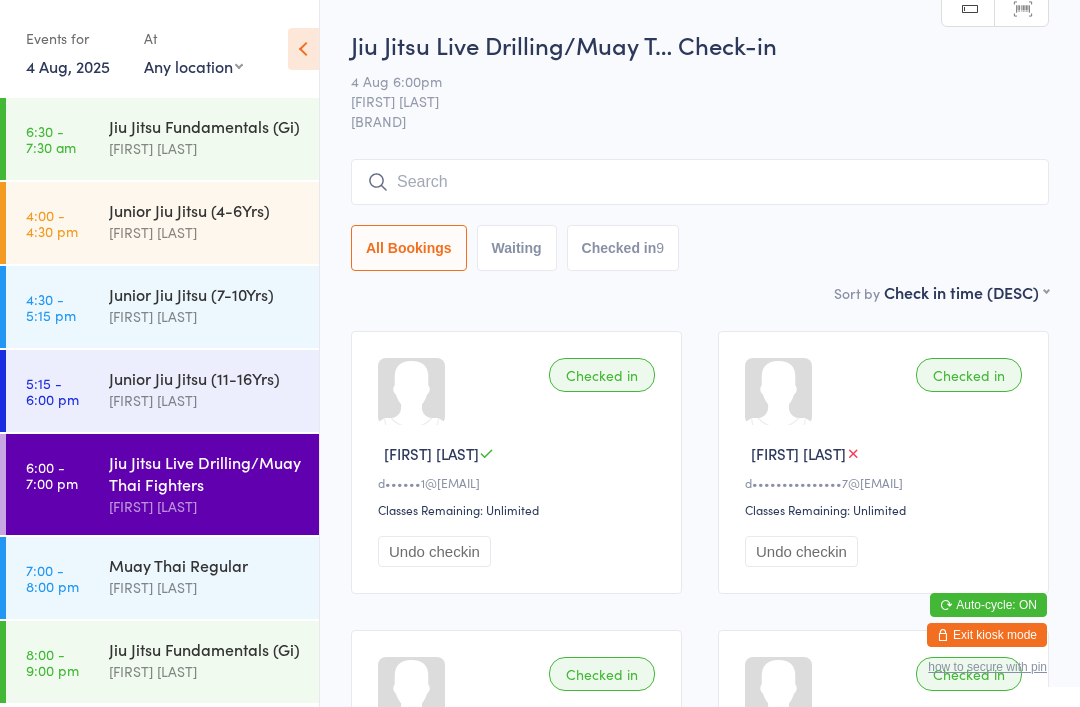type on "k" 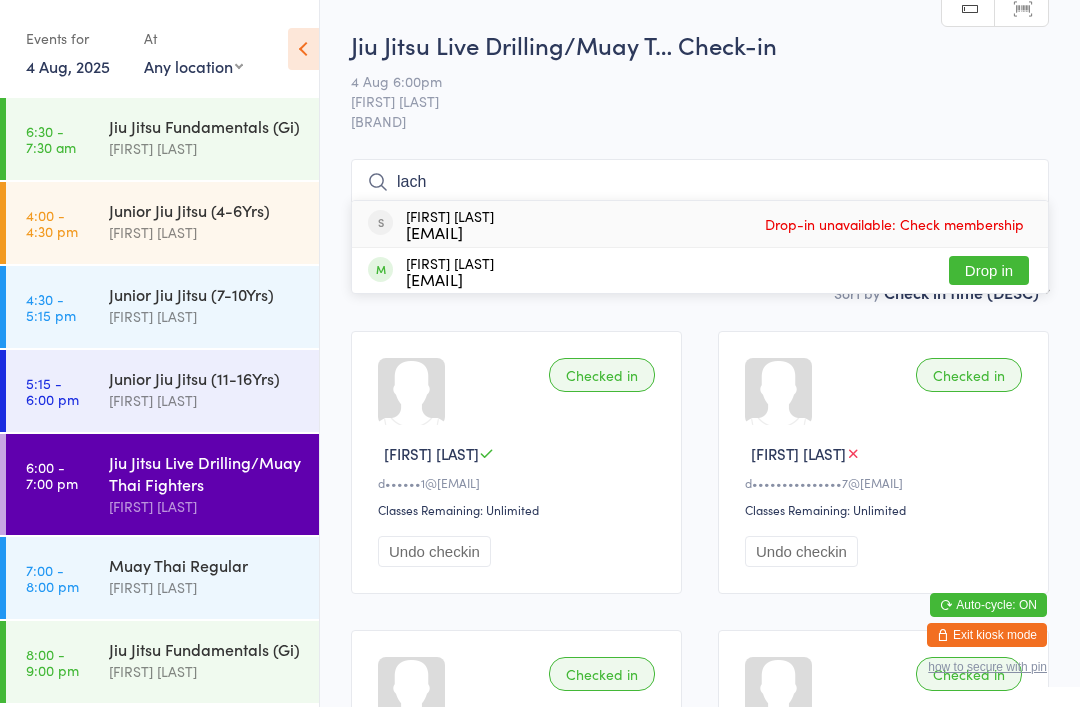 type on "lach" 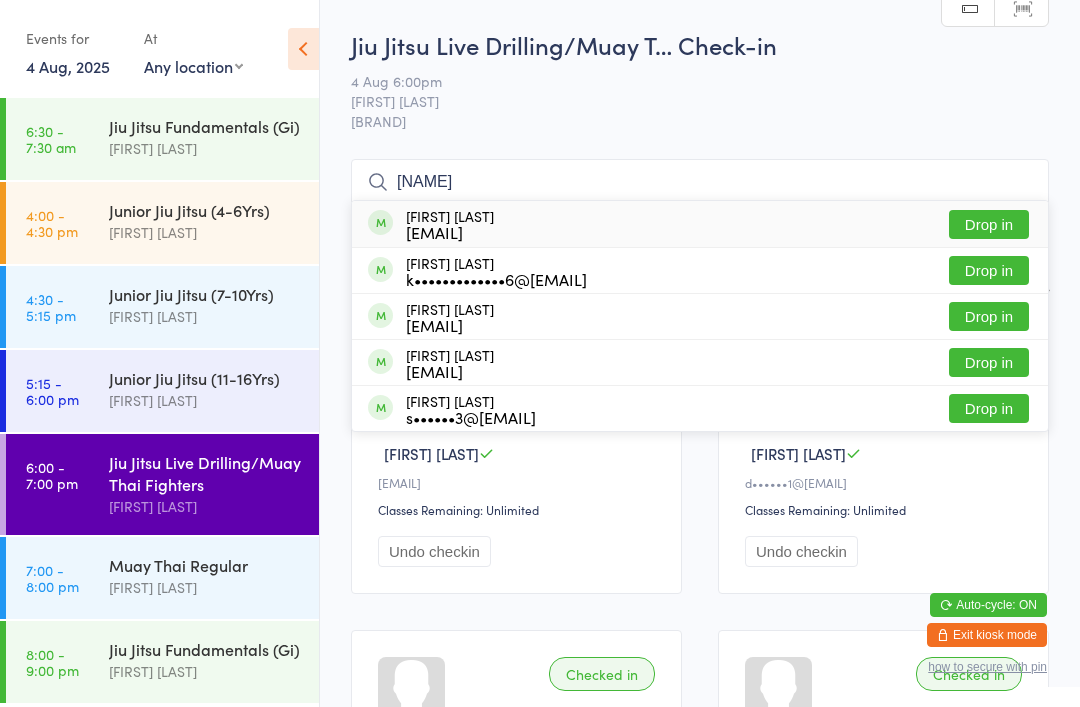 type on "kaine" 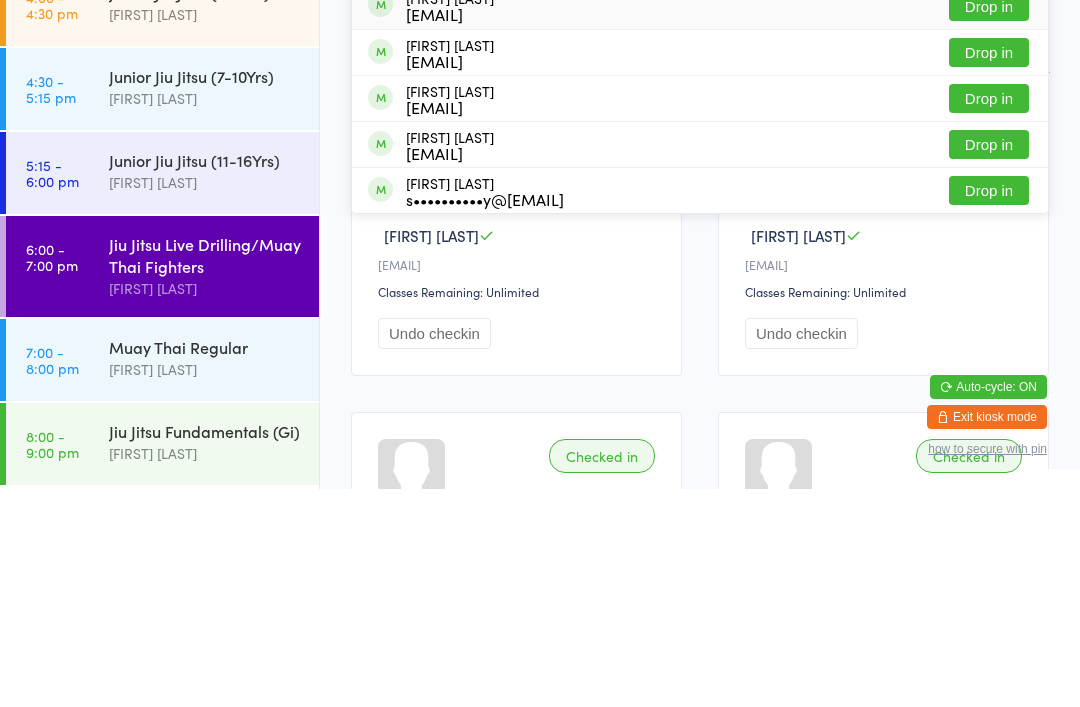 type on "simon" 